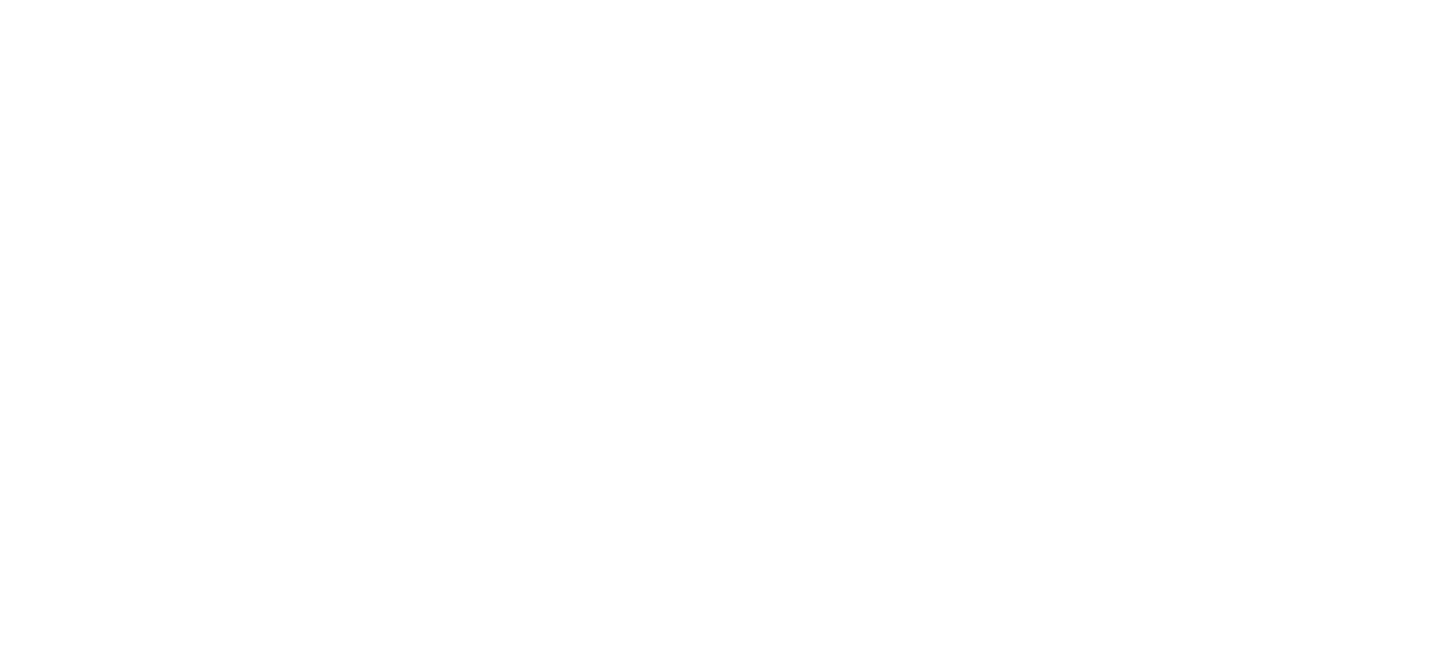 scroll, scrollTop: 0, scrollLeft: 0, axis: both 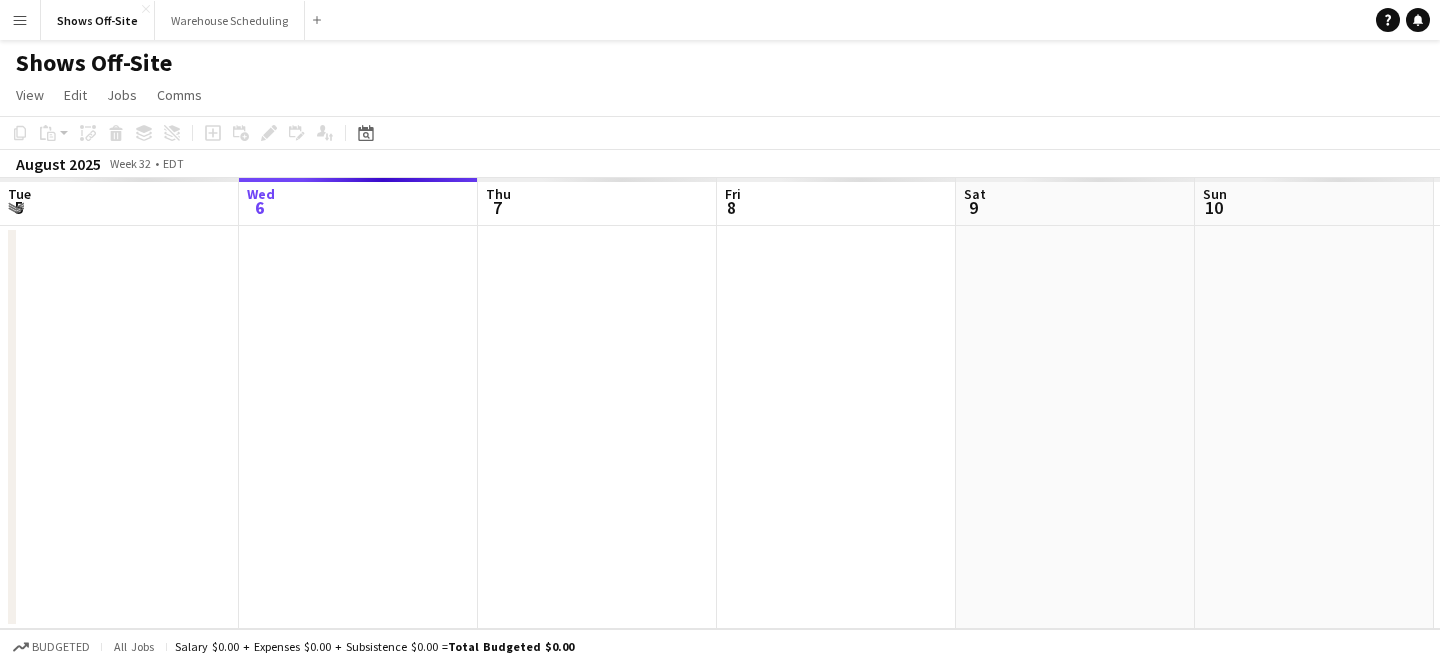 click on "Menu" at bounding box center (20, 20) 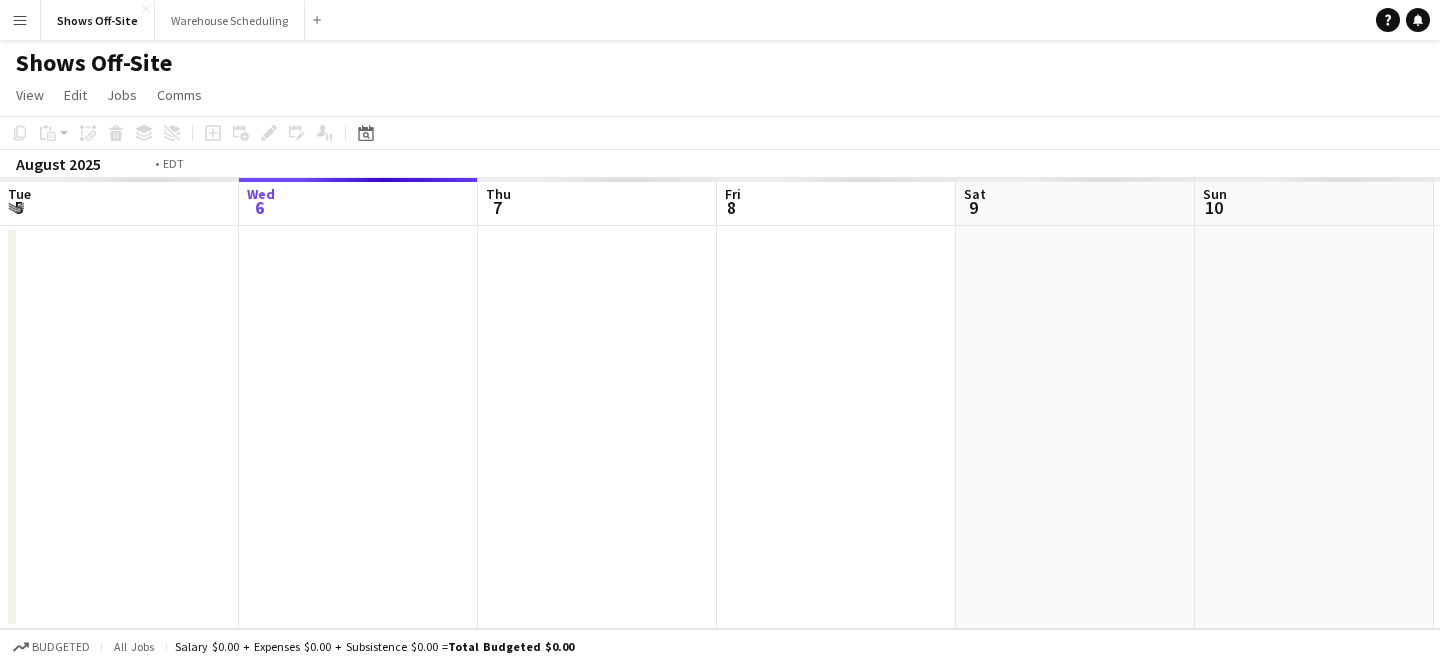 scroll, scrollTop: 0, scrollLeft: 688, axis: horizontal 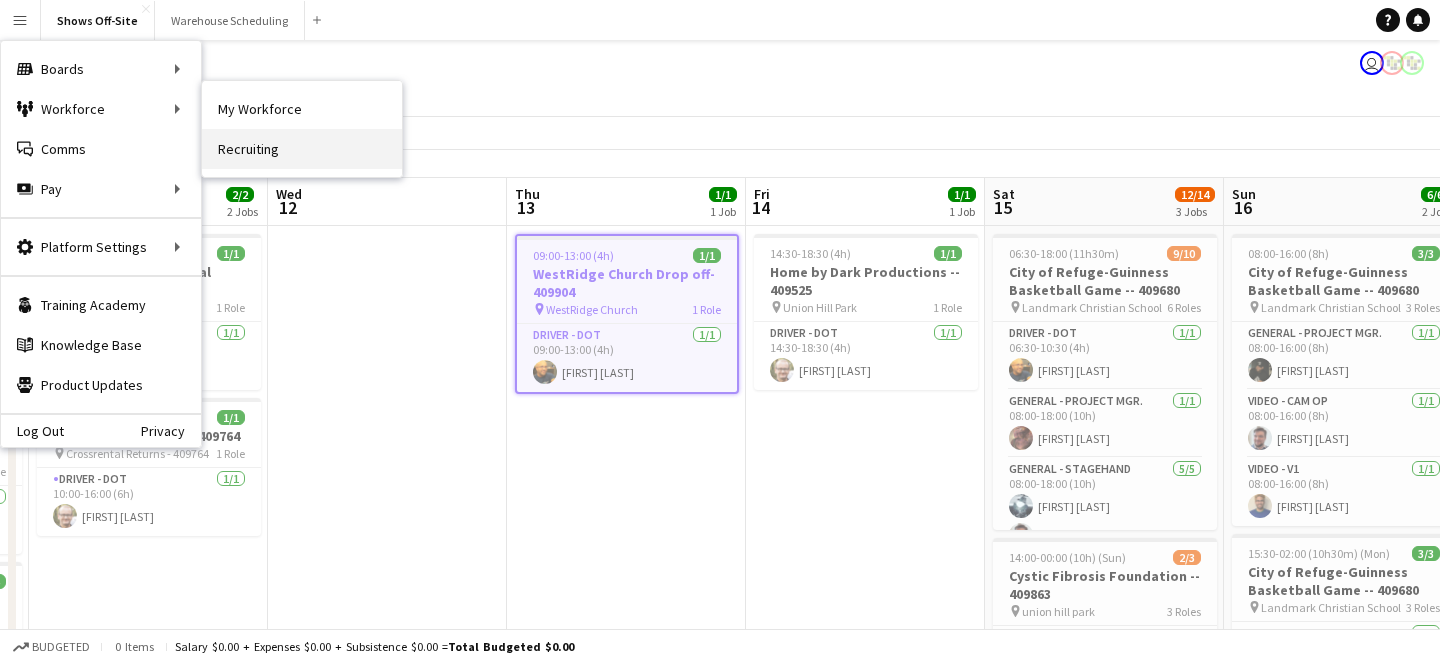 click on "Recruiting" at bounding box center (302, 149) 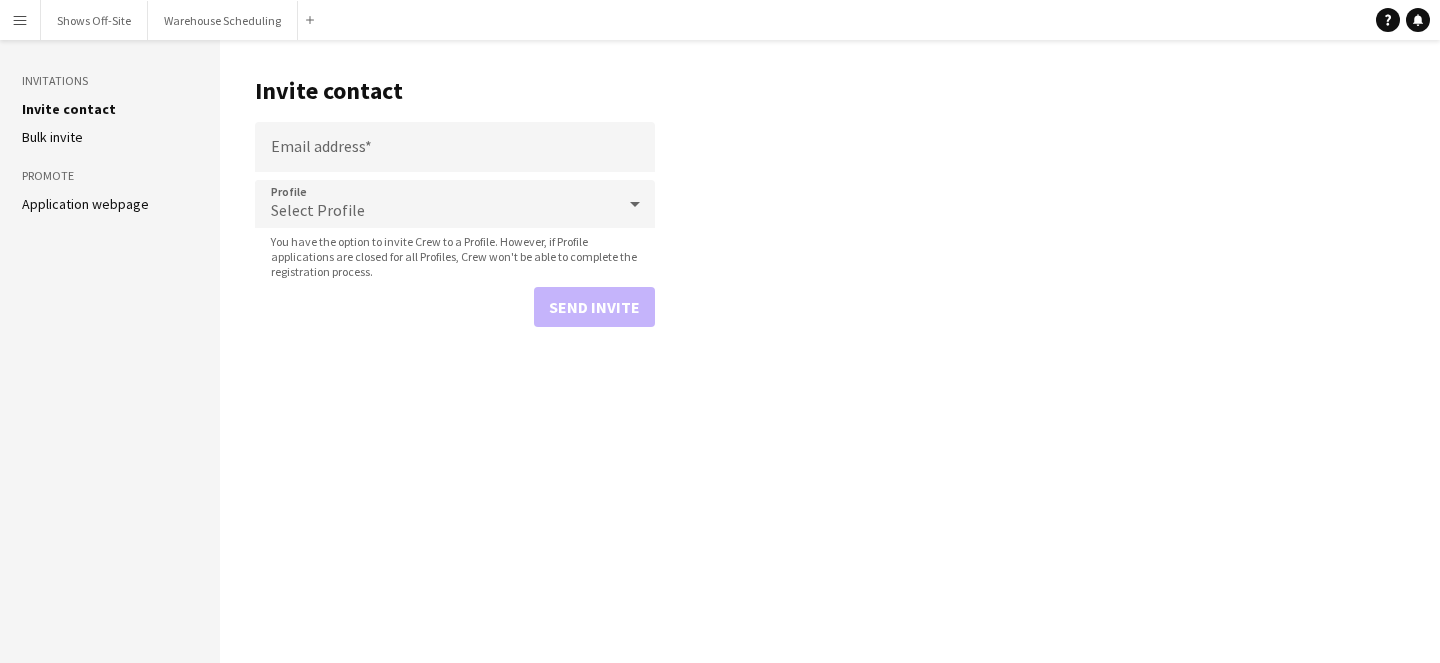 click on "Menu" at bounding box center [20, 20] 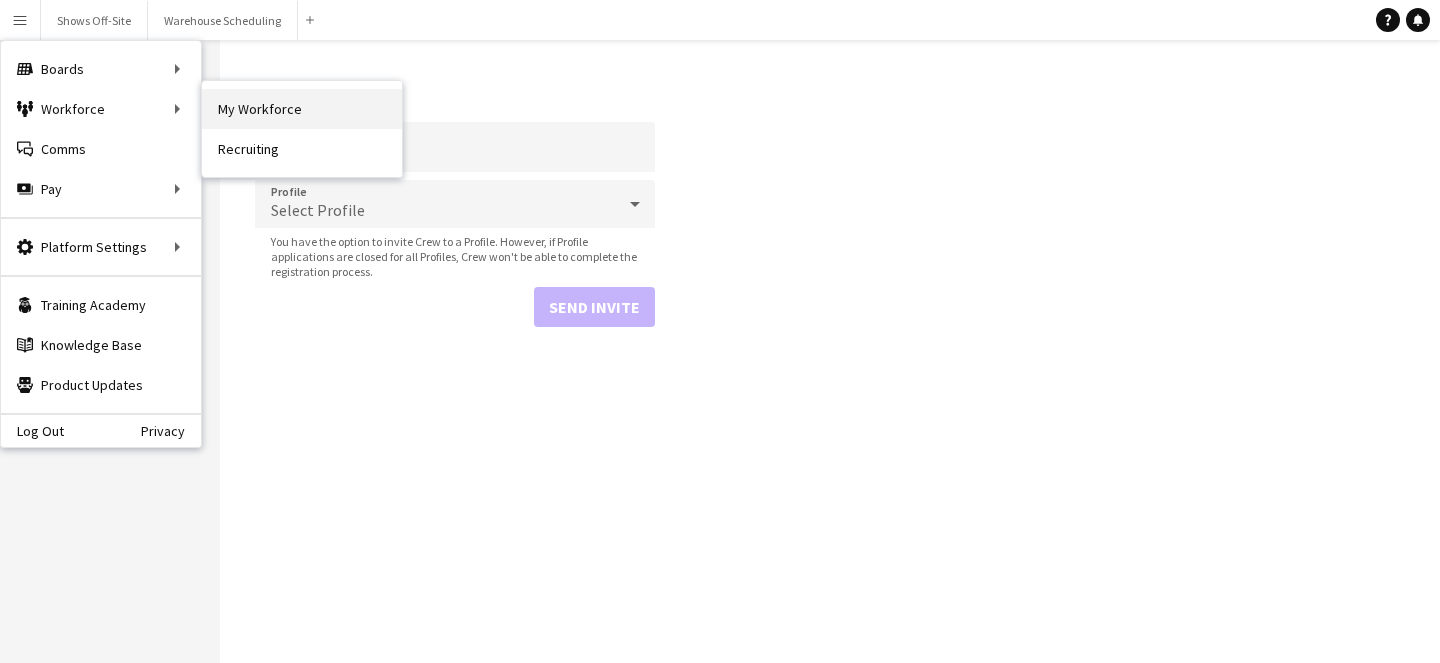 click on "My Workforce" at bounding box center [302, 109] 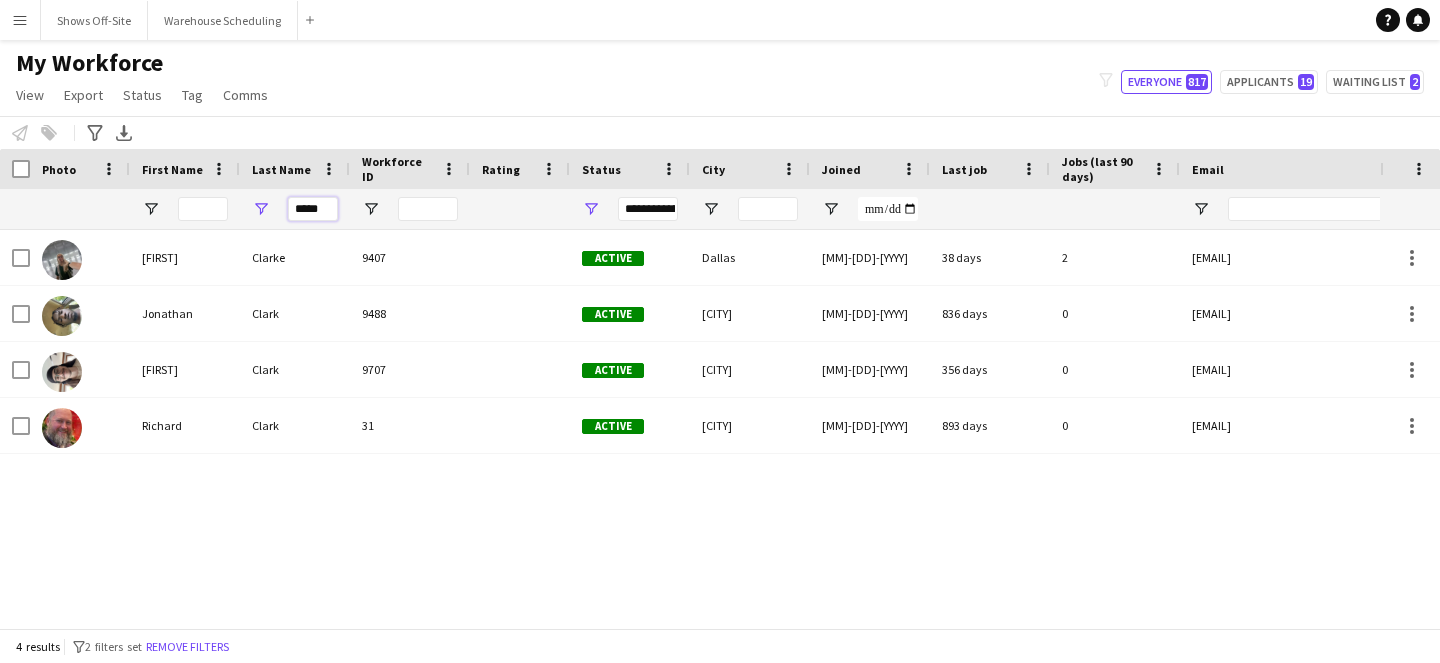 drag, startPoint x: 326, startPoint y: 219, endPoint x: 224, endPoint y: 217, distance: 102.01961 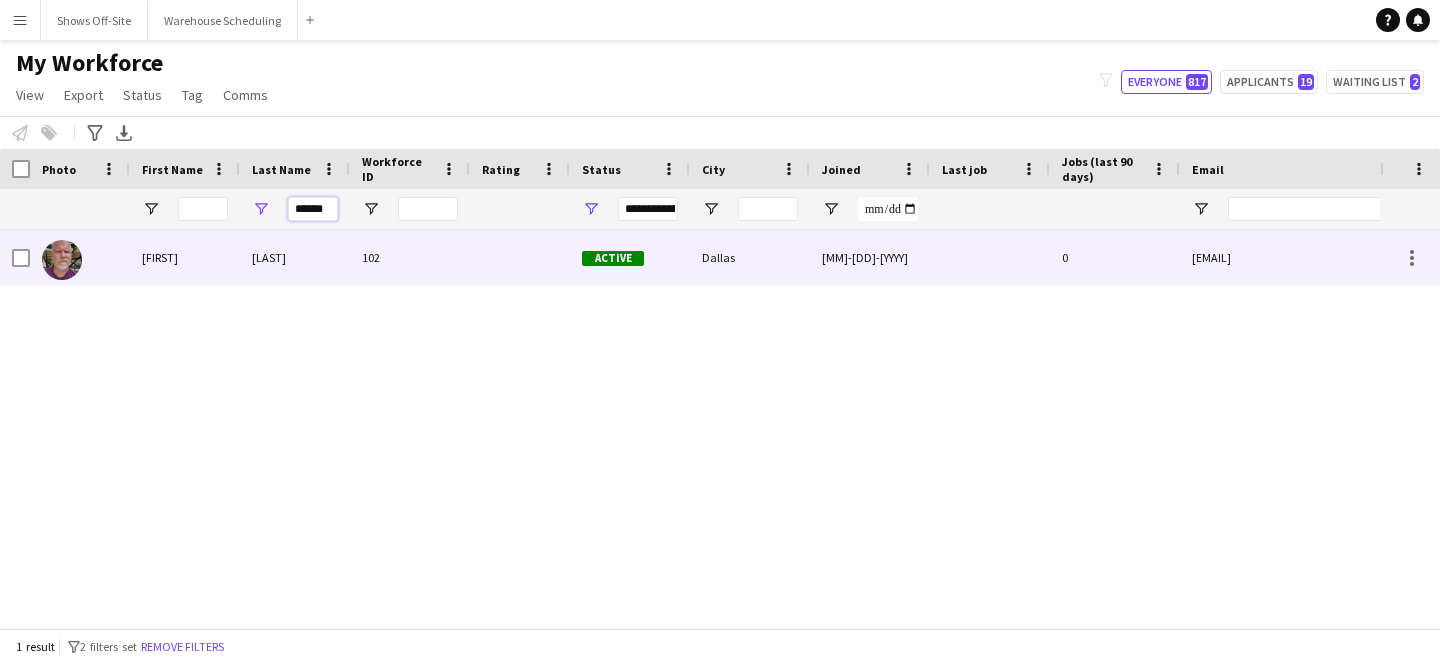 type on "******" 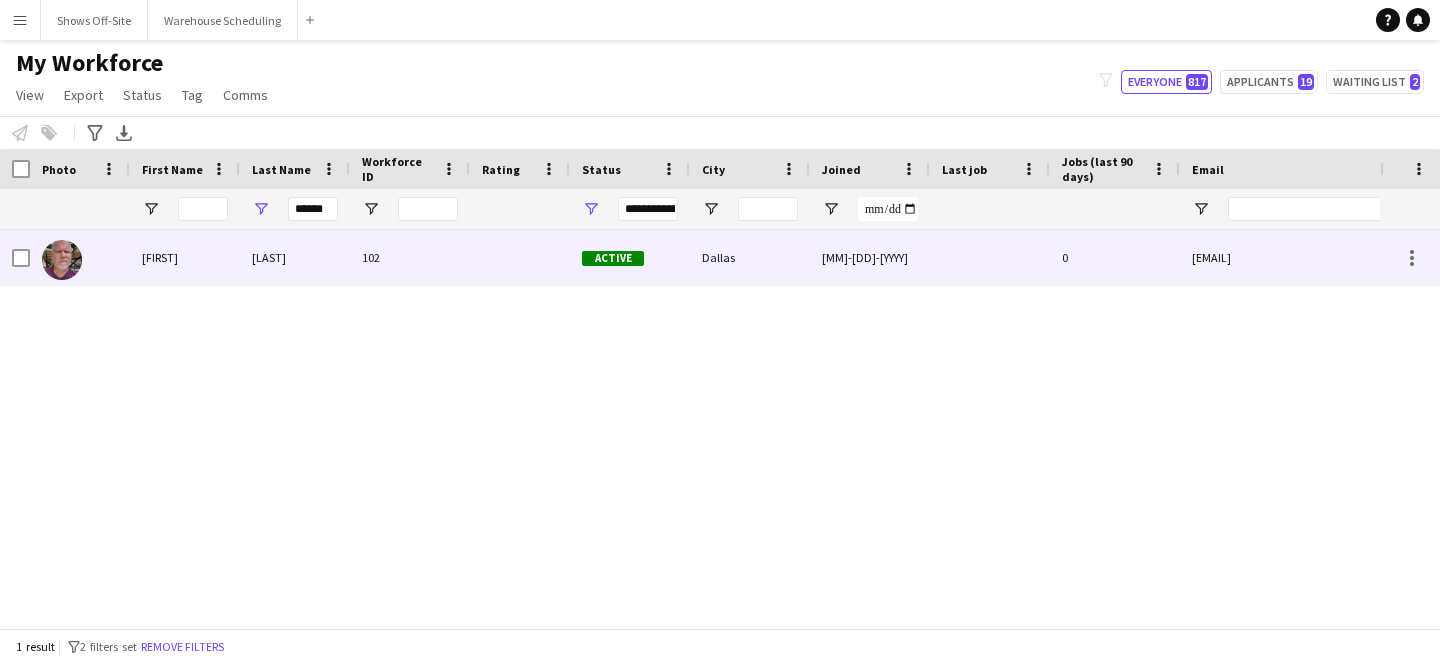 click on "102" at bounding box center [410, 257] 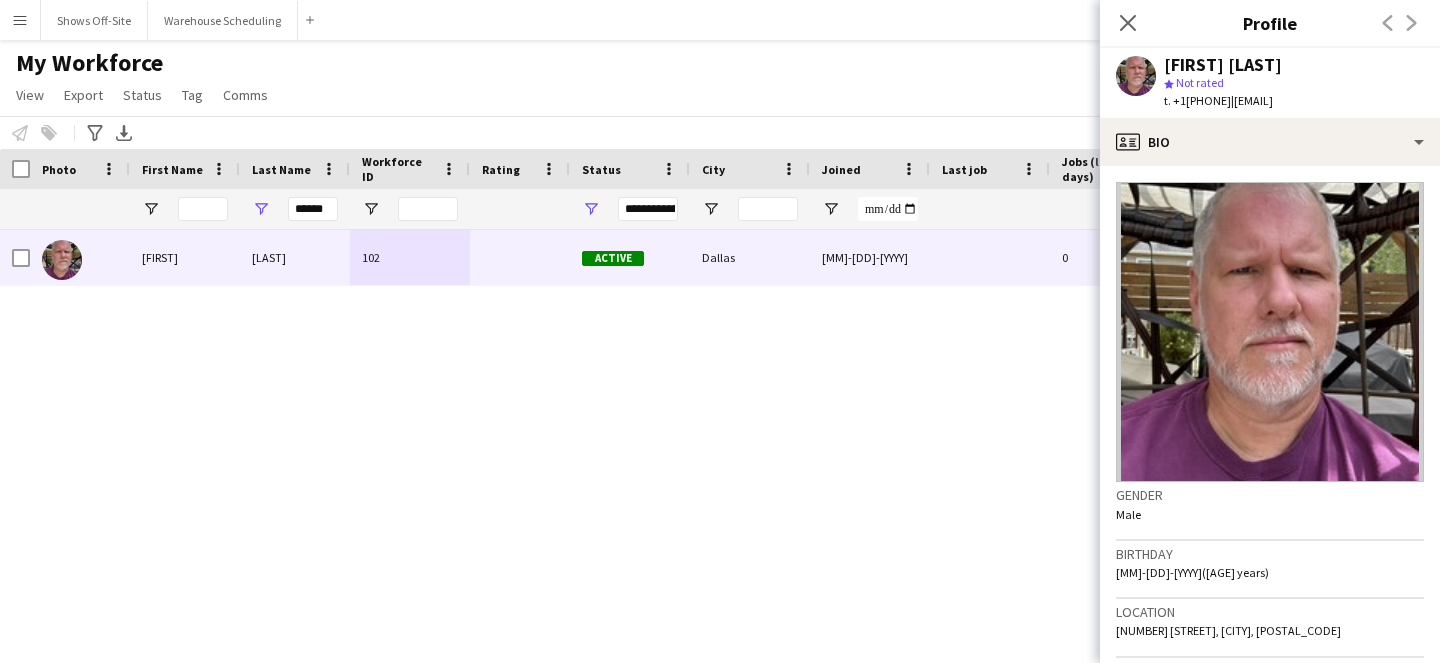 drag, startPoint x: 1187, startPoint y: 103, endPoint x: 1244, endPoint y: 102, distance: 57.00877 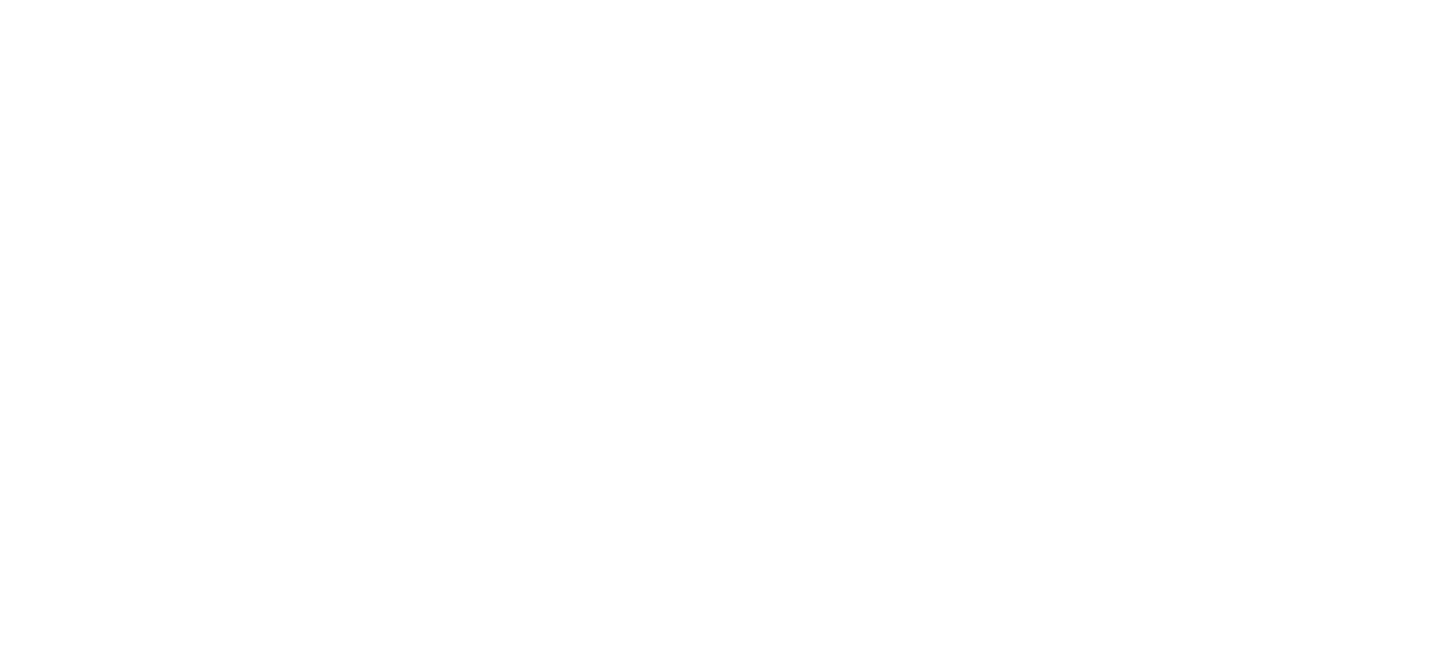 scroll, scrollTop: 0, scrollLeft: 0, axis: both 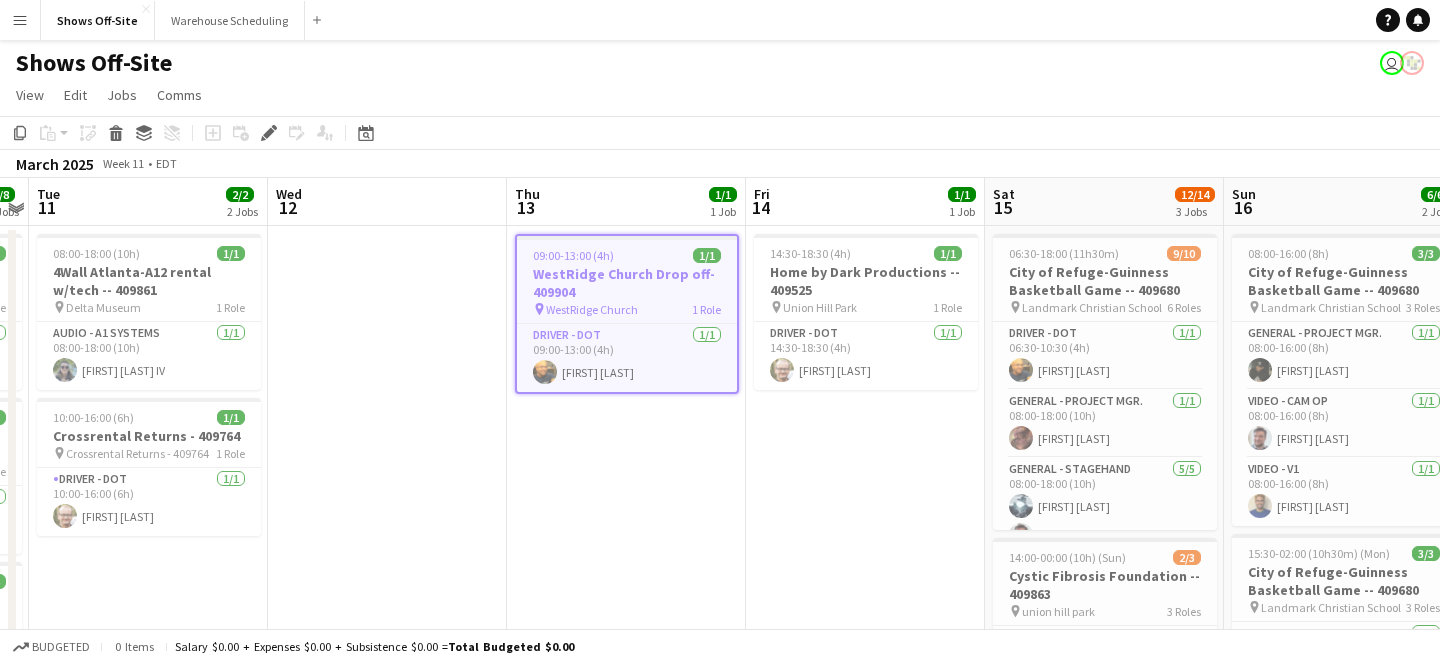 click on "Date picker
AUG 2025 AUG 2025 Monday M Tuesday T Wednesday W Thursday T Friday F Saturday S Sunday S  AUG   1   2   3   4   5   6   7   8   9   10   11   12   13   14   15   16   17   18   19   20   21   22   23   24   25   26   27   28   29   30   31
Comparison range
Comparison range
Today" 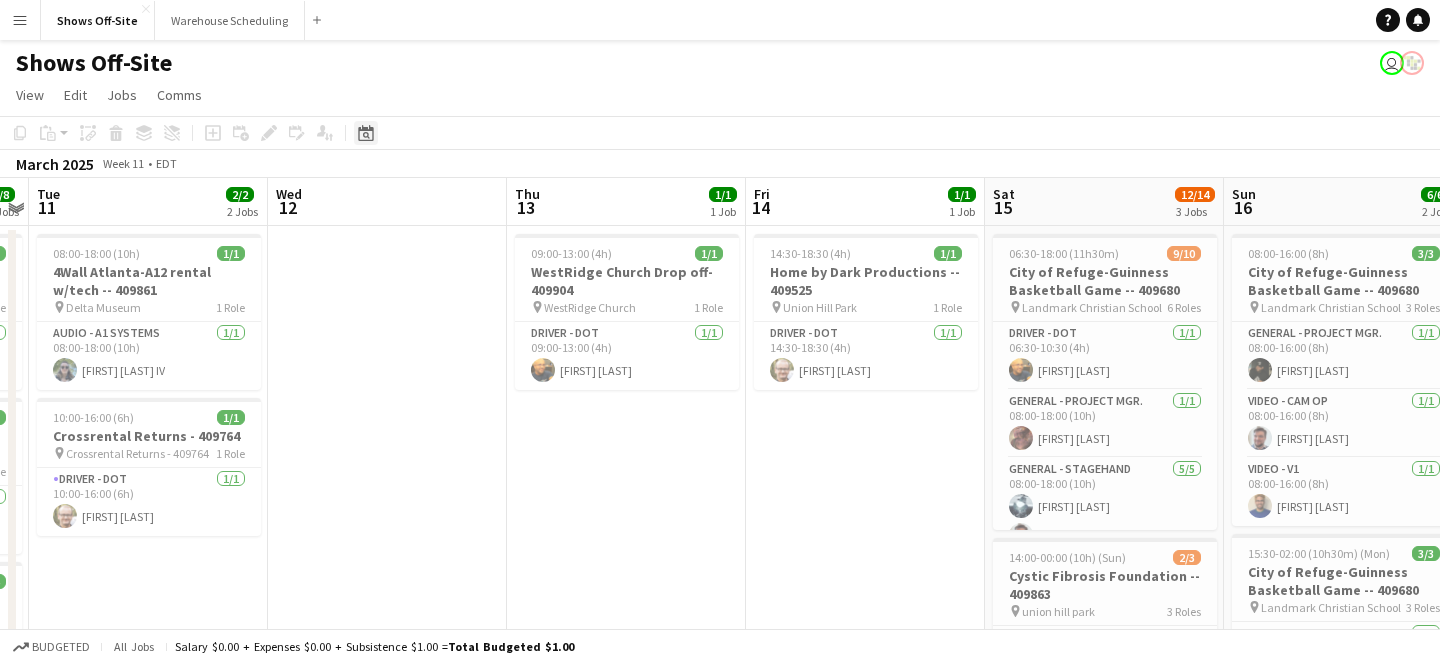 click 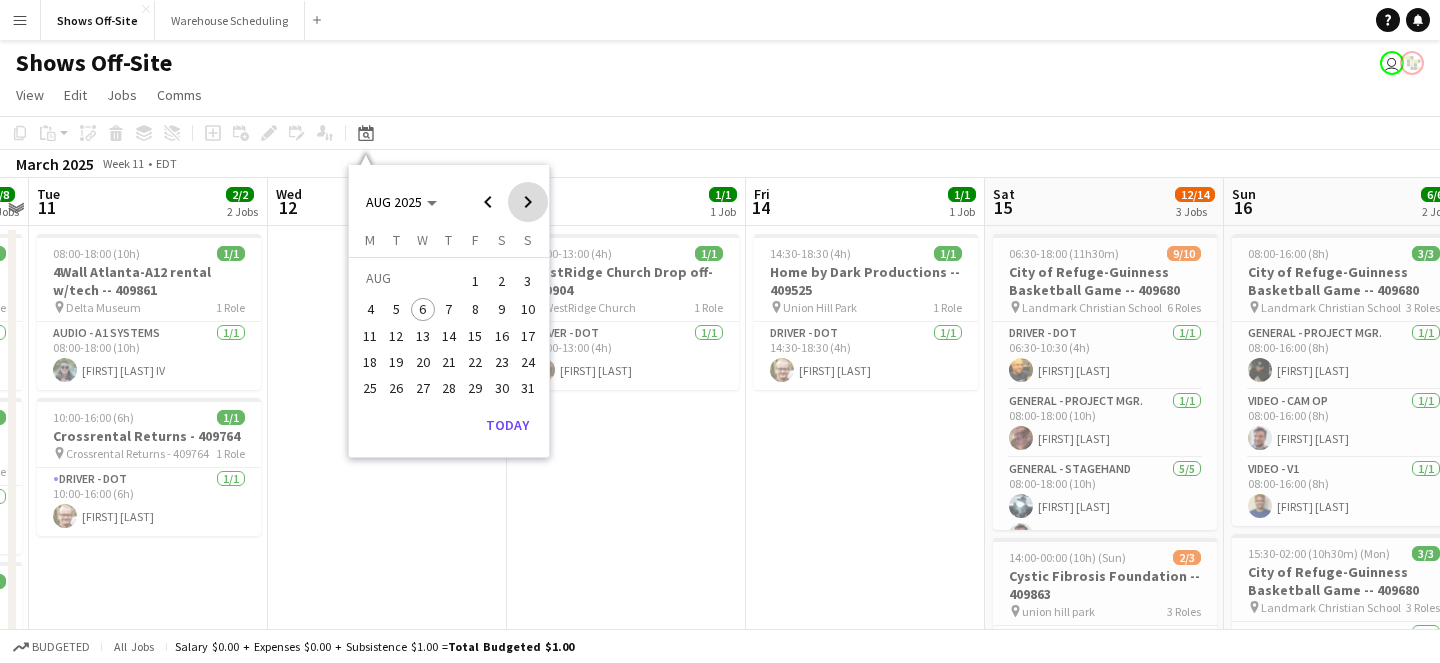 click at bounding box center (528, 202) 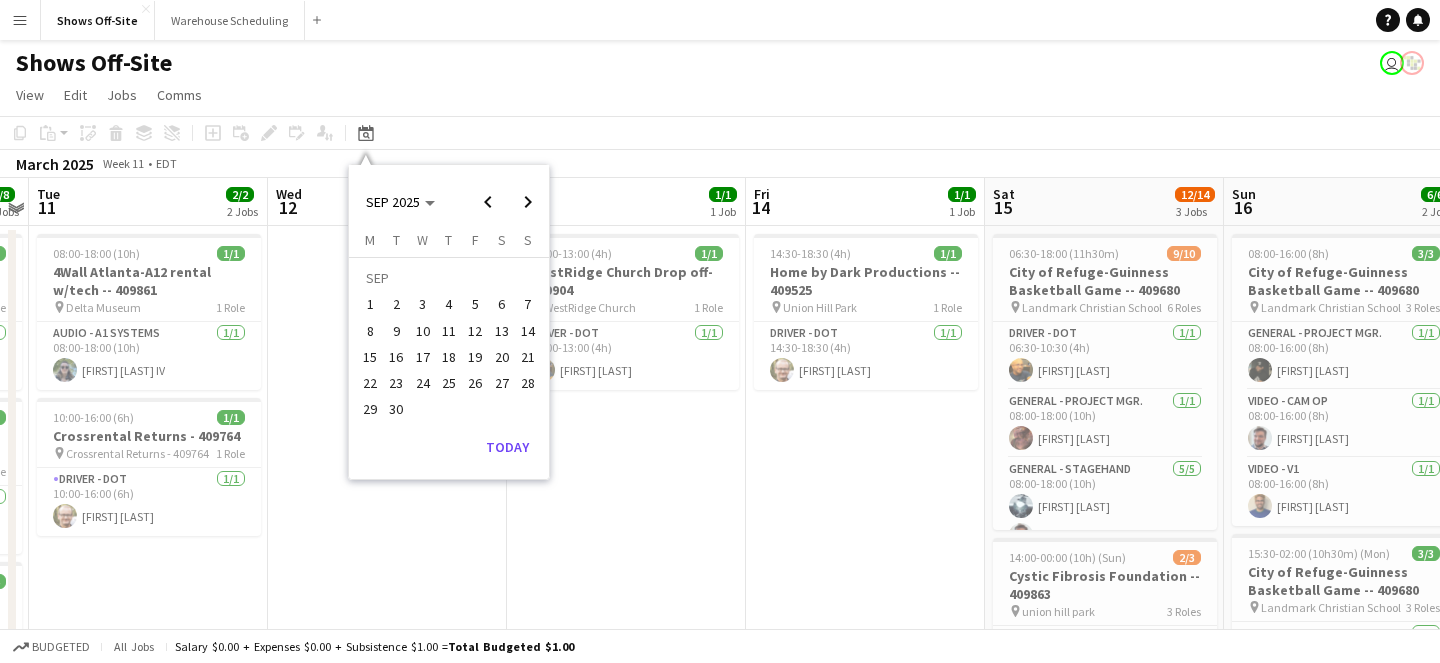 click on "14" at bounding box center (528, 331) 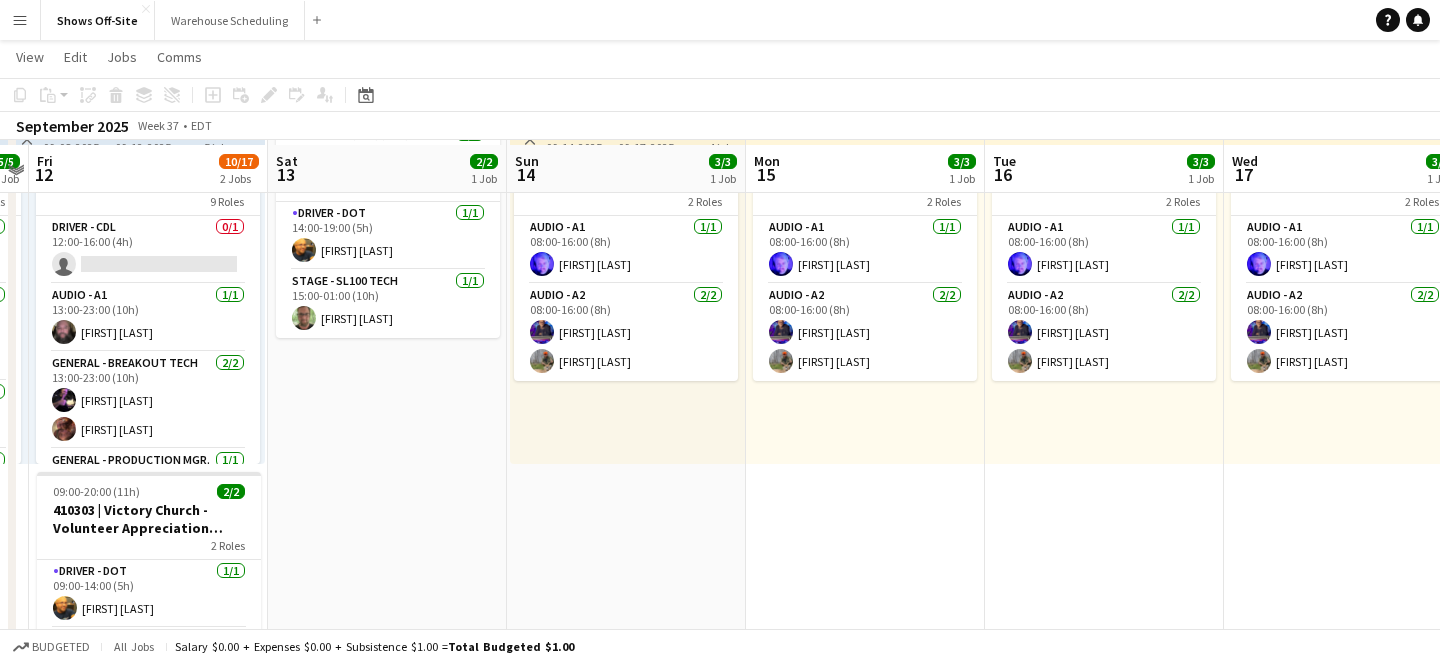 scroll, scrollTop: 0, scrollLeft: 0, axis: both 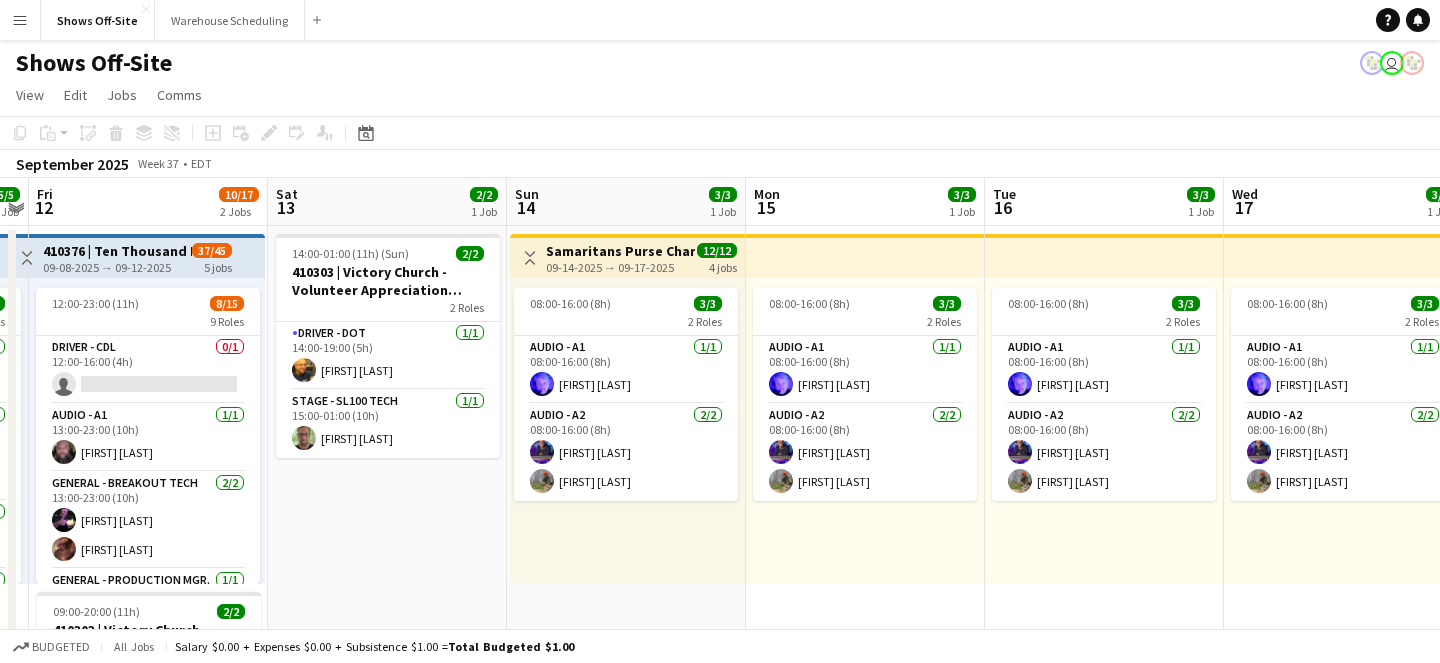 click on "September 2025   Week 37
•   EDT" 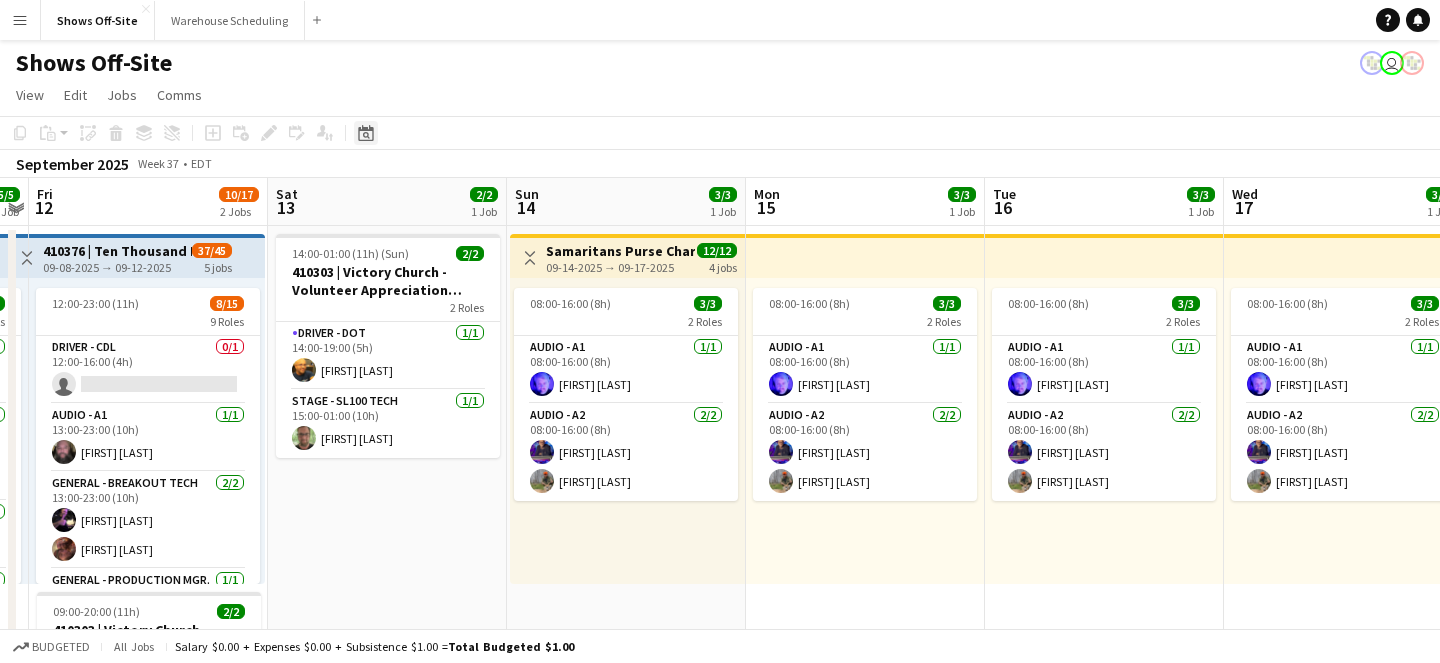 click on "Date picker" 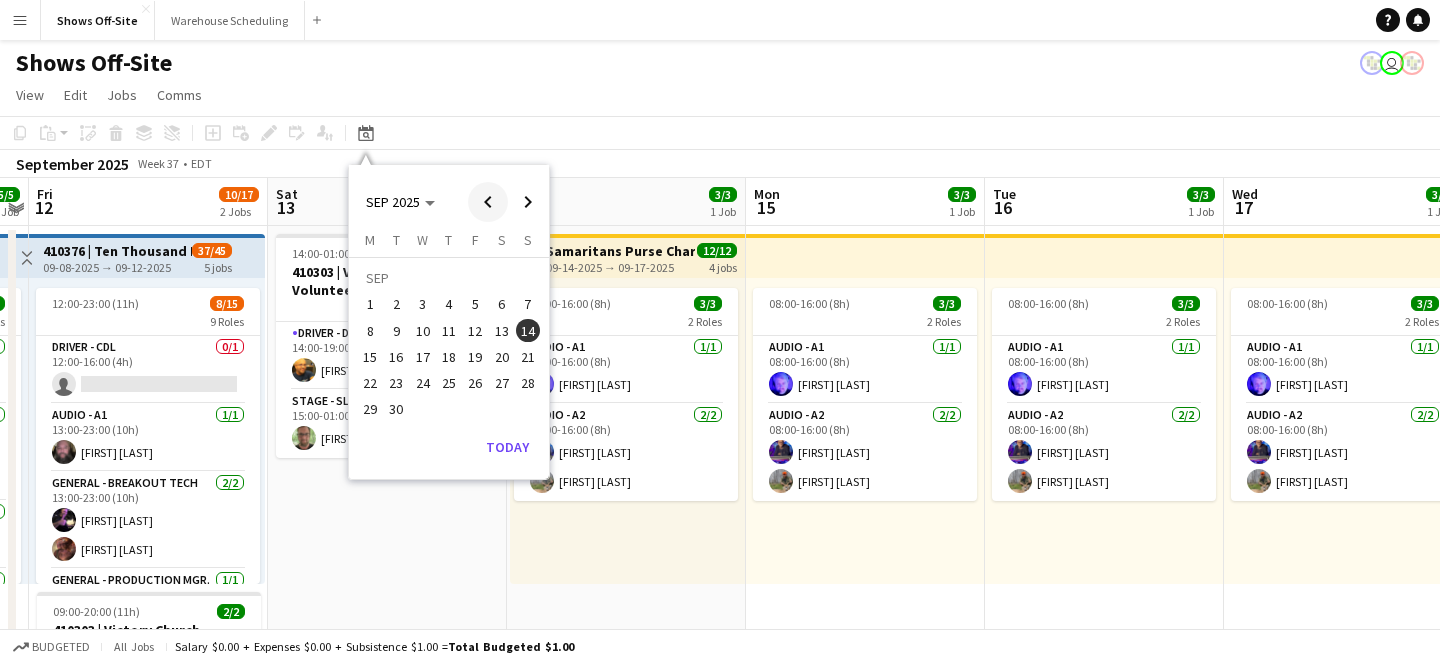 click at bounding box center [488, 202] 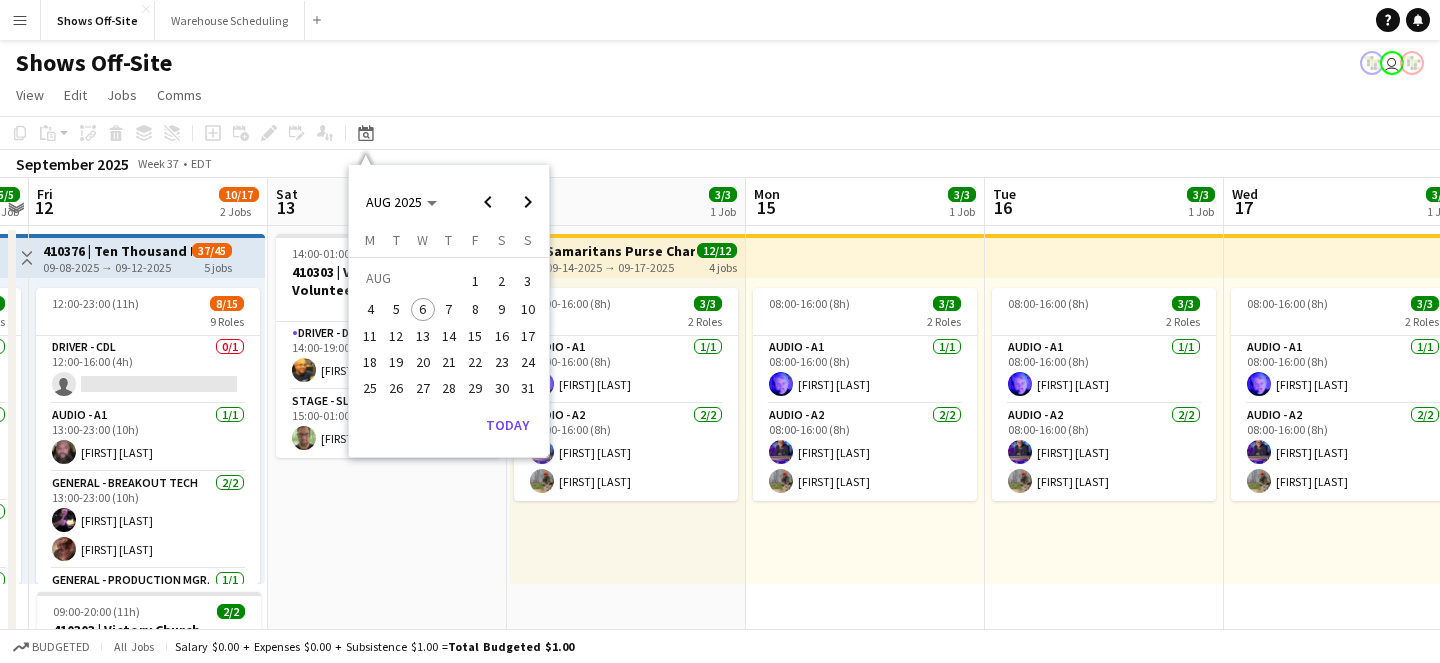 click on "11" at bounding box center (370, 336) 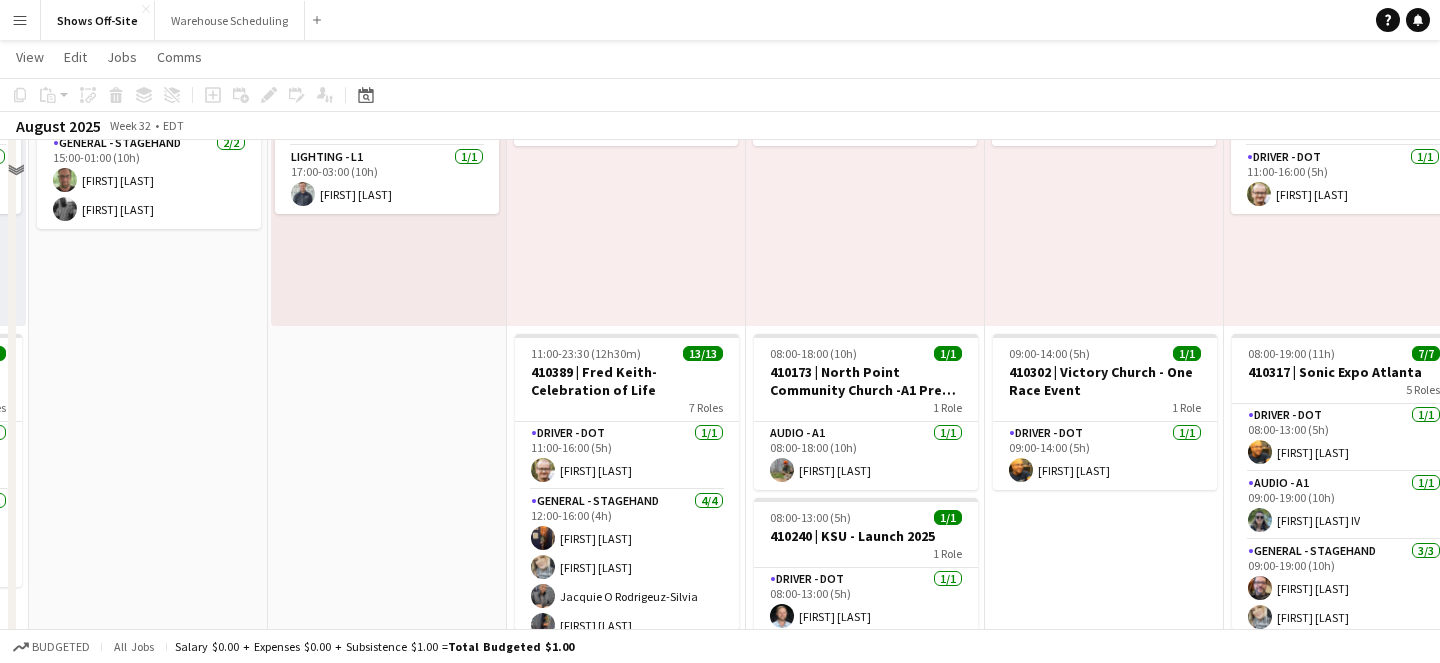 scroll, scrollTop: 259, scrollLeft: 0, axis: vertical 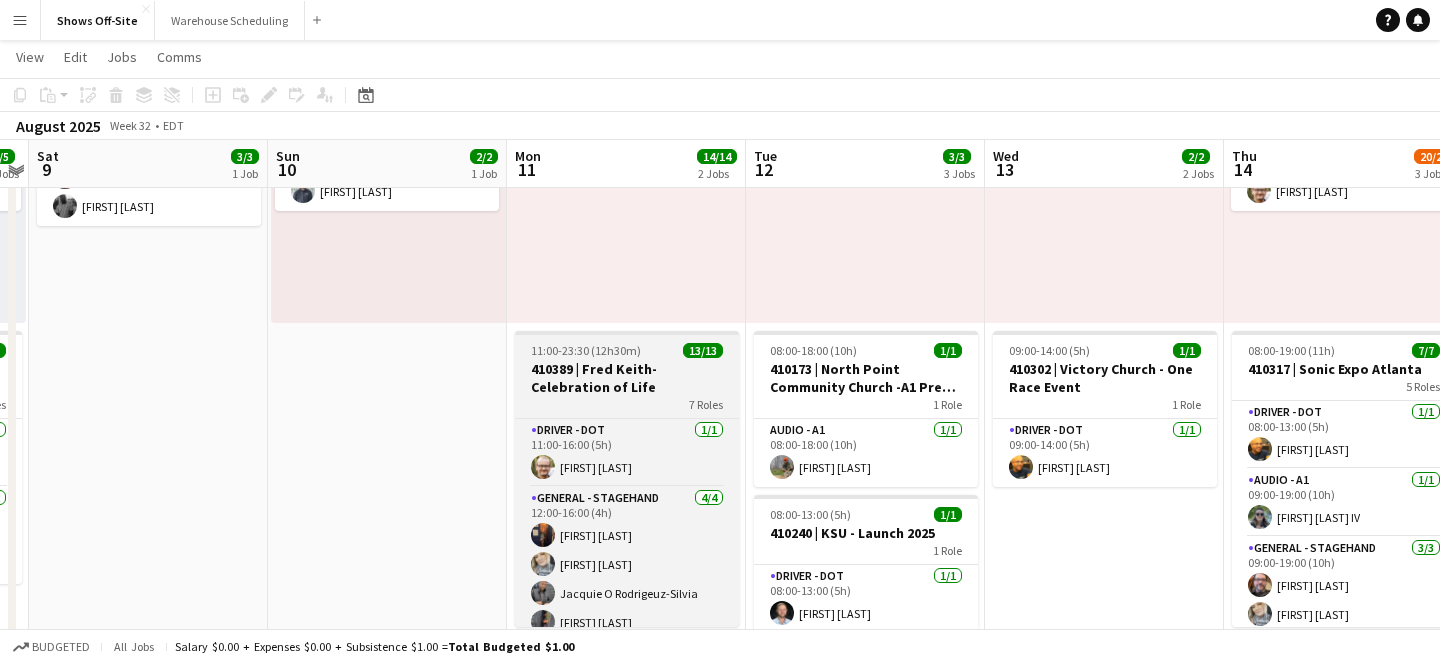 click on "410389 | Fred Keith- Celebration of Life" at bounding box center [627, 378] 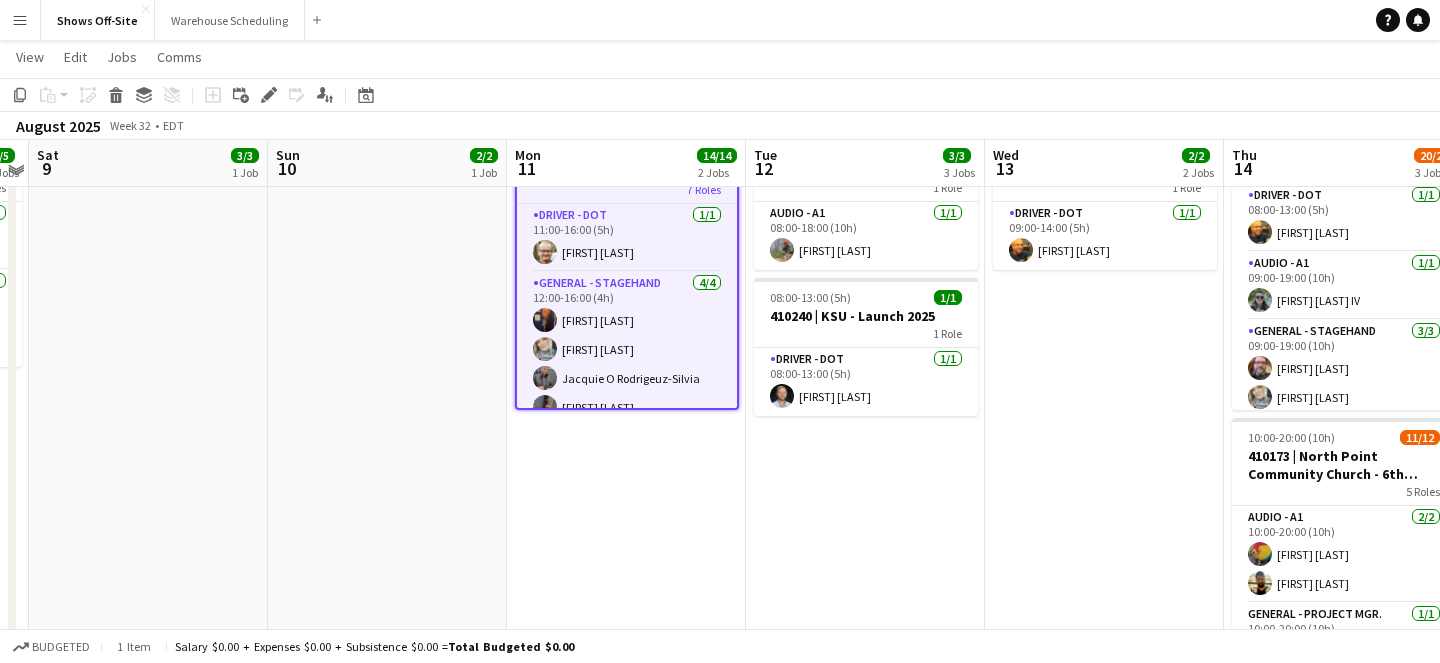 scroll, scrollTop: 475, scrollLeft: 0, axis: vertical 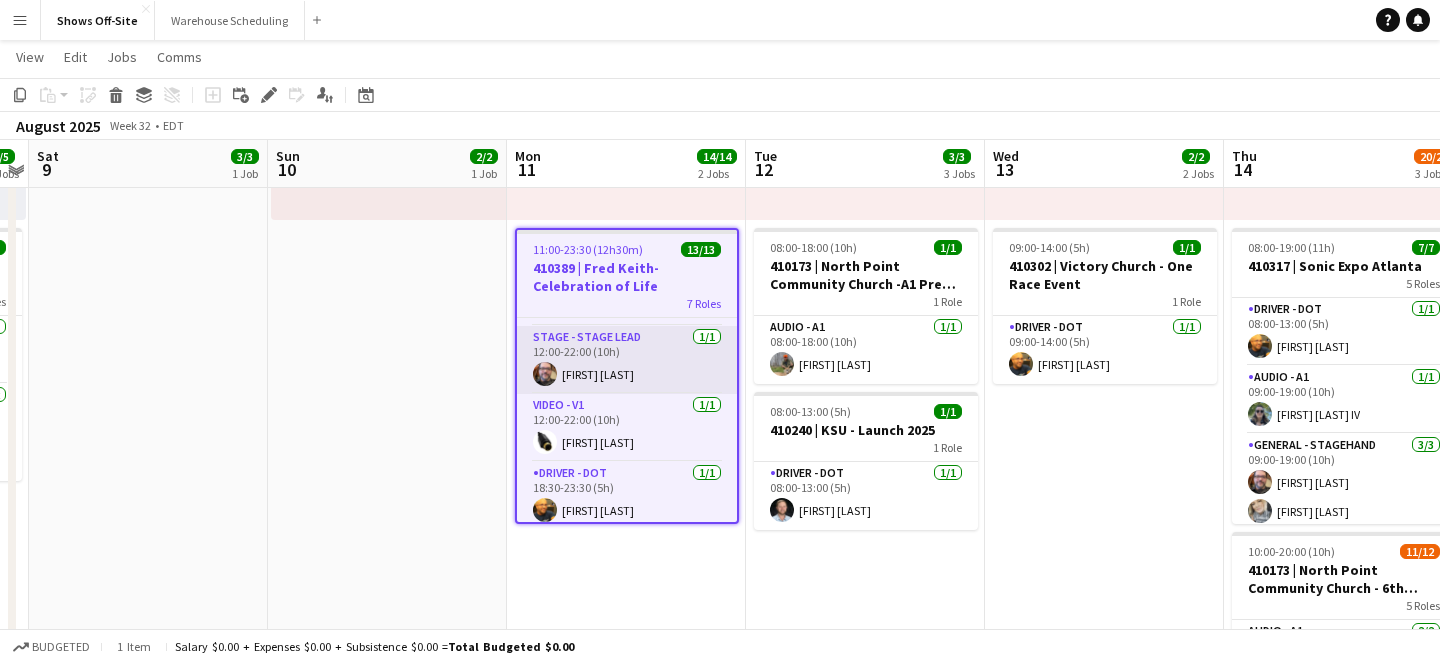 click on "[FIRST] [LAST]   [FIRST] [LAST]" at bounding box center (627, 360) 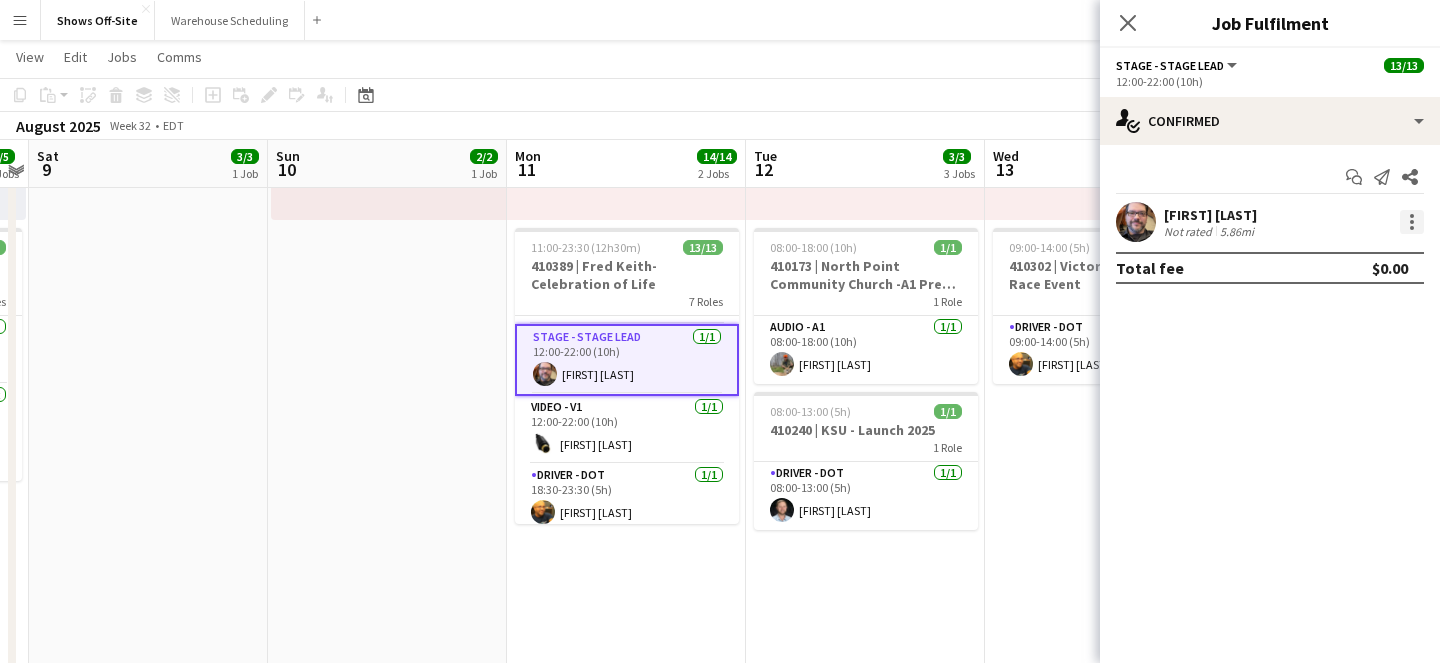 click at bounding box center (1412, 222) 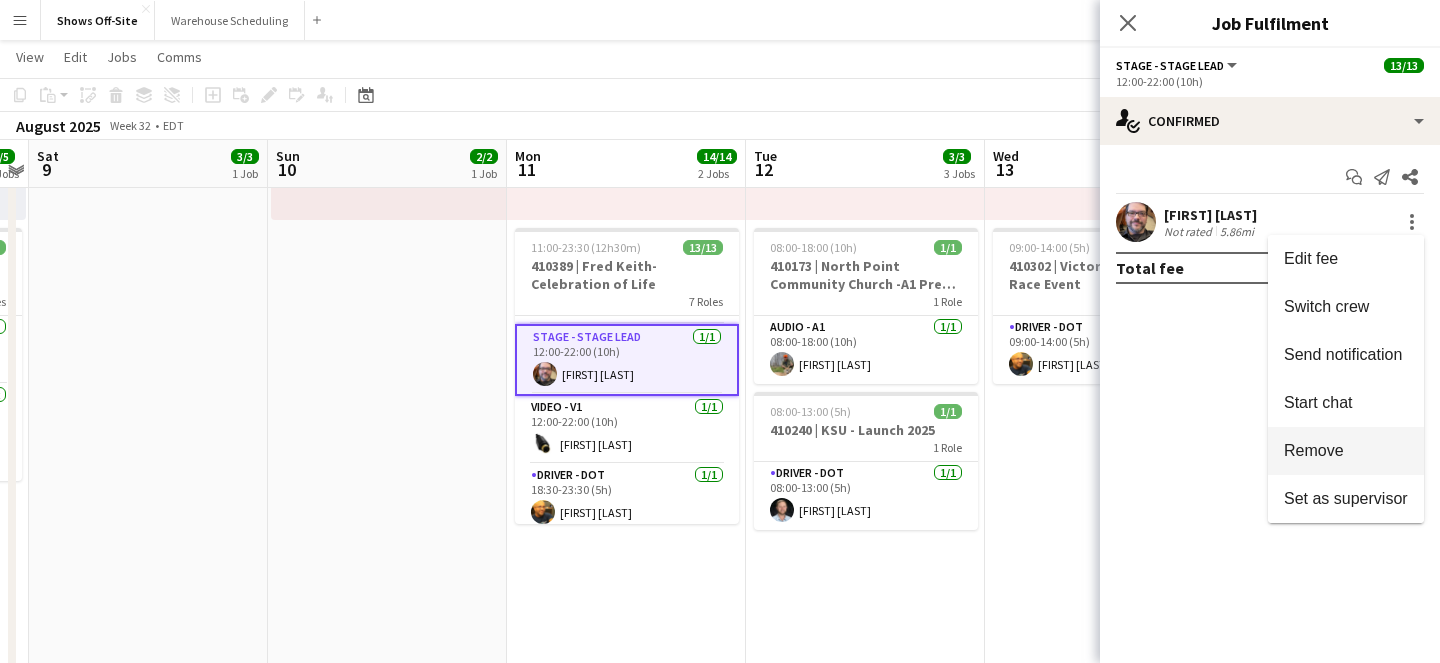 click on "Remove" at bounding box center (1346, 451) 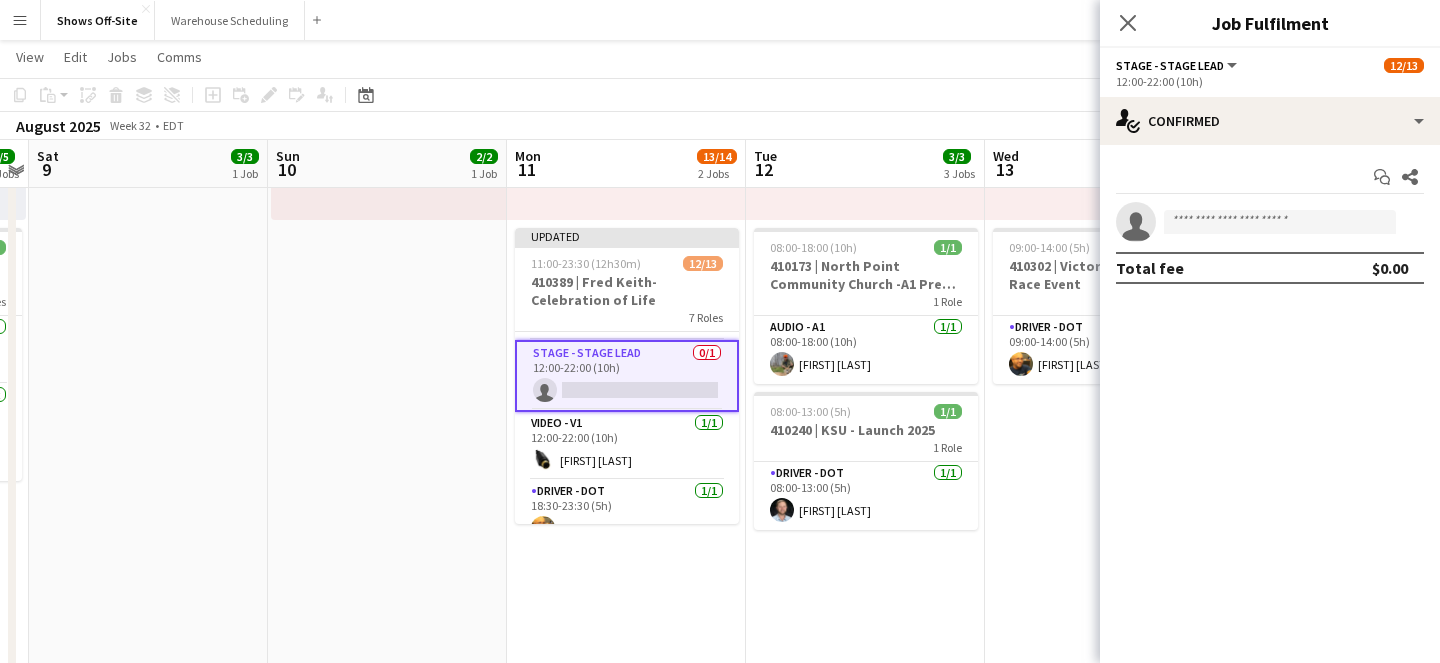 click on "Close pop-in" 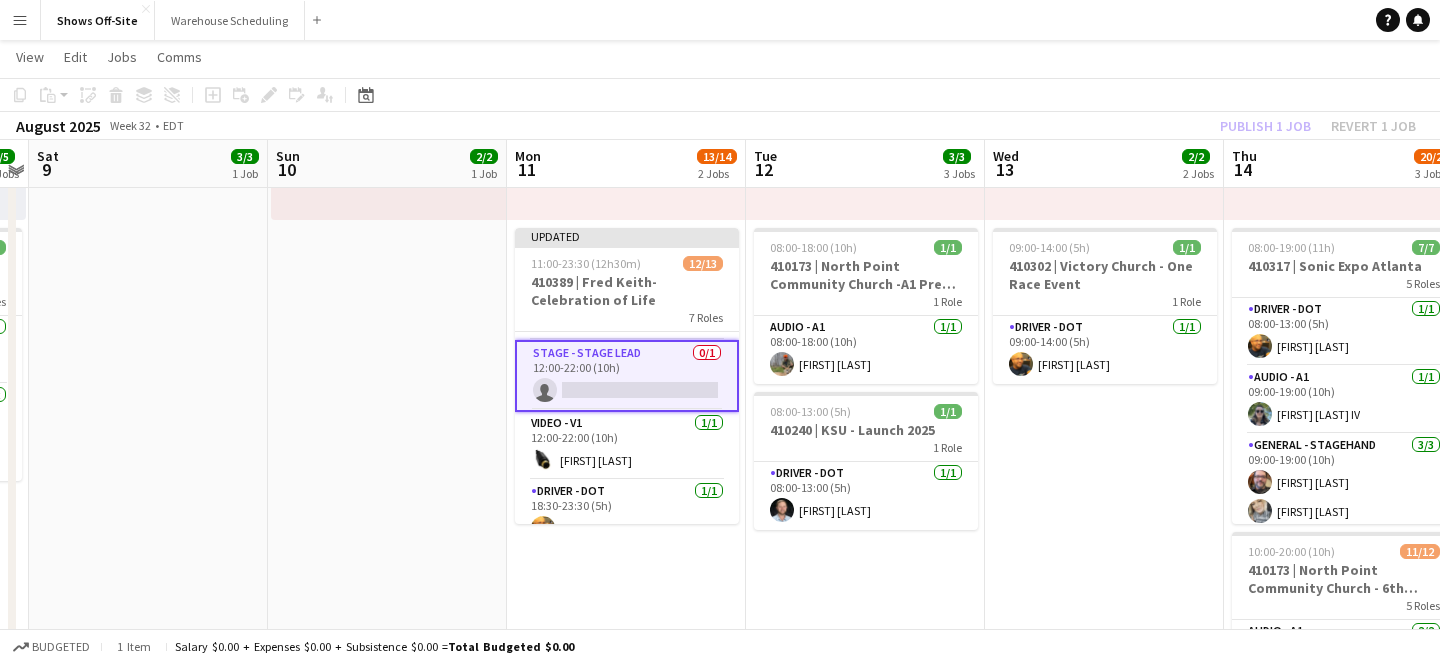 click on "Thu   14   20/21   3 Jobs" at bounding box center (1343, 164) 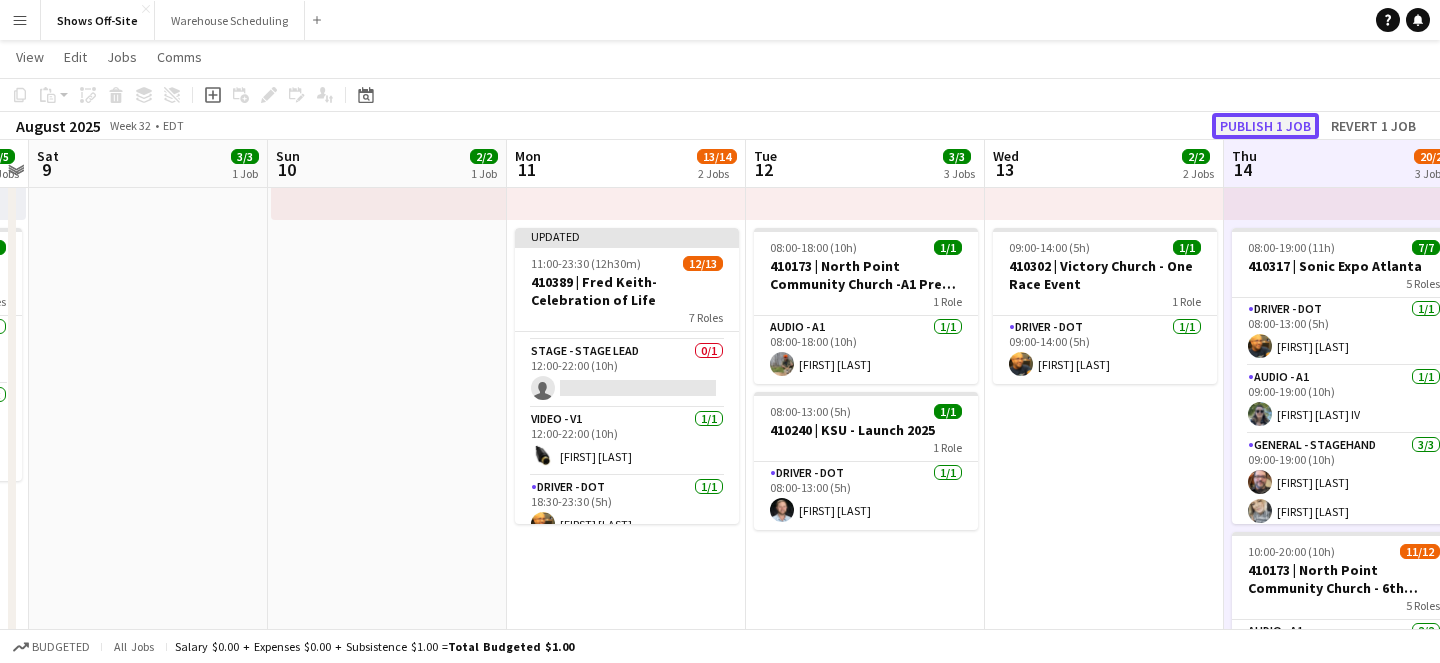 click on "Publish 1 job" 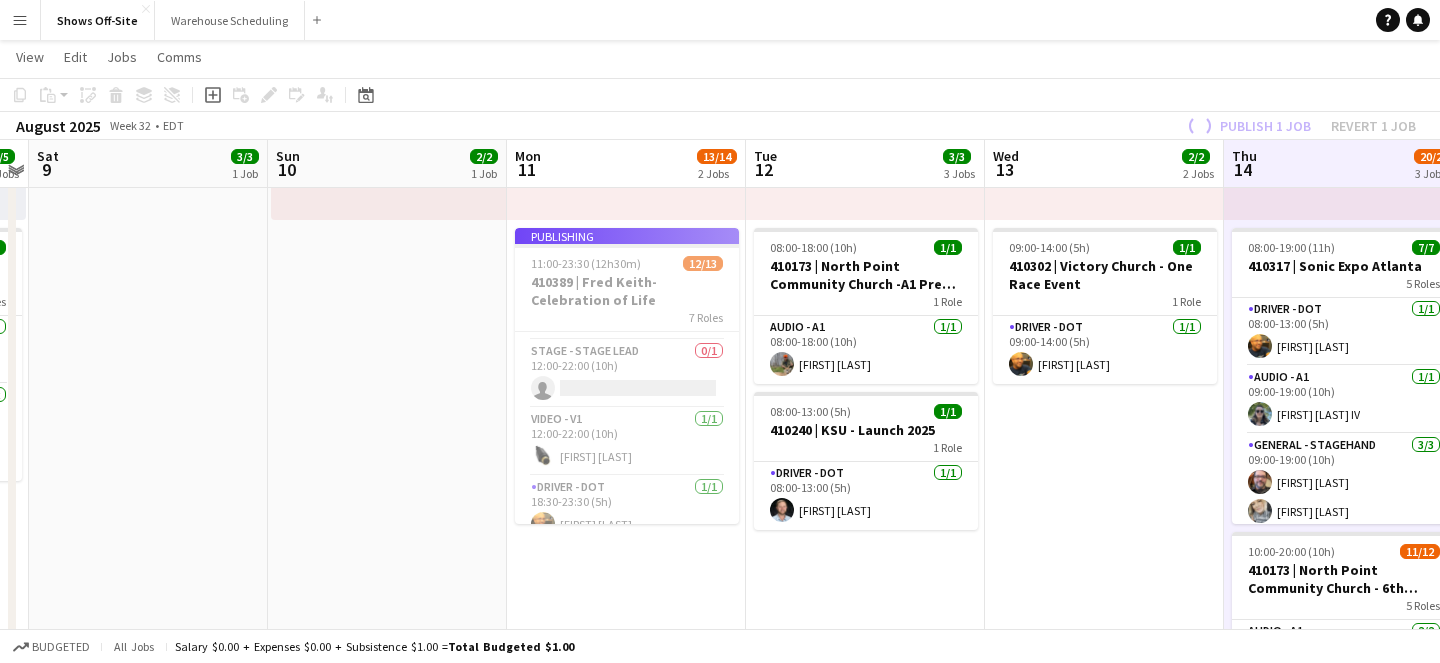 click on "Publishing   11:00-23:30 (12h30m)    12/13   410389 | [FIRST] [LAST]- Celebration of Life   7 Roles   Driver - DOT   1/1   11:00-16:00 (5h)
[FIRST] [LAST]  General - Stagehand   4/4   12:00-16:00 (4h)
[FIRST] [LAST] [FIRST] [LAST] [FIRST] [LAST]  Audio - A1   1/1   12:00-22:00 (10h)
[FIRST] [LAST]  Stage - Stage Lead   0/1   12:00-22:00 (10h)
single-neutral-actions
Video - V1   1/1   12:00-22:00 (10h)
[FIRST] [LAST]  Driver - DOT   1/1   18:30-23:30 (5h)
[FIRST] [LAST]  General - Stagehand   4/4   19:30-23:30 (4h)
[FIRST] [LAST] [FIRST] [LAST] [FIRST] [LAST]" at bounding box center (627, 376) 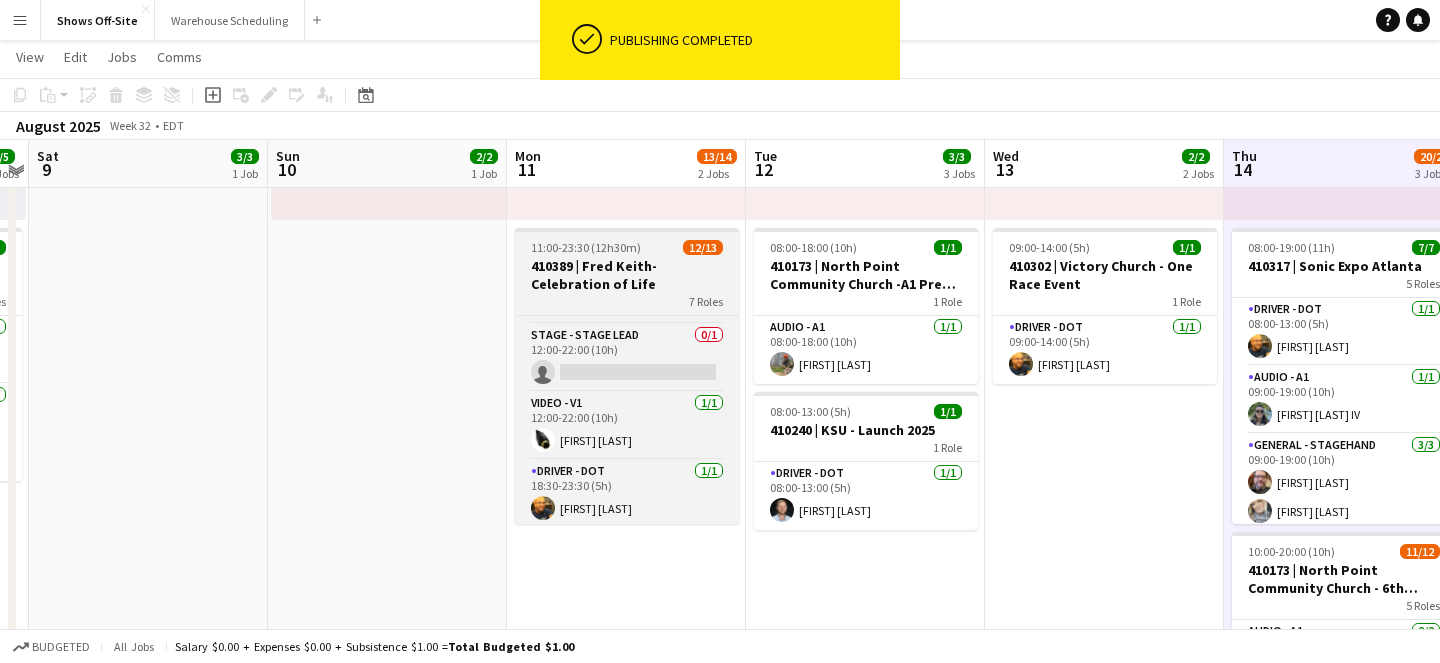 click on "410389 | Fred Keith- Celebration of Life" at bounding box center [627, 275] 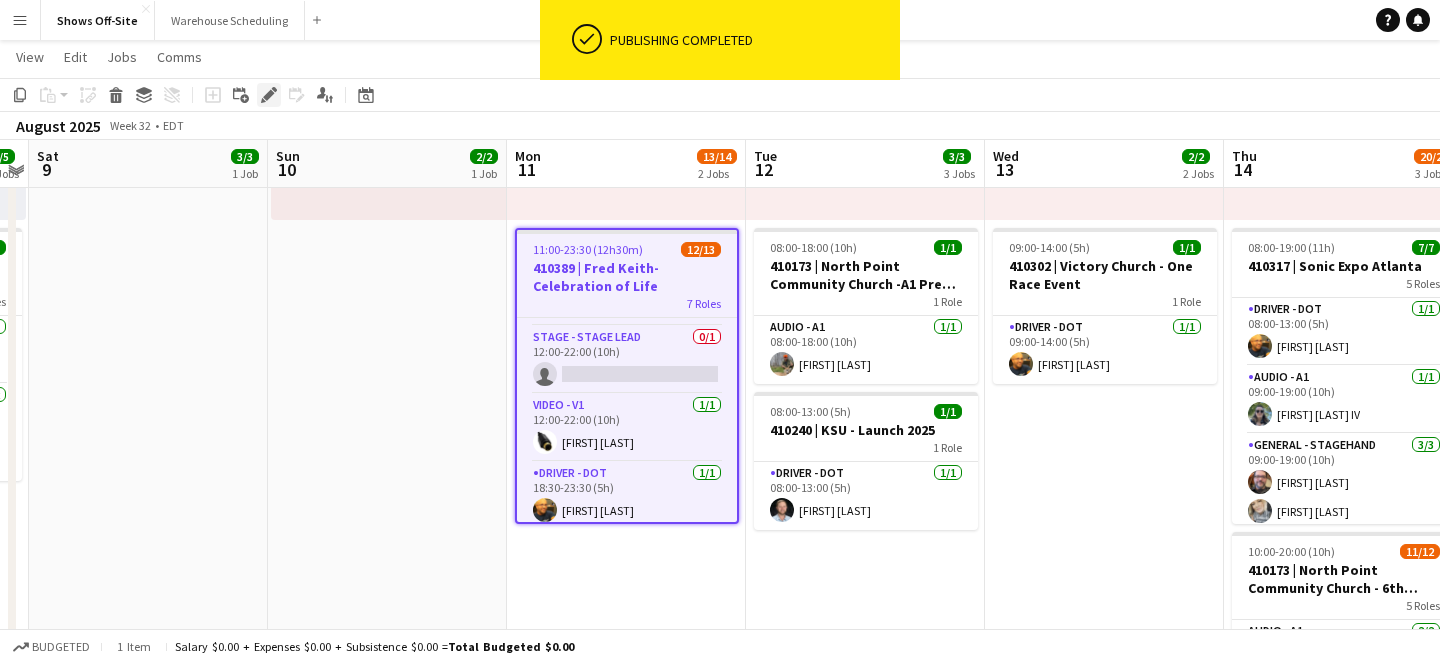 click 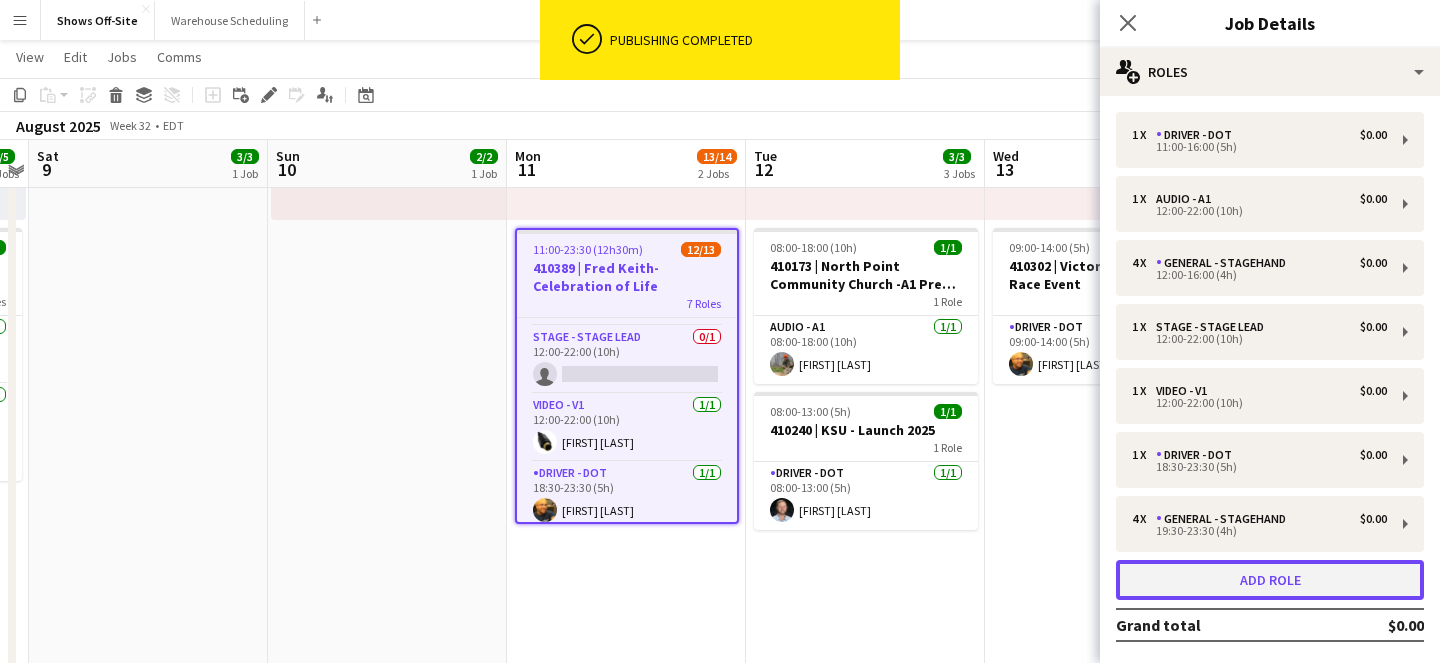 click on "Add role" at bounding box center [1270, 580] 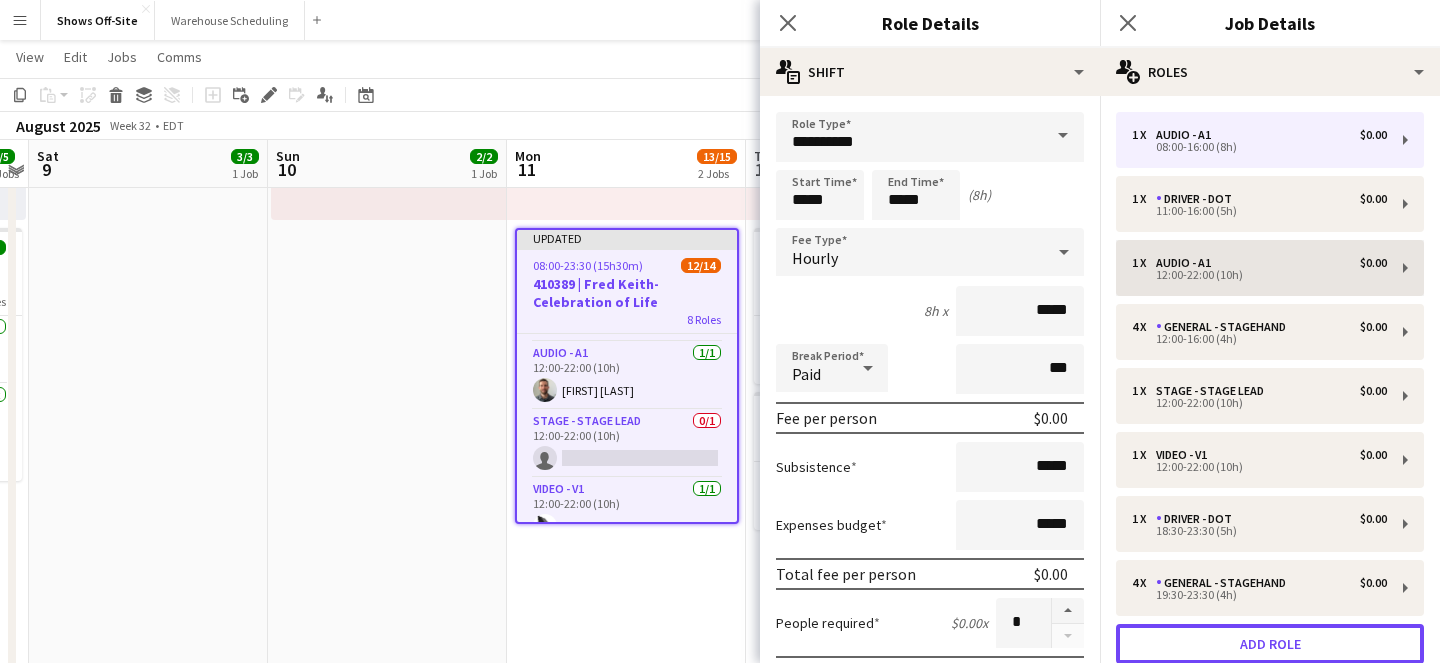 scroll, scrollTop: 351, scrollLeft: 0, axis: vertical 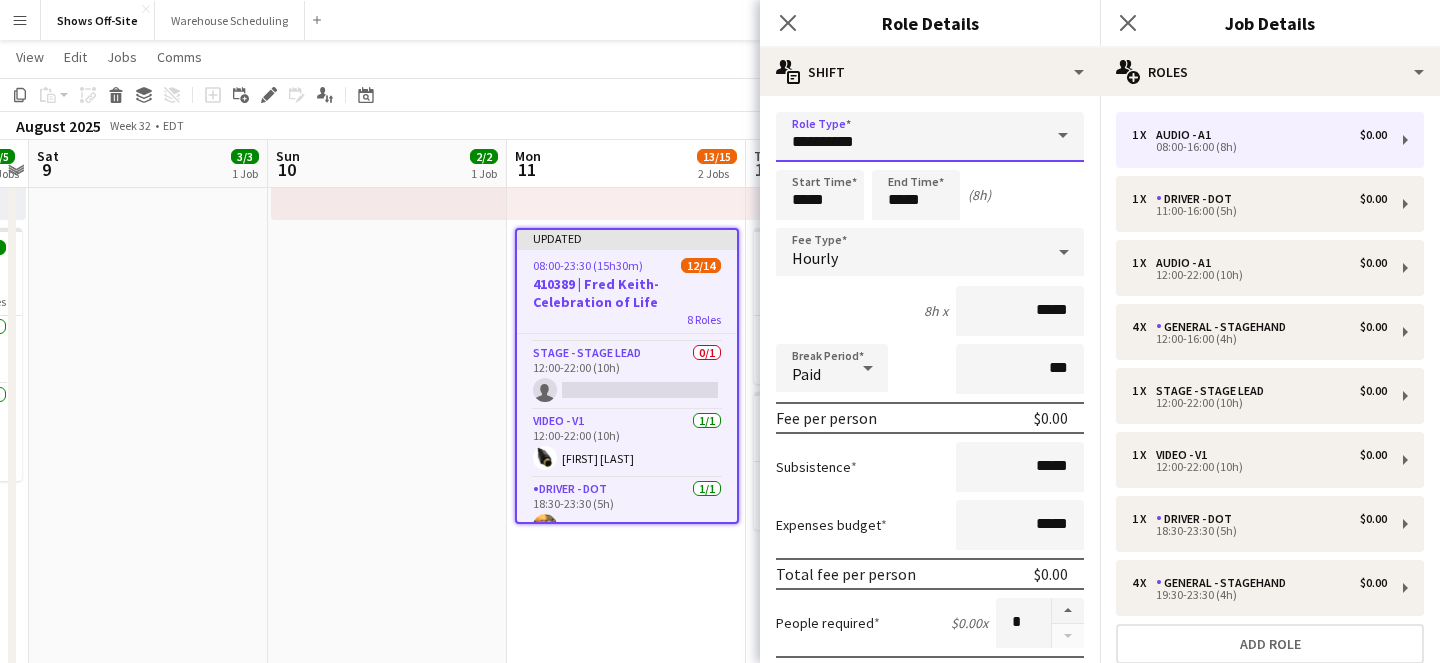 drag, startPoint x: 908, startPoint y: 132, endPoint x: 689, endPoint y: 132, distance: 219 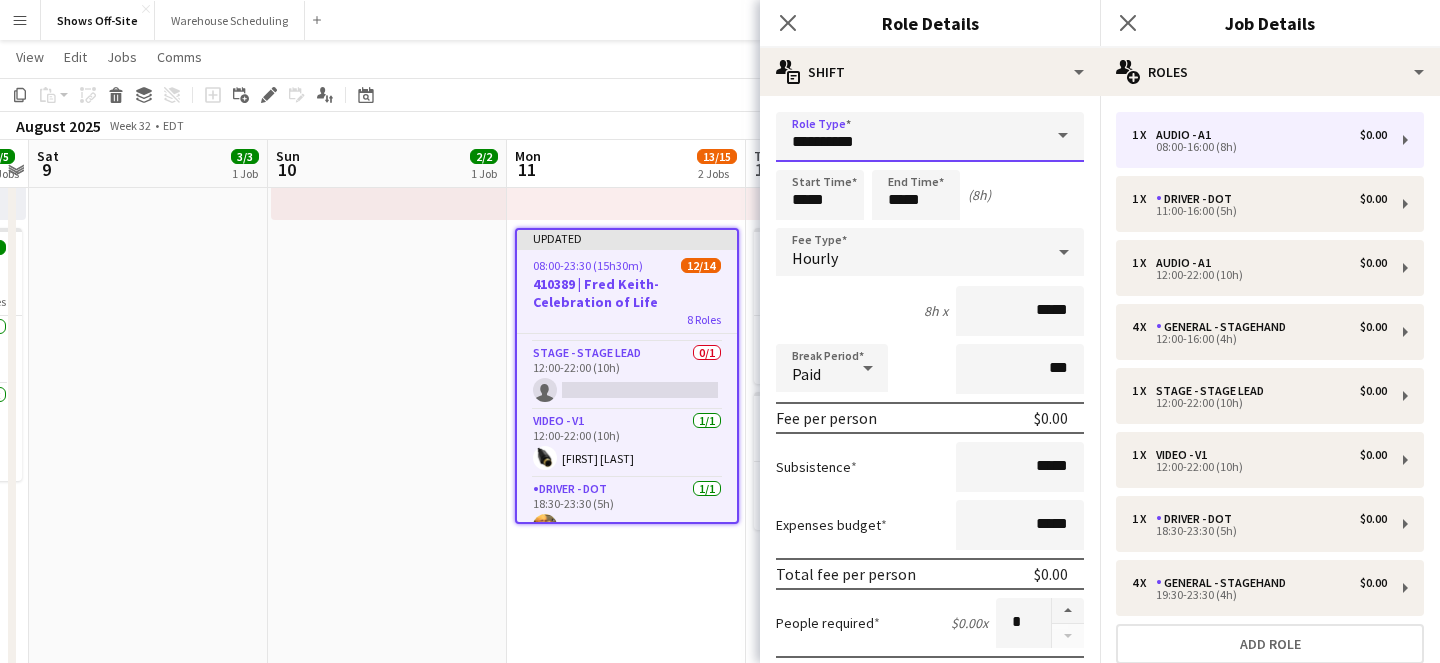 click on "Menu
Boards
Boards   Boards   All jobs   Status
Workforce
Workforce   My Workforce   Recruiting
Comms
Comms
Pay
Pay   Approvals   Payments   Reports
Platform Settings
Platform Settings   App settings   Your settings   Profiles
Training Academy
Training Academy
Knowledge Base
Knowledge Base
Product Updates
Product Updates   Log Out   Privacy   Shows Off-Site
Close
Warehouse Scheduling
Close
Add
Help
Notifications
Shows Off-Site
user
View  Day view expanded Day view collapsed Month view" at bounding box center [720, 842] 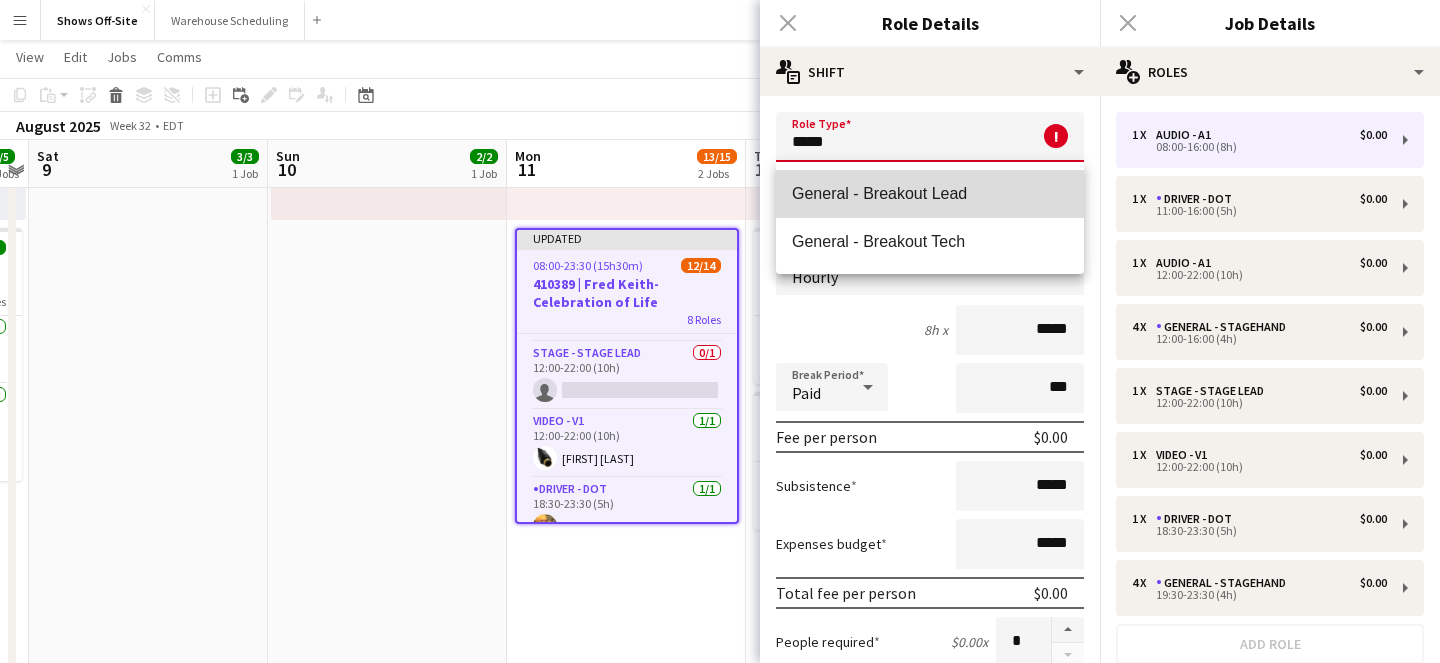 click on "General - Breakout Lead" at bounding box center [930, 194] 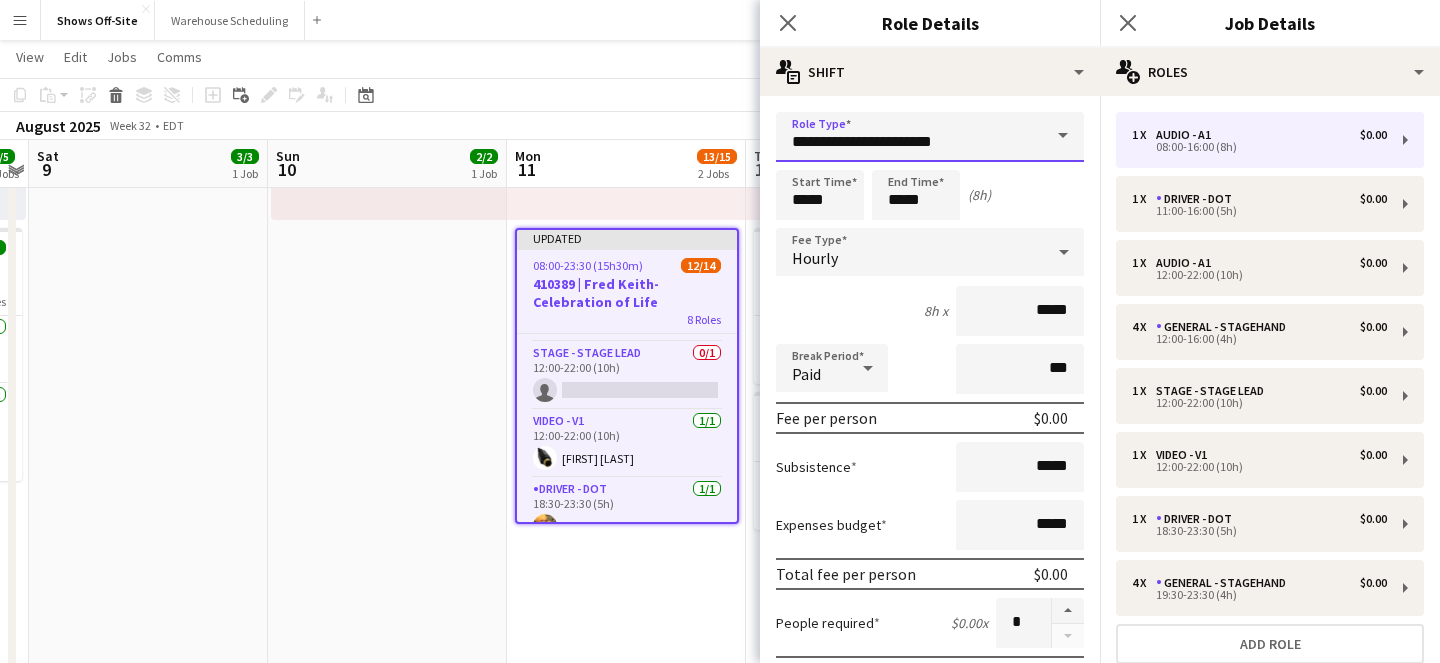 click on "**********" at bounding box center [930, 137] 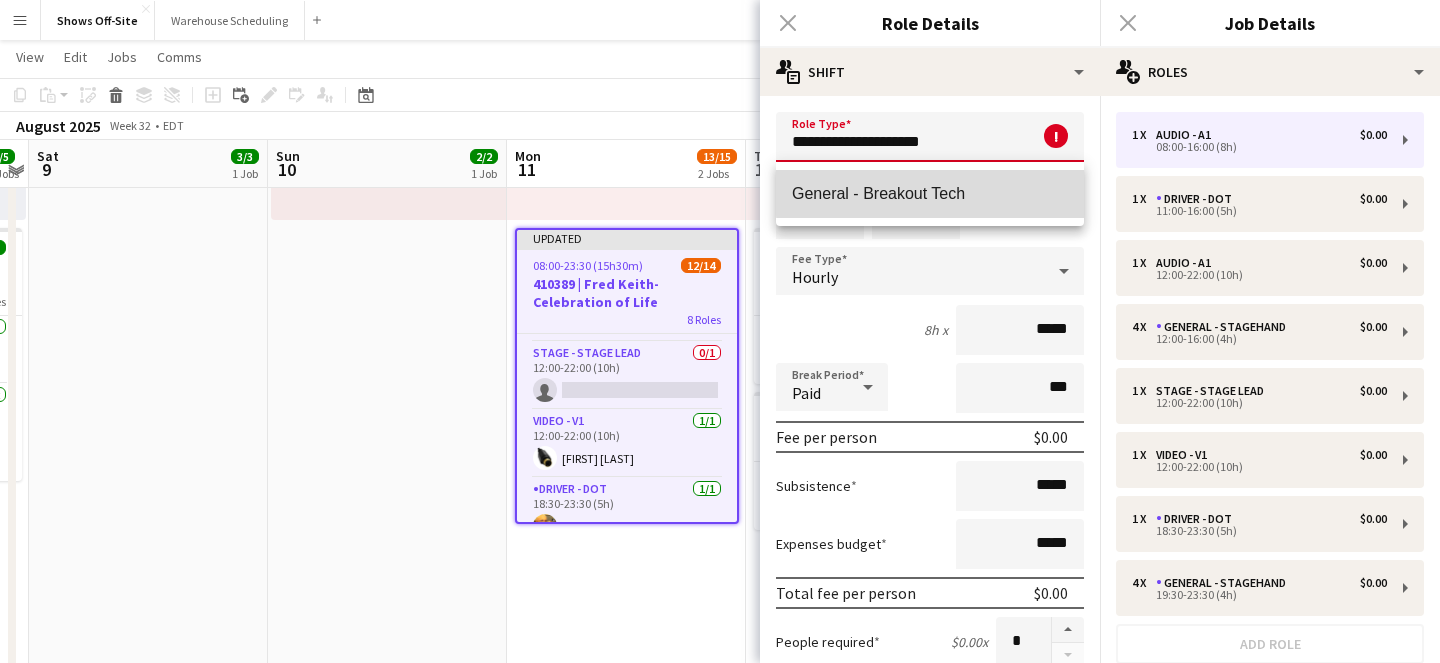 click on "General - Breakout Tech" at bounding box center (930, 194) 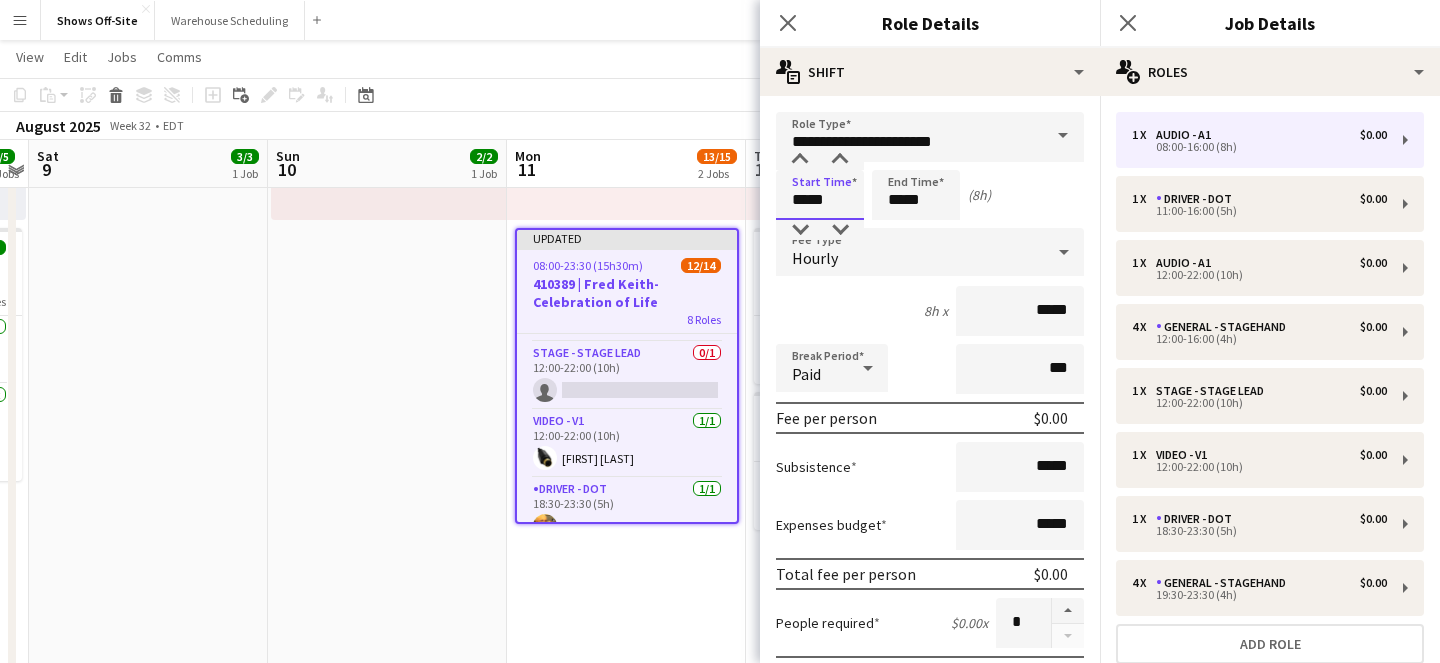 drag, startPoint x: 846, startPoint y: 201, endPoint x: 752, endPoint y: 201, distance: 94 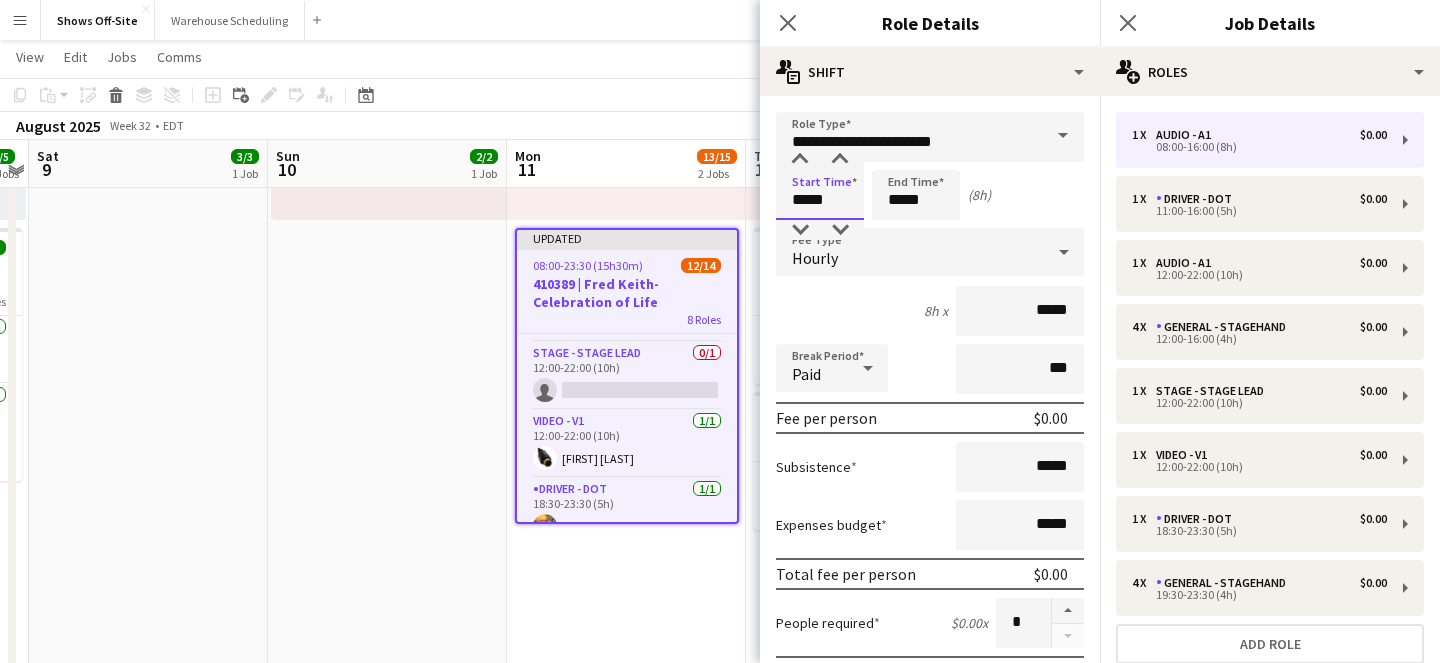 click on "Menu
Boards
Boards   Boards   All jobs   Status
Workforce
Workforce   My Workforce   Recruiting
Comms
Comms
Pay
Pay   Approvals   Payments   Reports
Platform Settings
Platform Settings   App settings   Your settings   Profiles
Training Academy
Training Academy
Knowledge Base
Knowledge Base
Product Updates
Product Updates   Log Out   Privacy   Shows Off-Site
Close
Warehouse Scheduling
Close
Add
Help
Notifications
Shows Off-Site
user
View  Day view expanded Day view collapsed Month view" at bounding box center (720, 842) 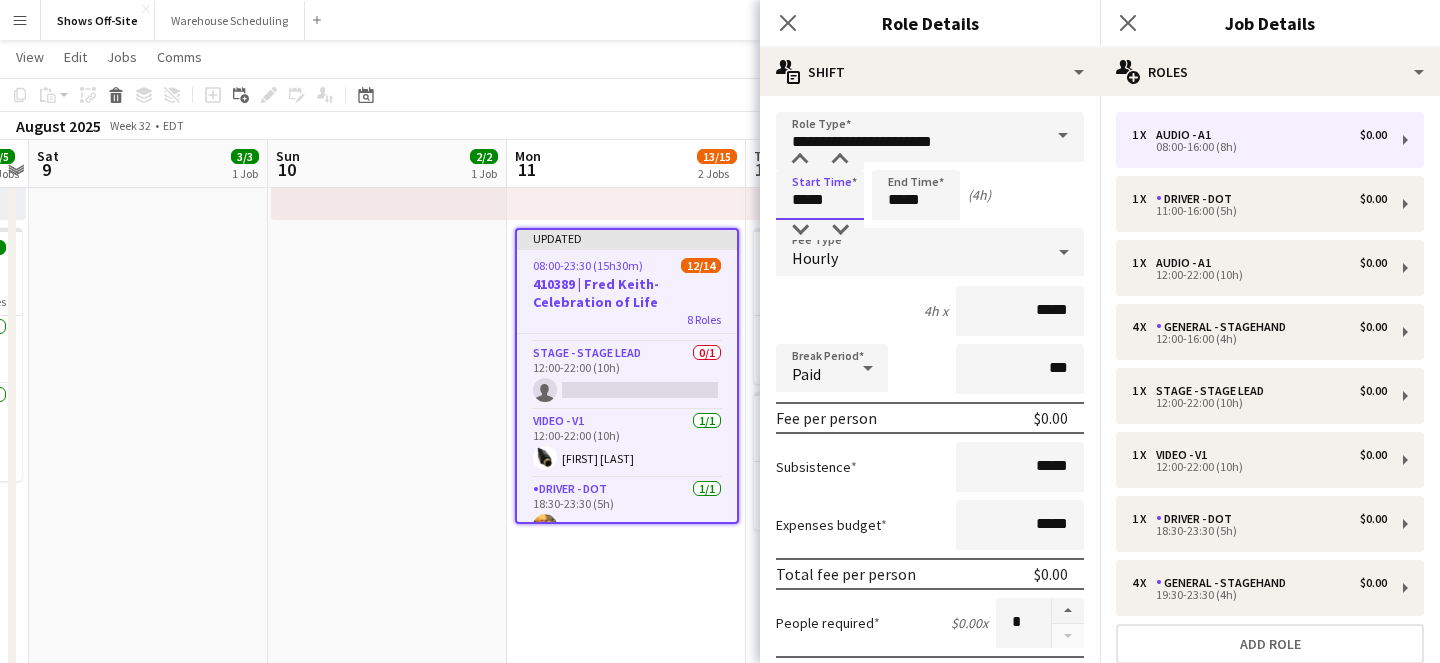 type on "*****" 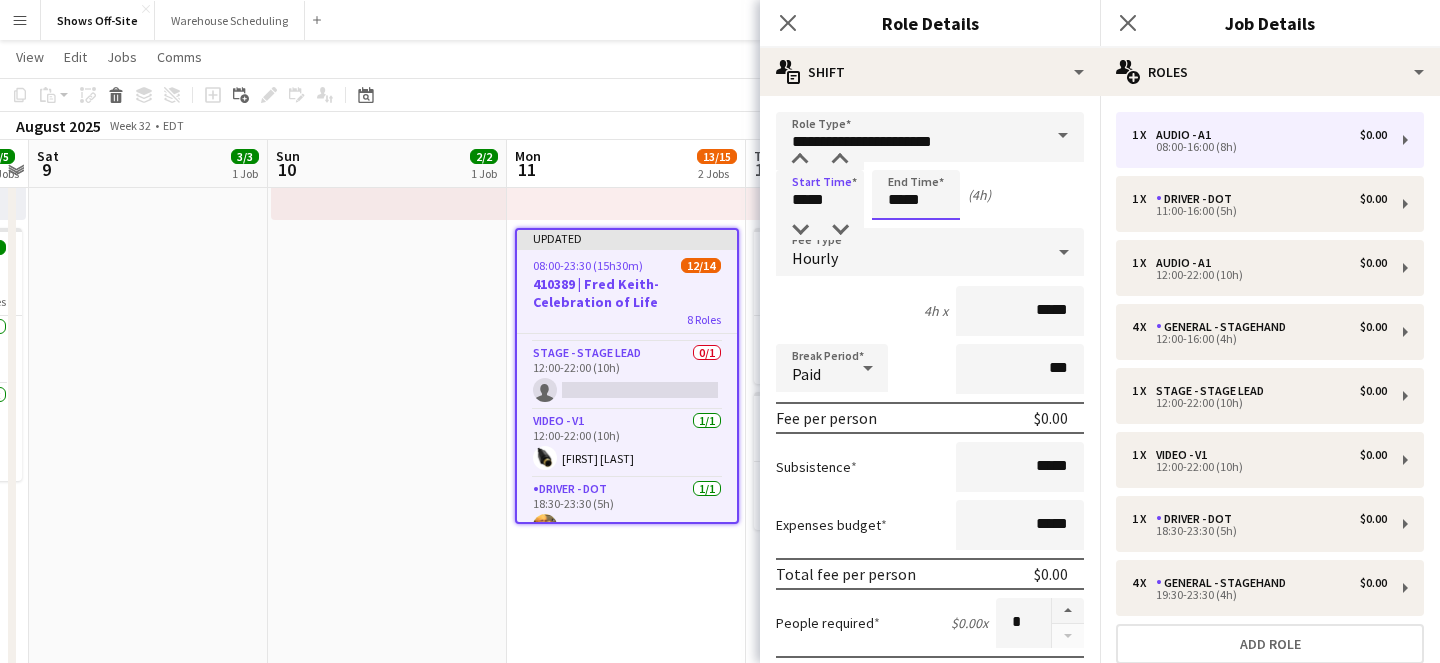 click on "*****" at bounding box center [916, 195] 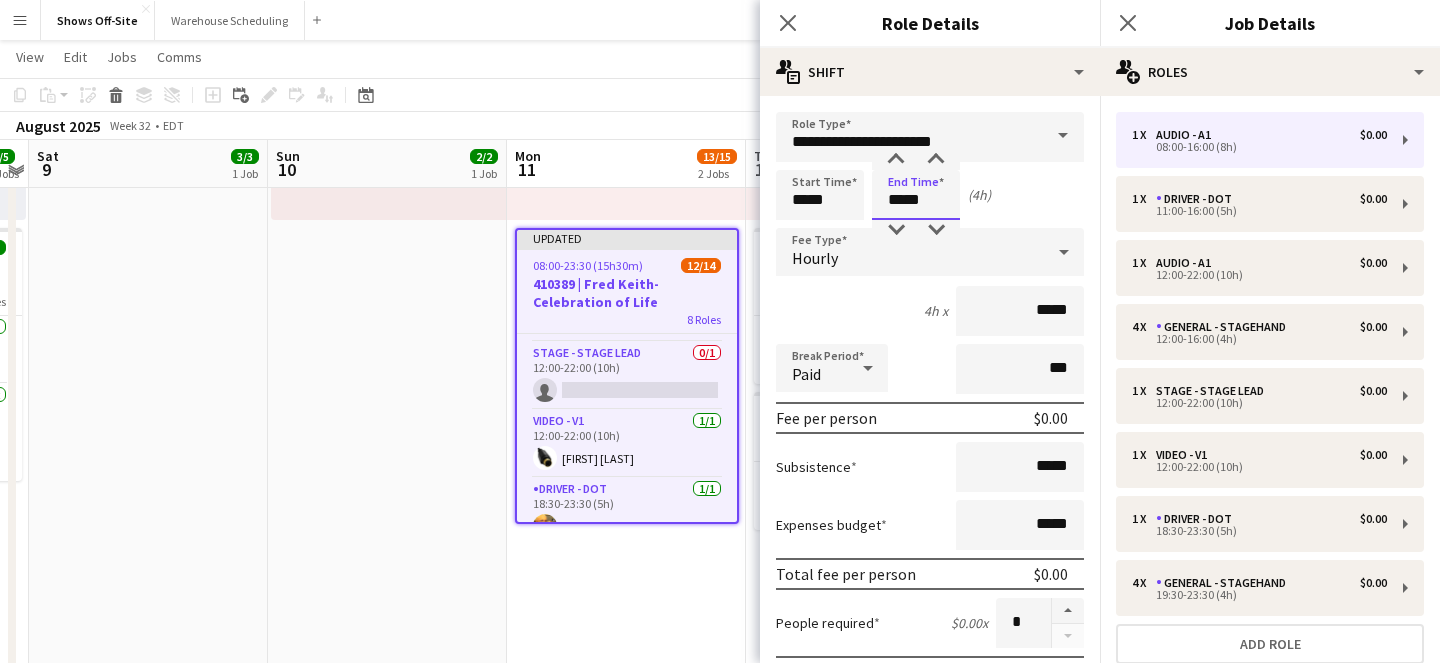 drag, startPoint x: 933, startPoint y: 204, endPoint x: 797, endPoint y: 201, distance: 136.03308 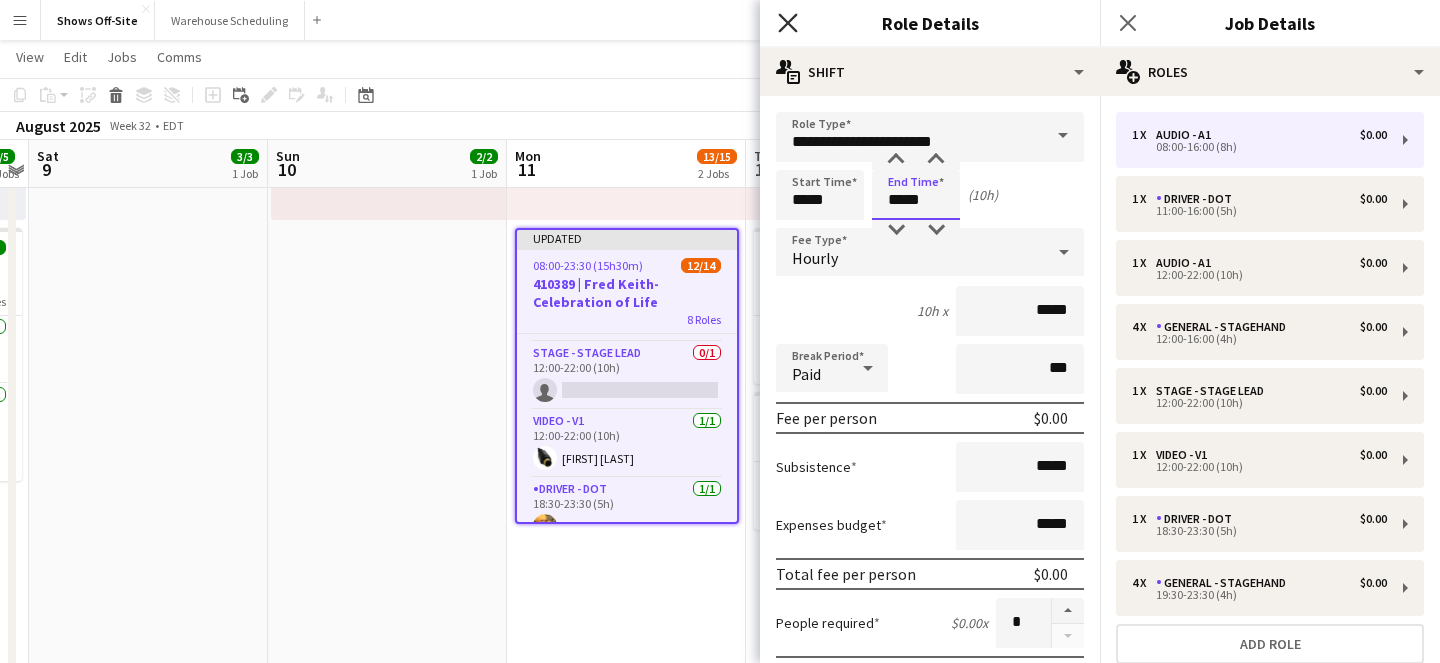 type on "*****" 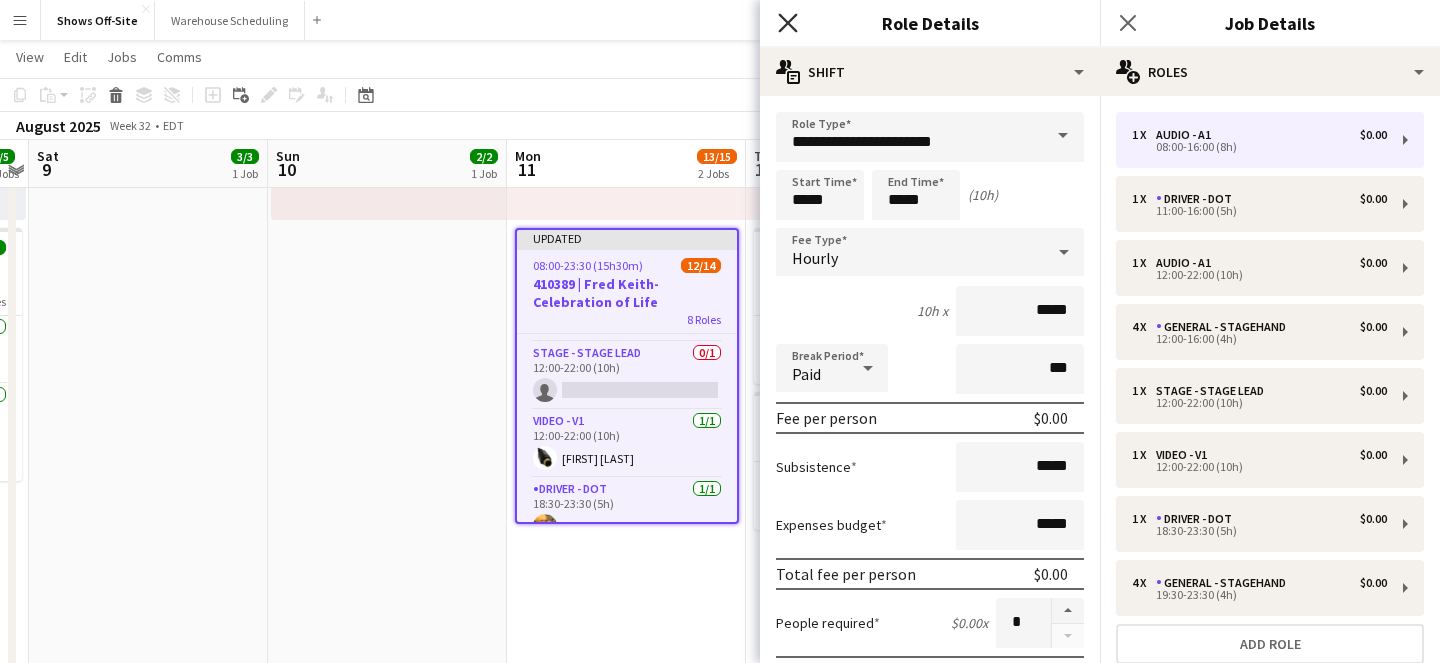 click on "Close pop-in" 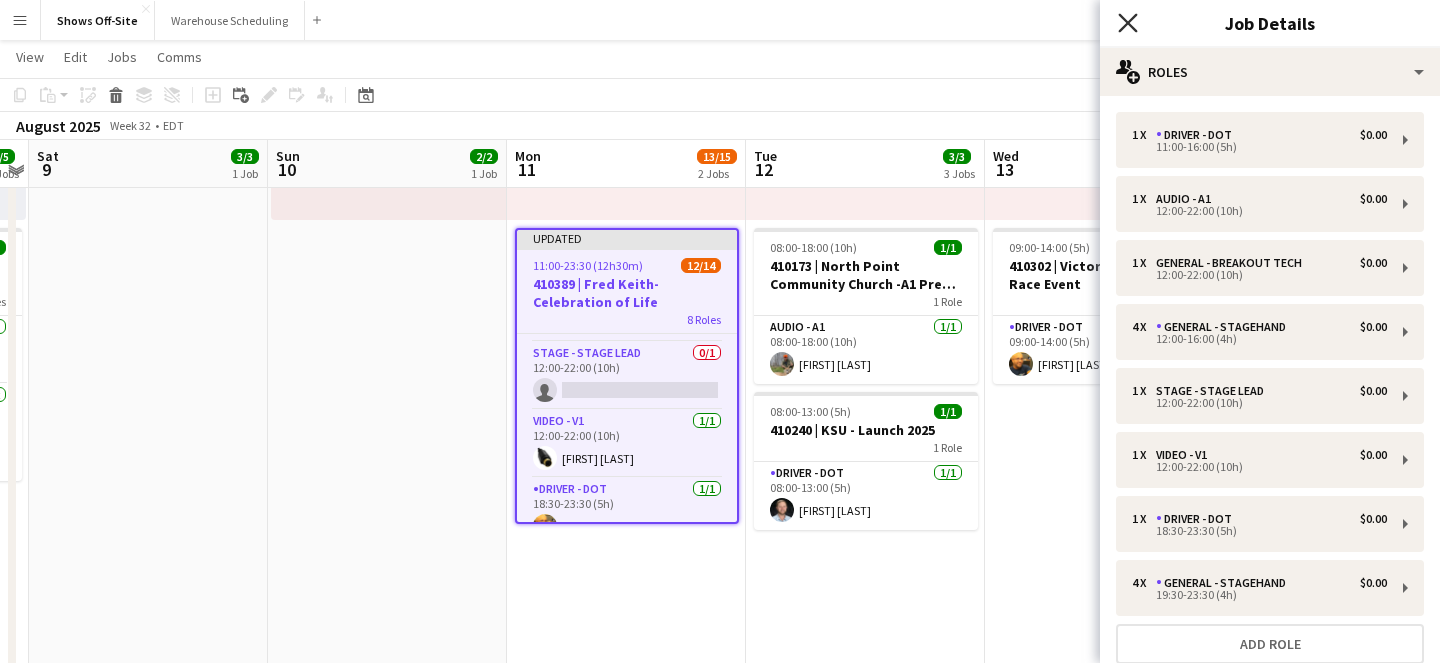 click on "Close pop-in" 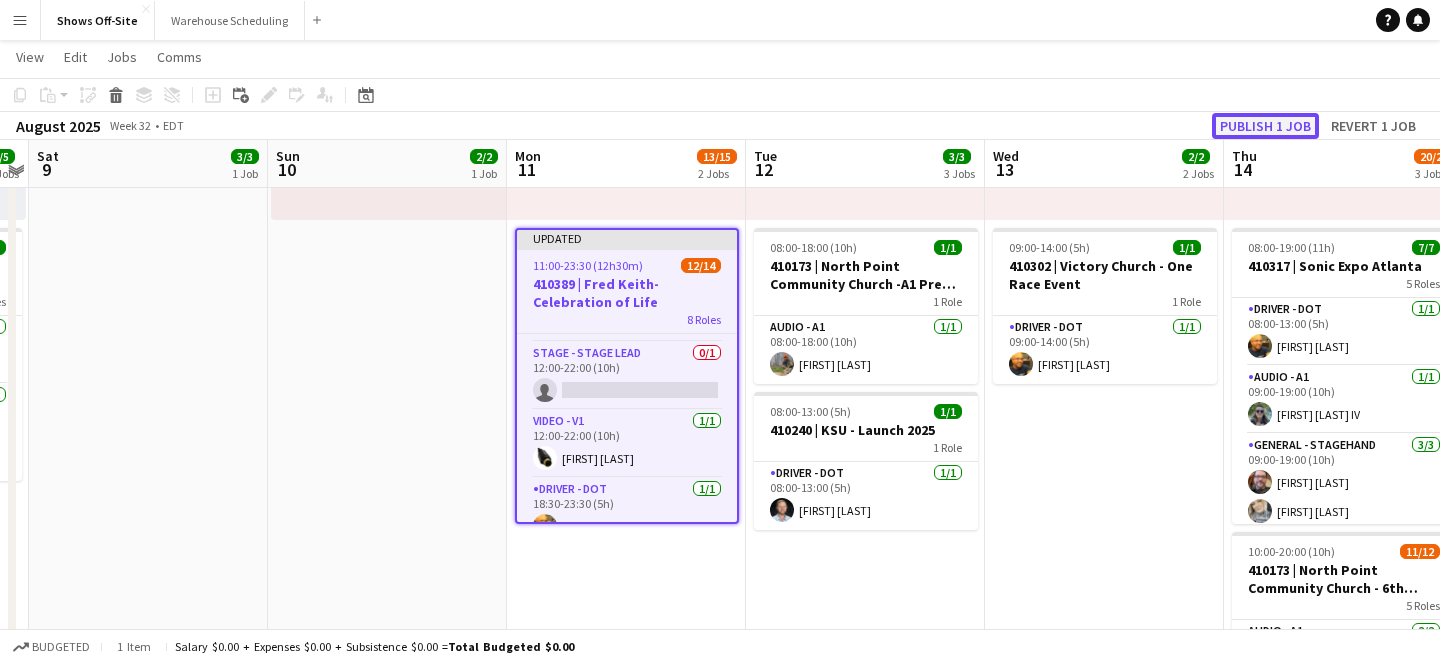 click on "Publish 1 job" 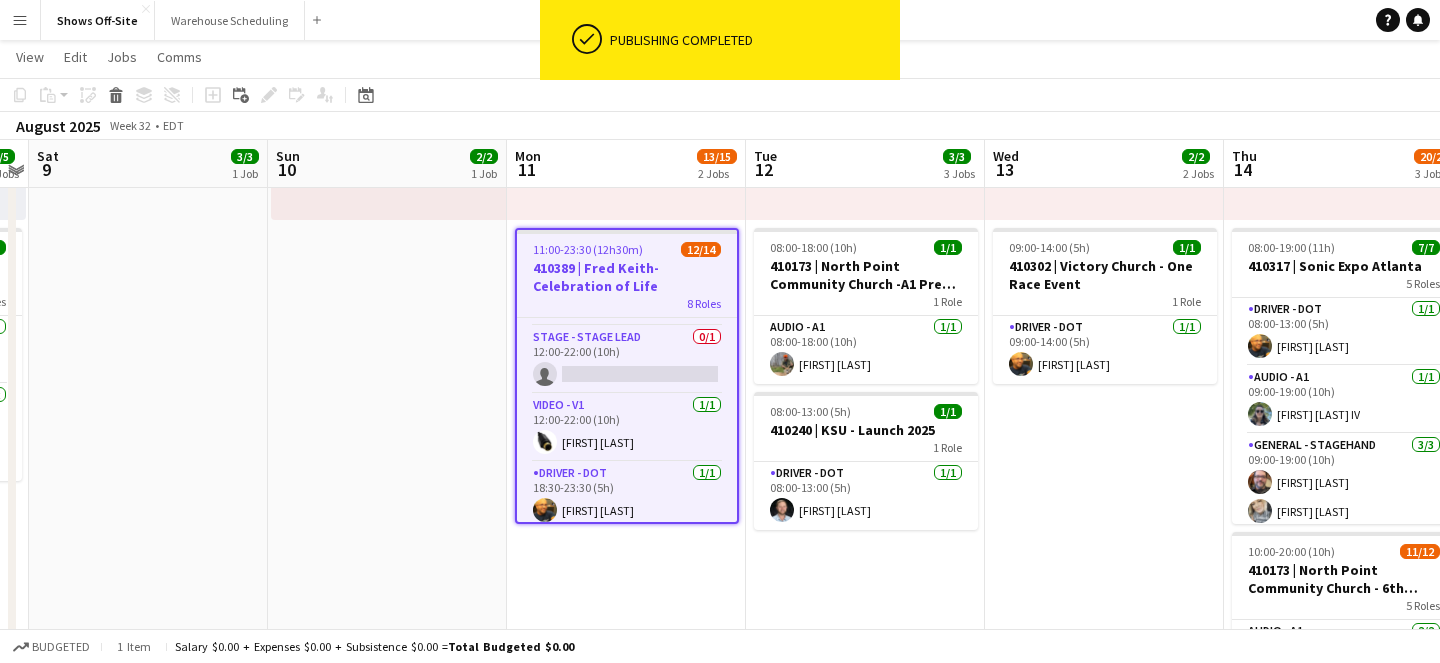 click on "410389 | Fred Keith- Celebration of Life" at bounding box center (627, 277) 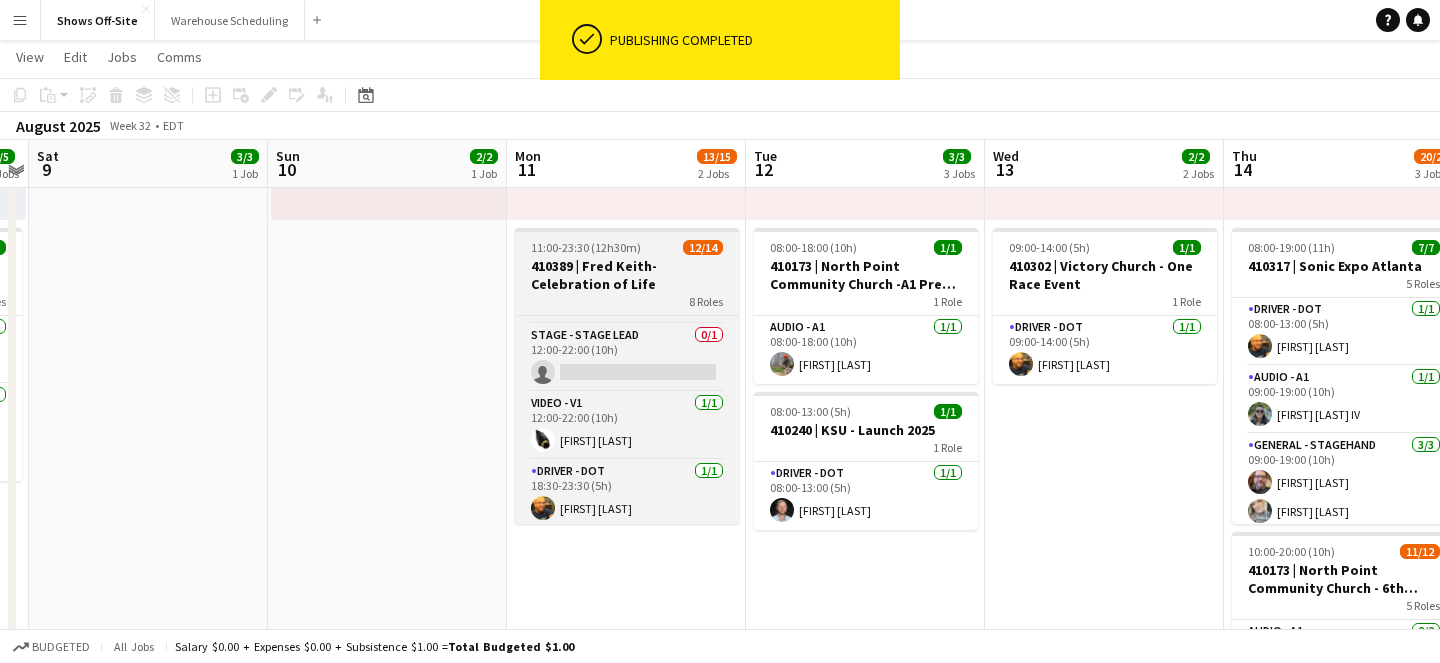 click on "410389 | Fred Keith- Celebration of Life" at bounding box center [627, 275] 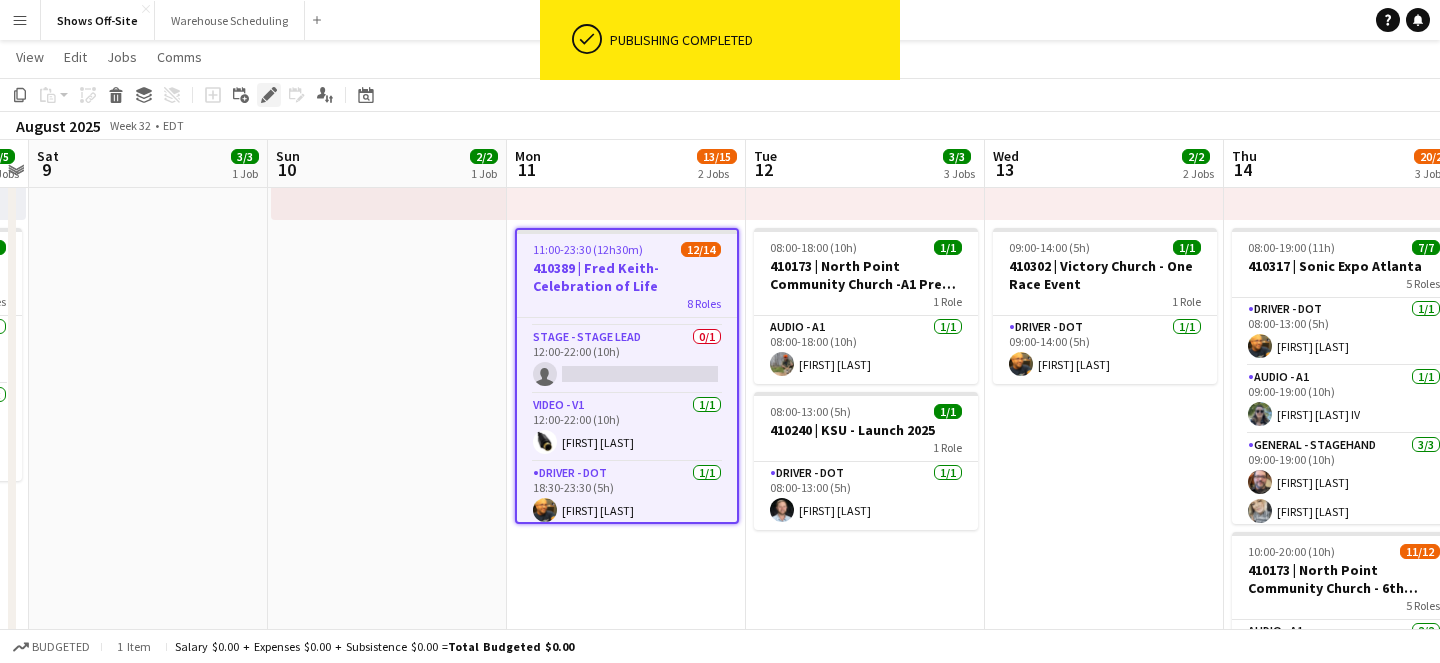 click on "Edit" 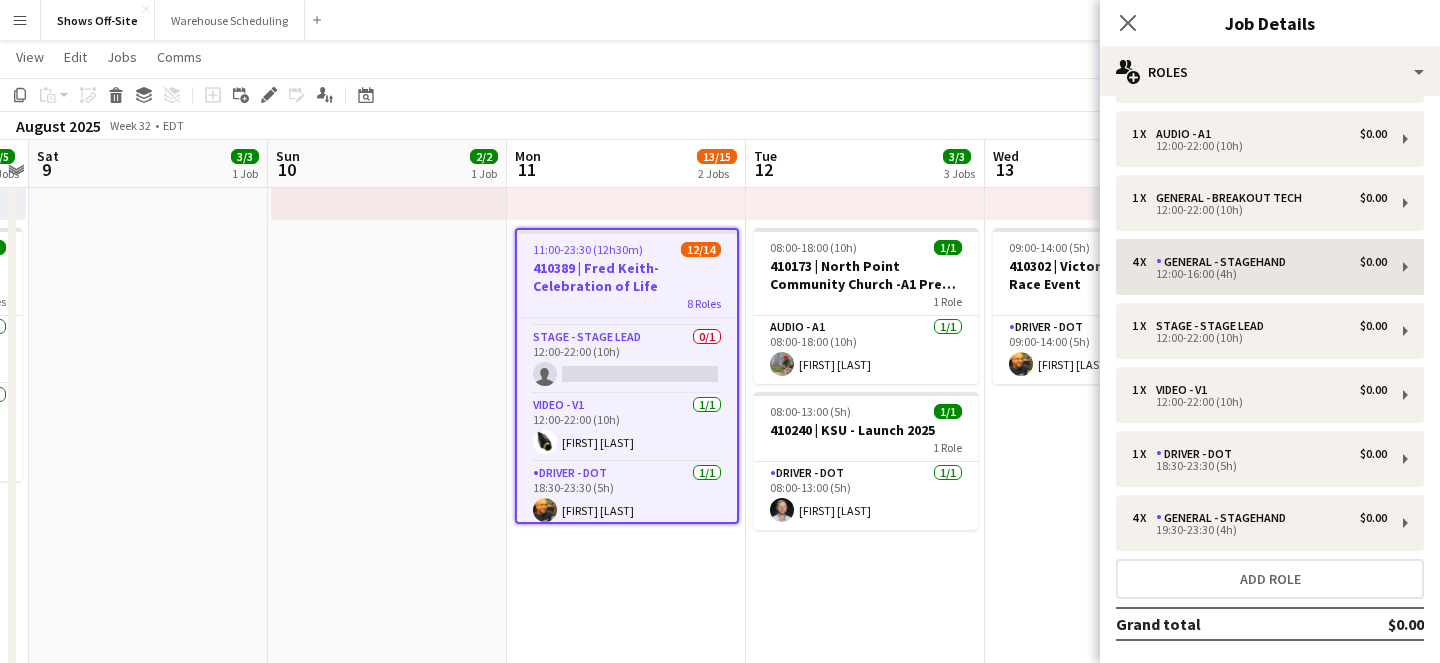scroll, scrollTop: 99, scrollLeft: 0, axis: vertical 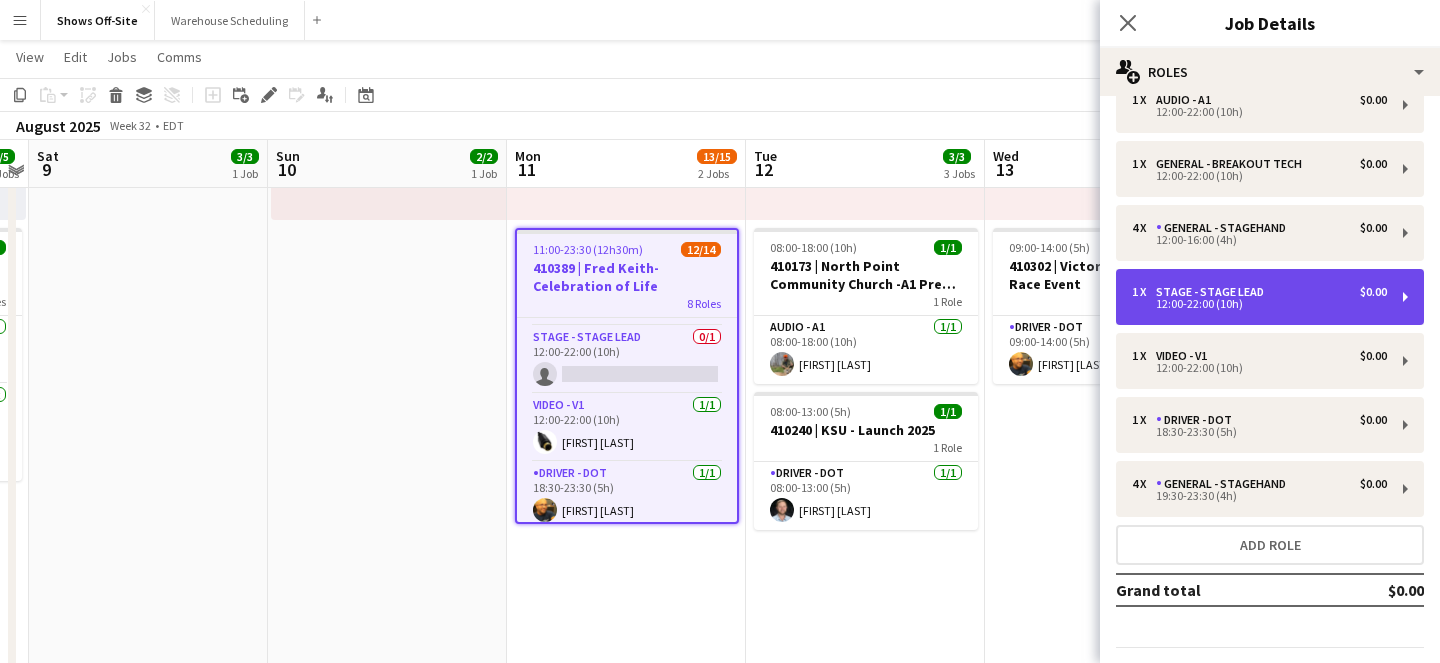 click on "1 x   Stage - Stage Lead   $0.00   12:00-22:00 (10h)" at bounding box center (1270, 297) 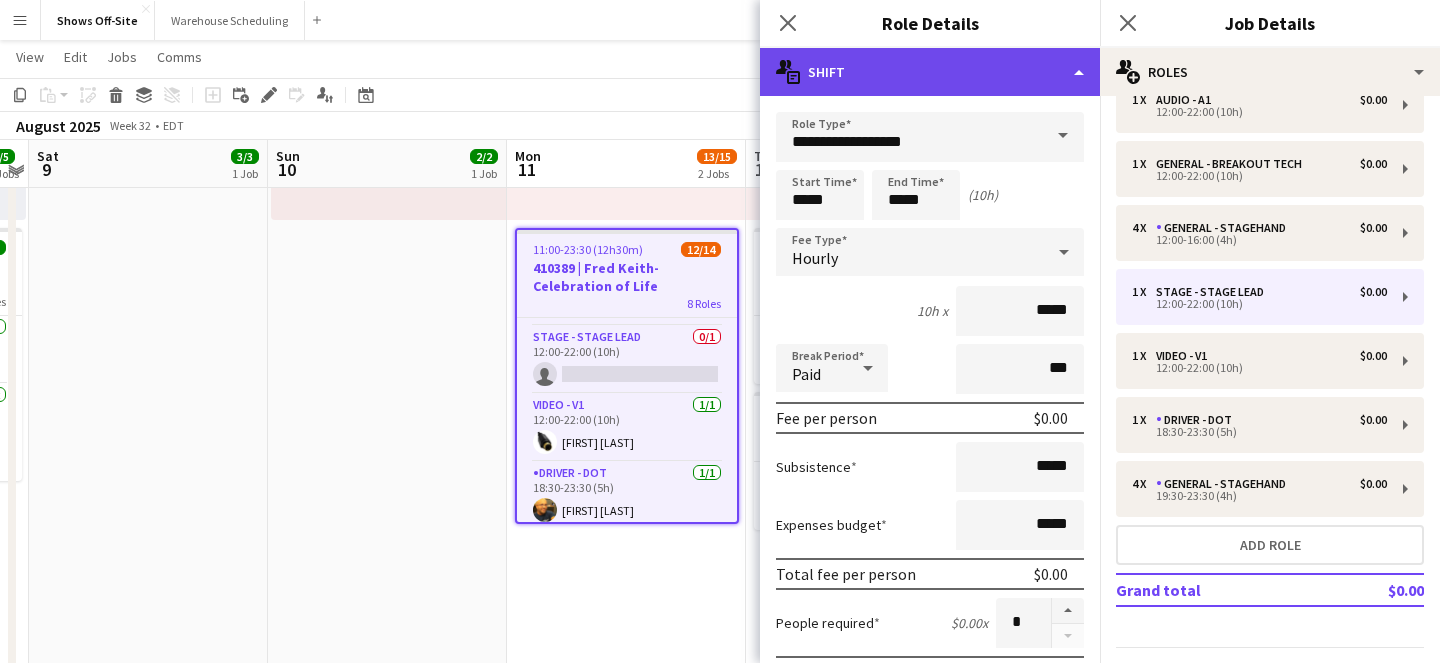 click on "multiple-actions-text
Shift" 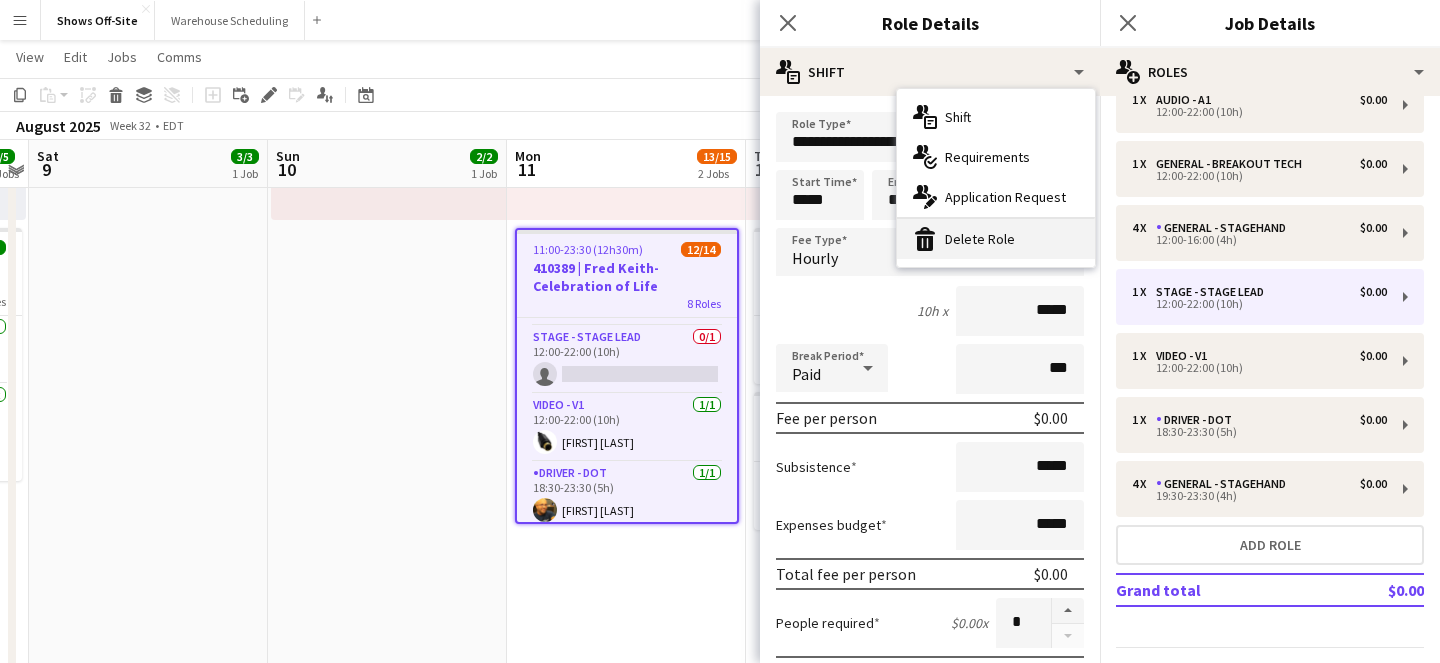 click on "bin-2
Delete Role" at bounding box center [996, 239] 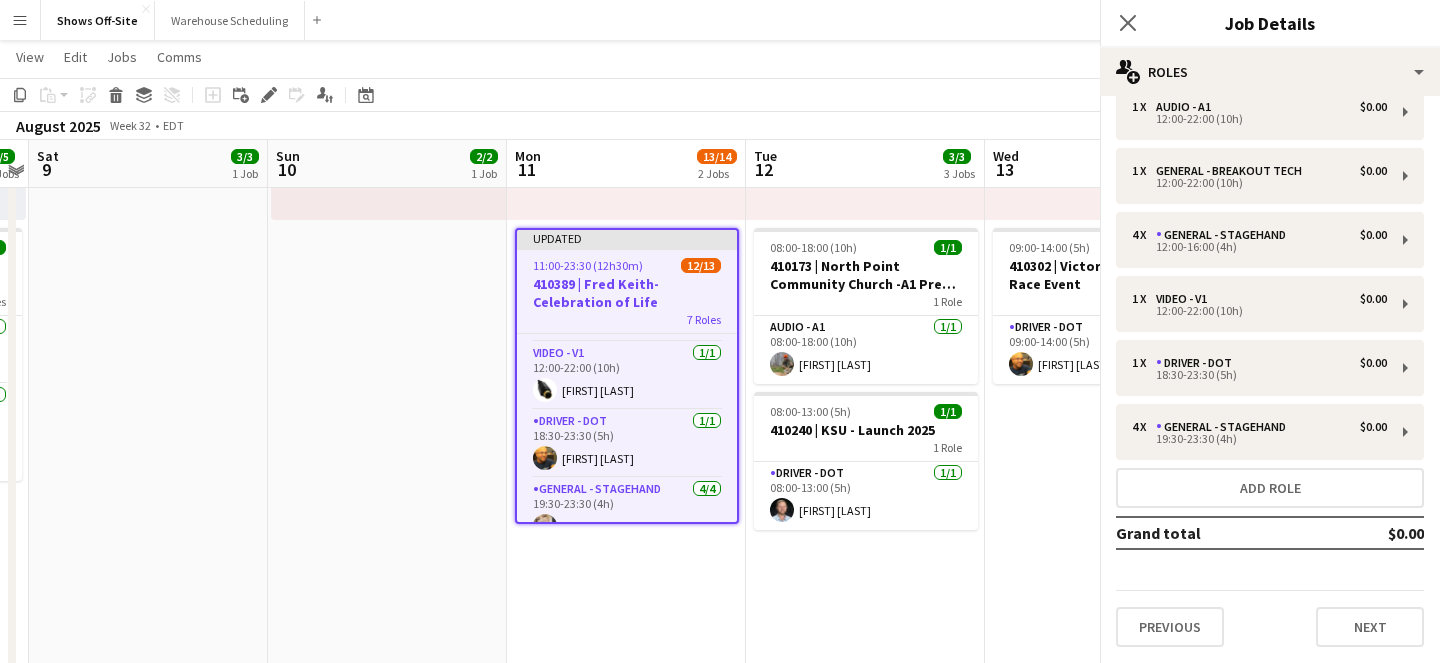scroll, scrollTop: 92, scrollLeft: 0, axis: vertical 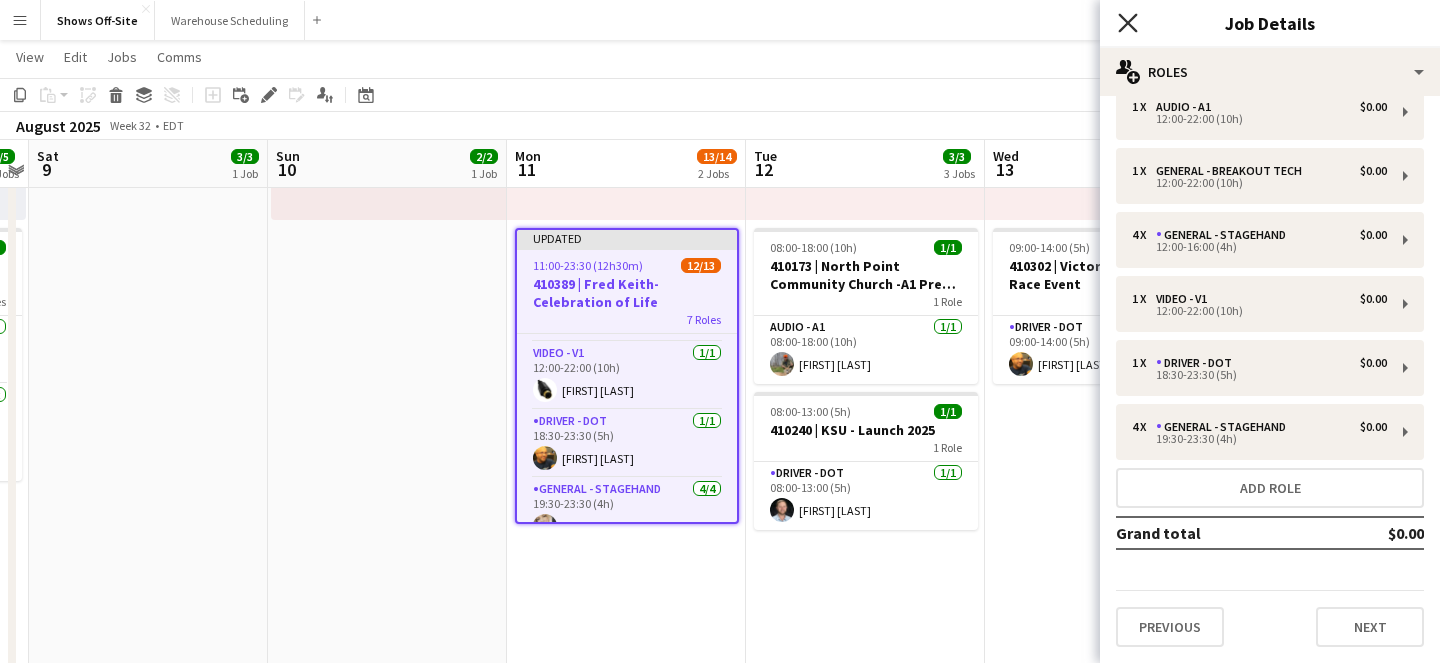 click on "Close pop-in" 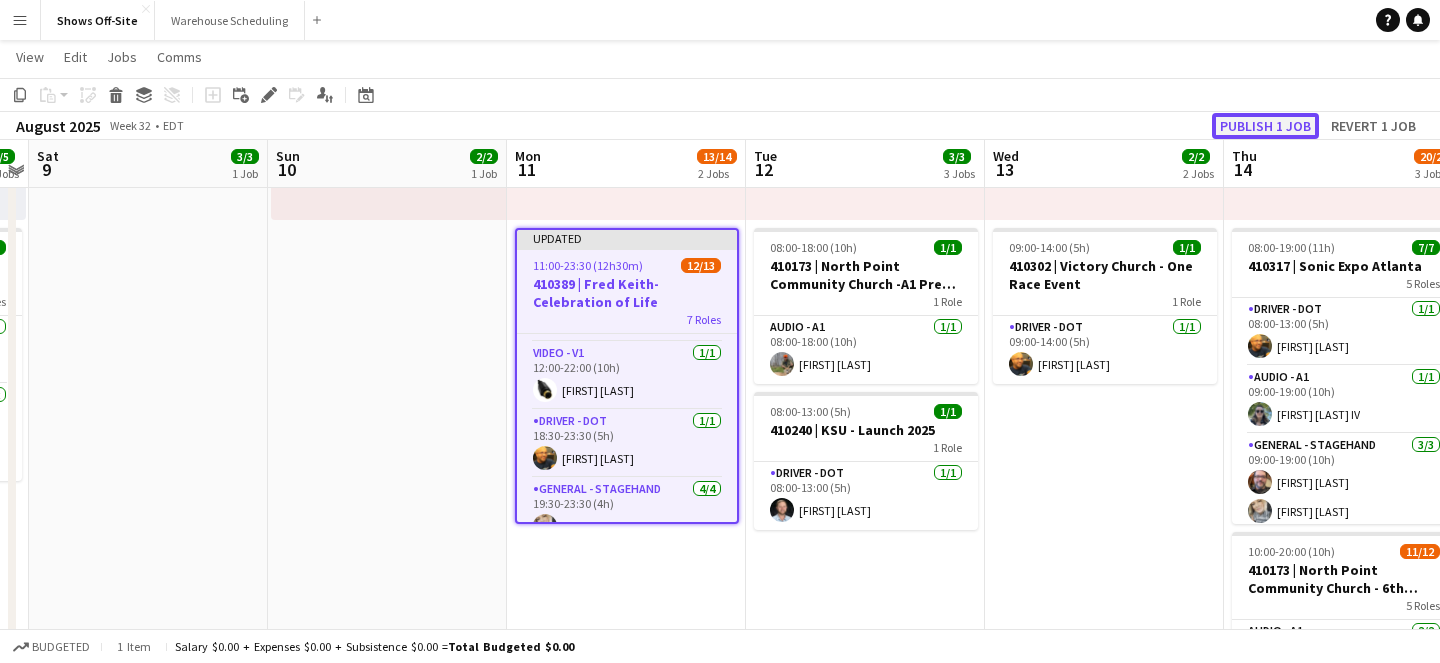 click on "Publish 1 job" 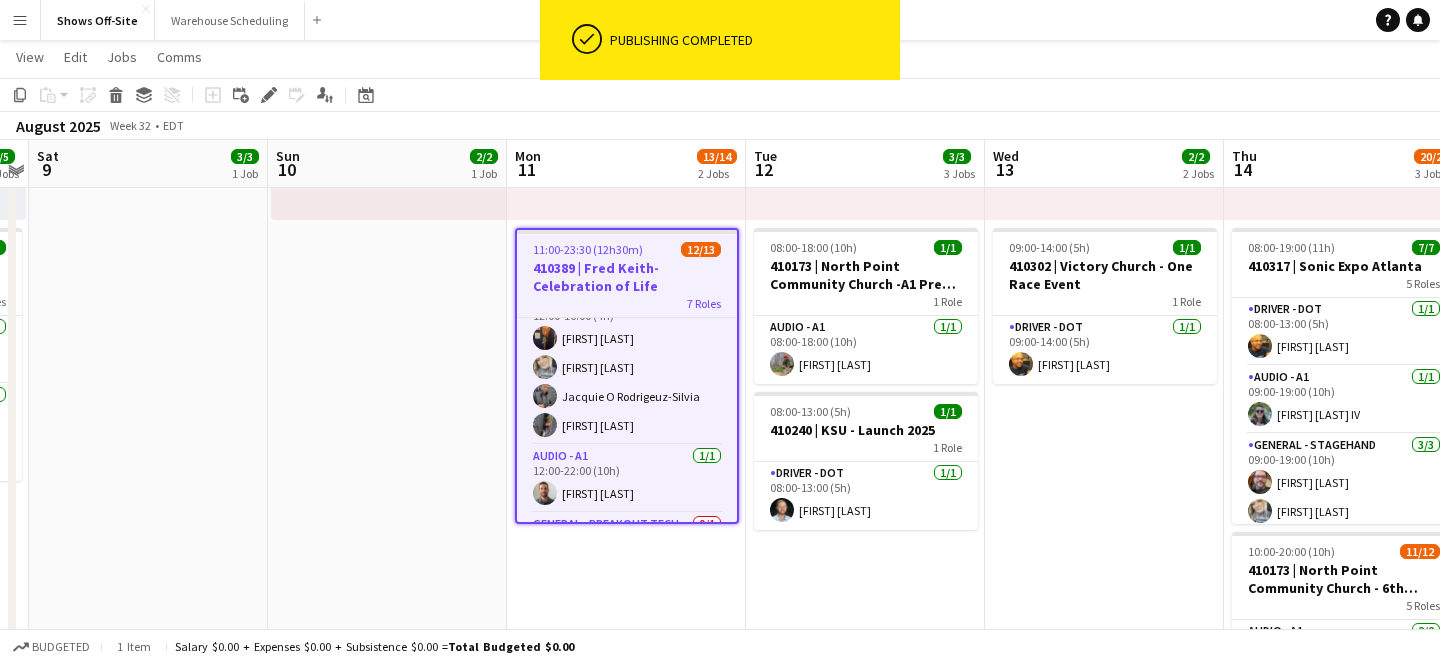 scroll, scrollTop: 0, scrollLeft: 0, axis: both 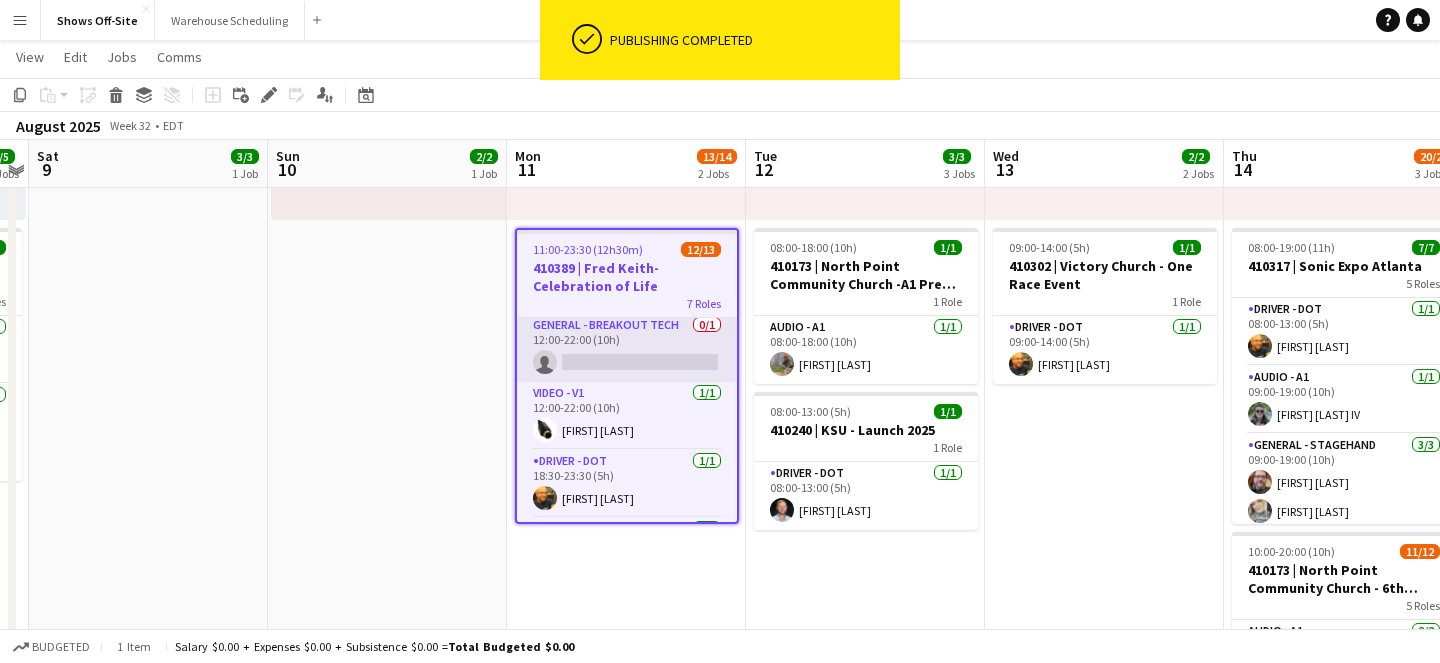 click on "General - Breakout Tech   0/1   12:00-22:00 (10h)
single-neutral-actions" at bounding box center [627, 348] 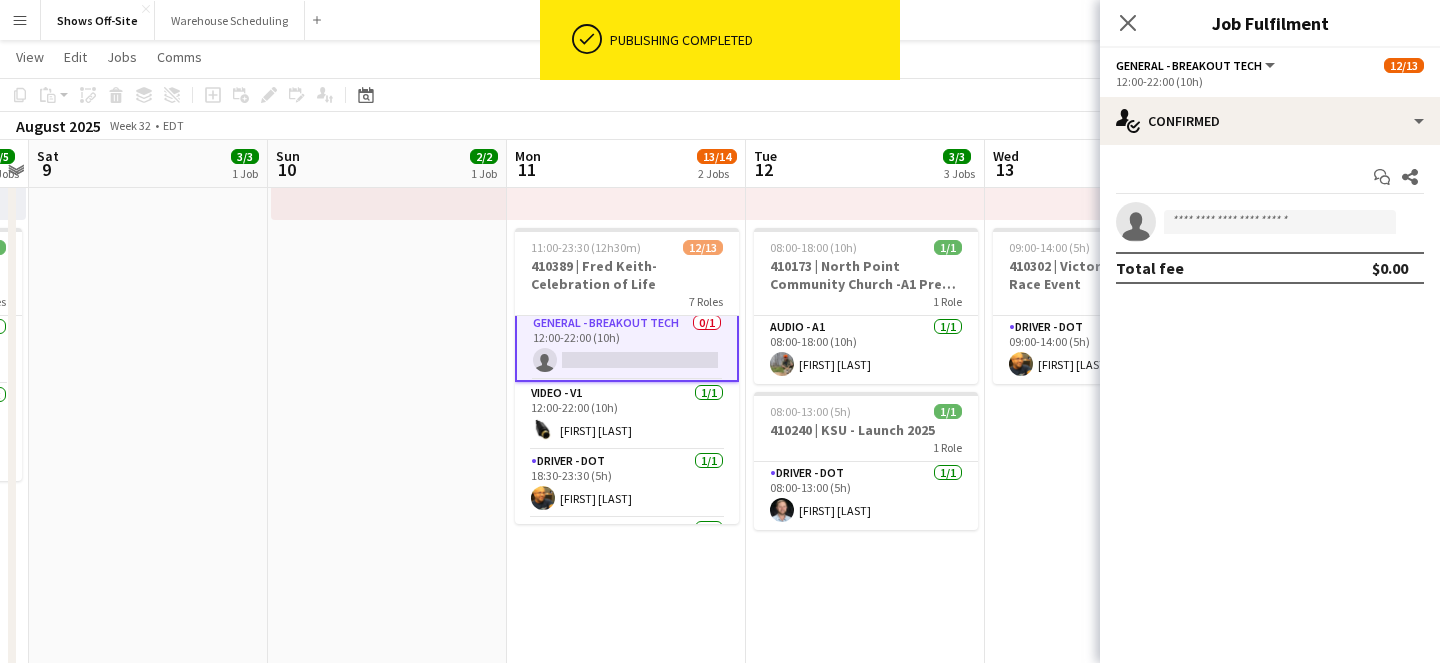 click on "single-neutral-actions" at bounding box center (1270, 222) 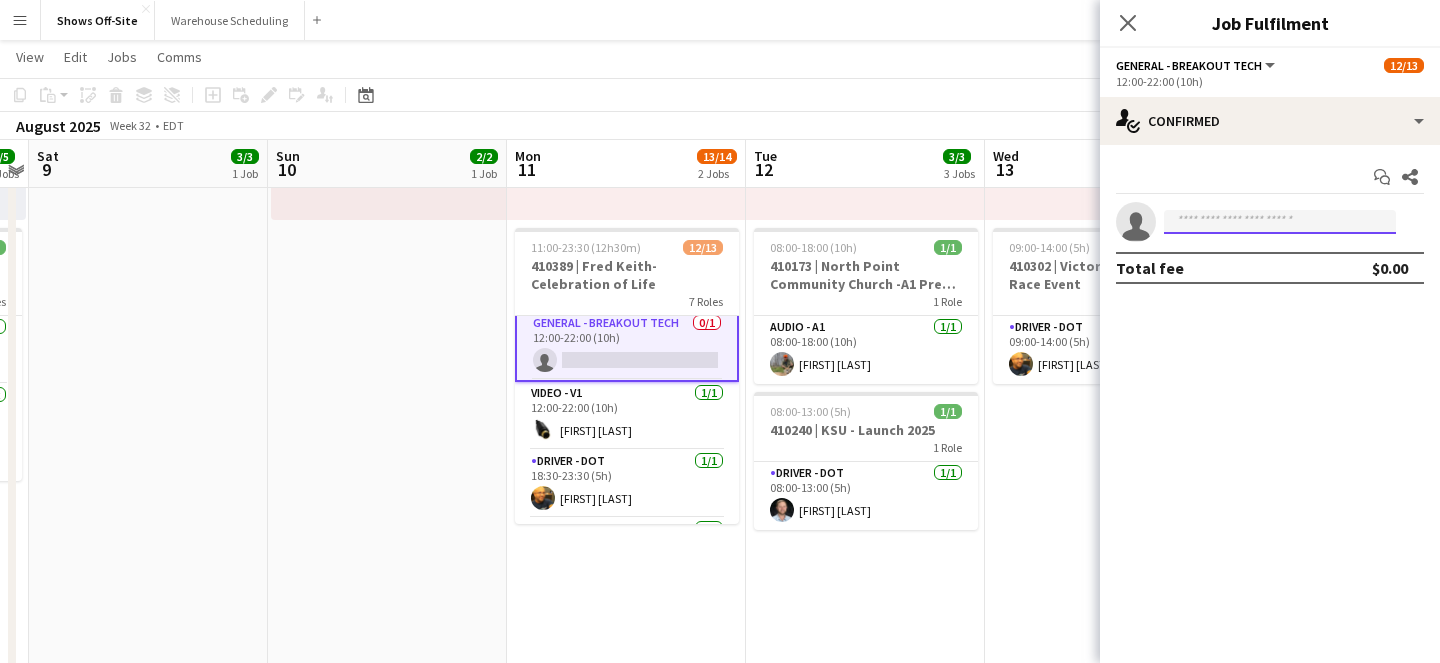 click at bounding box center (1280, 222) 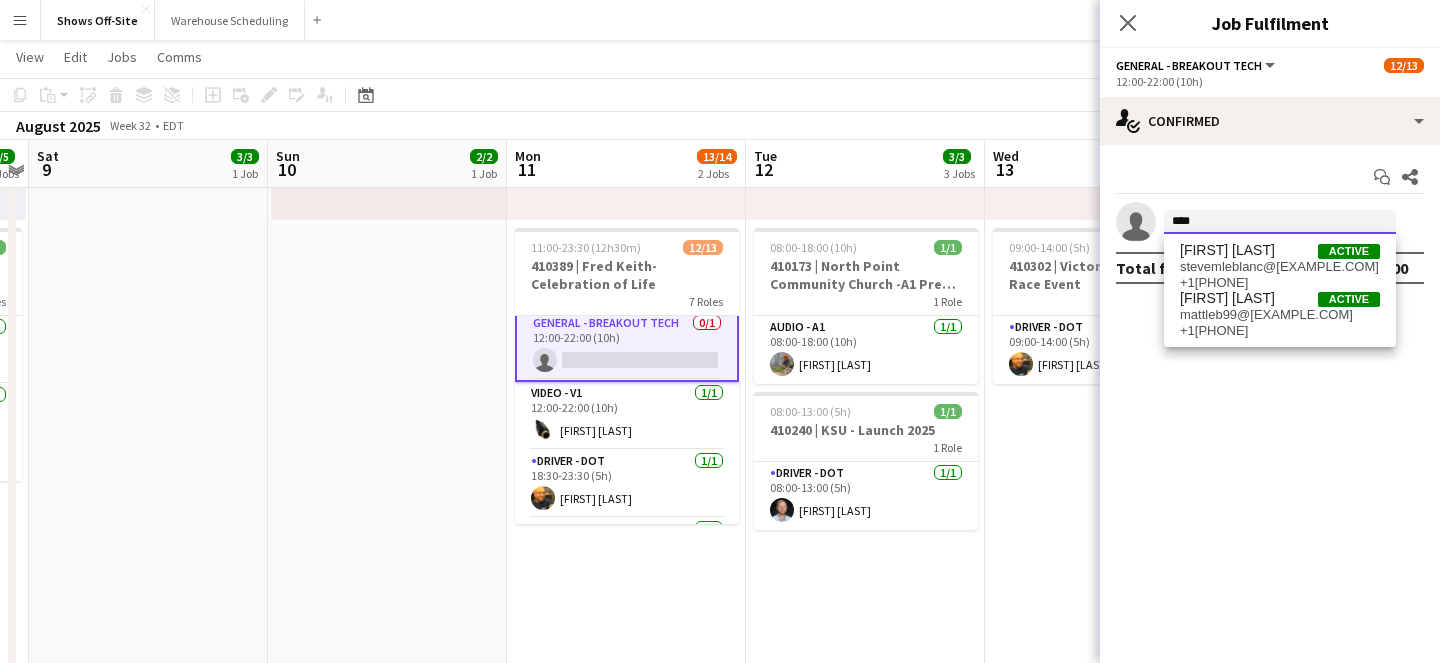 type on "****" 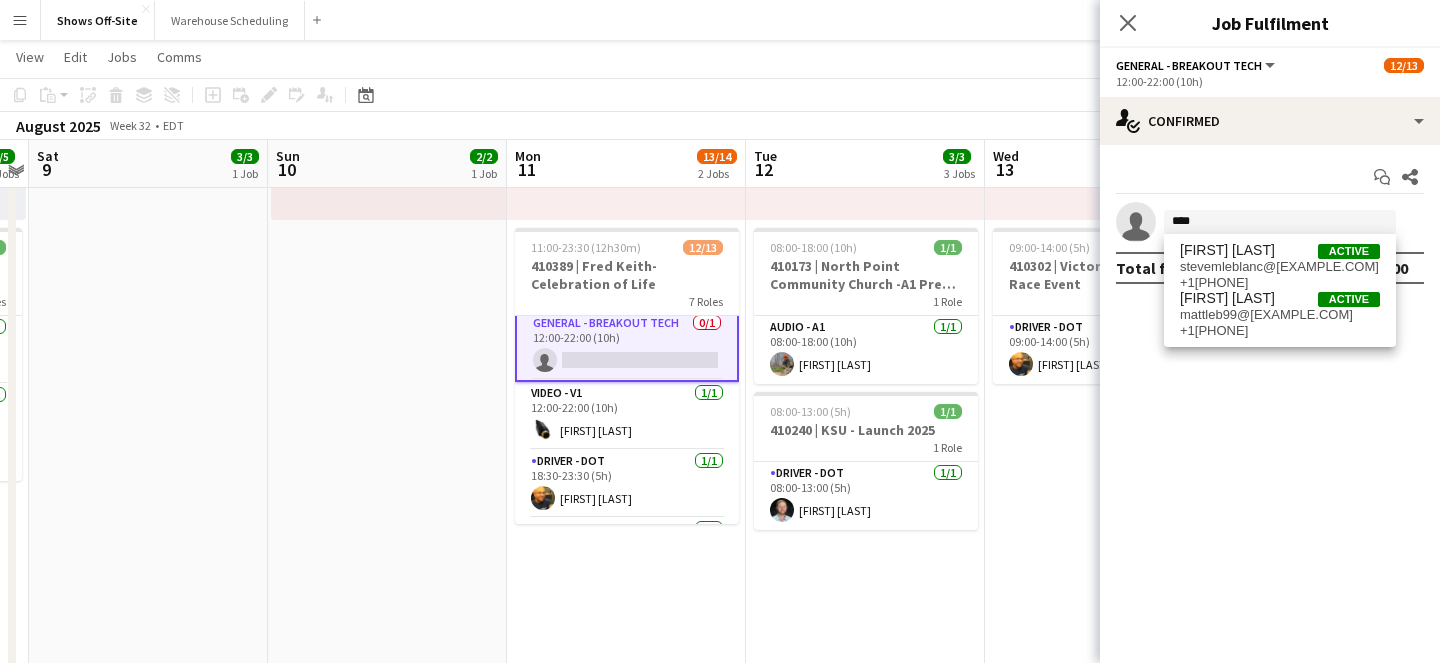 click on "+1[PHONE]" at bounding box center [1280, 331] 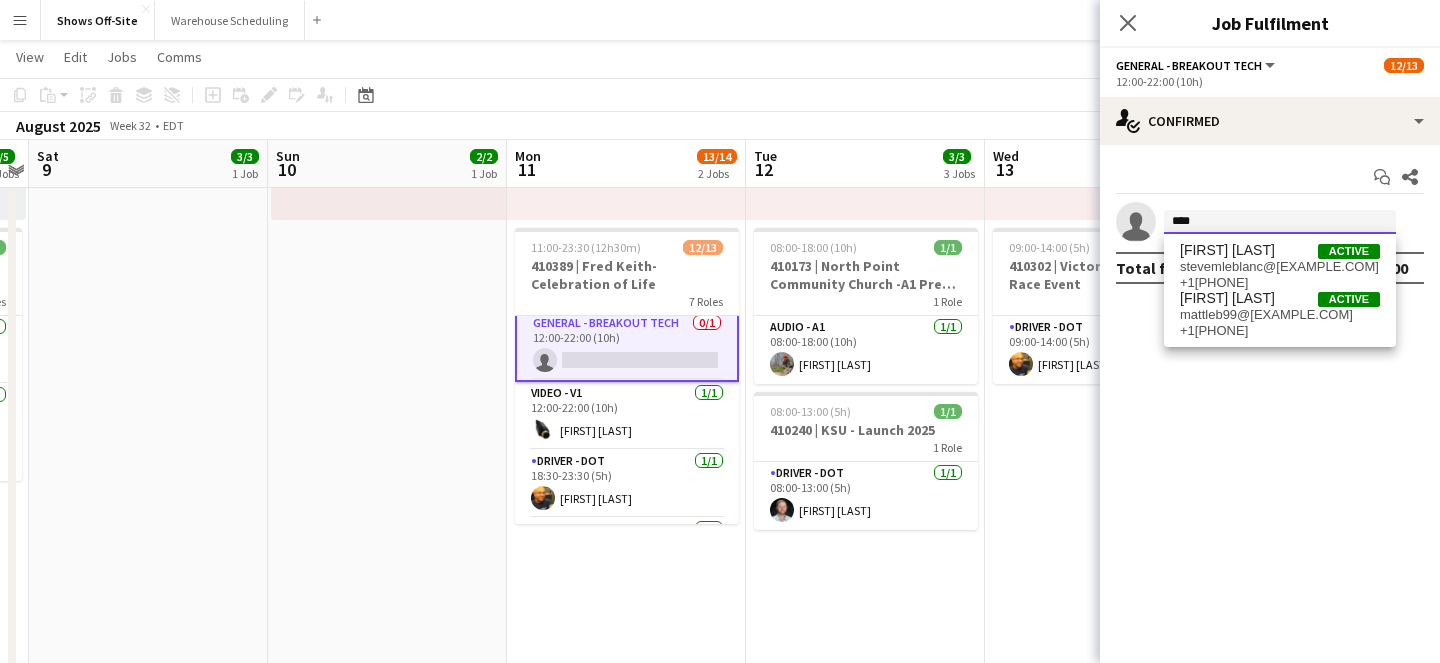 type 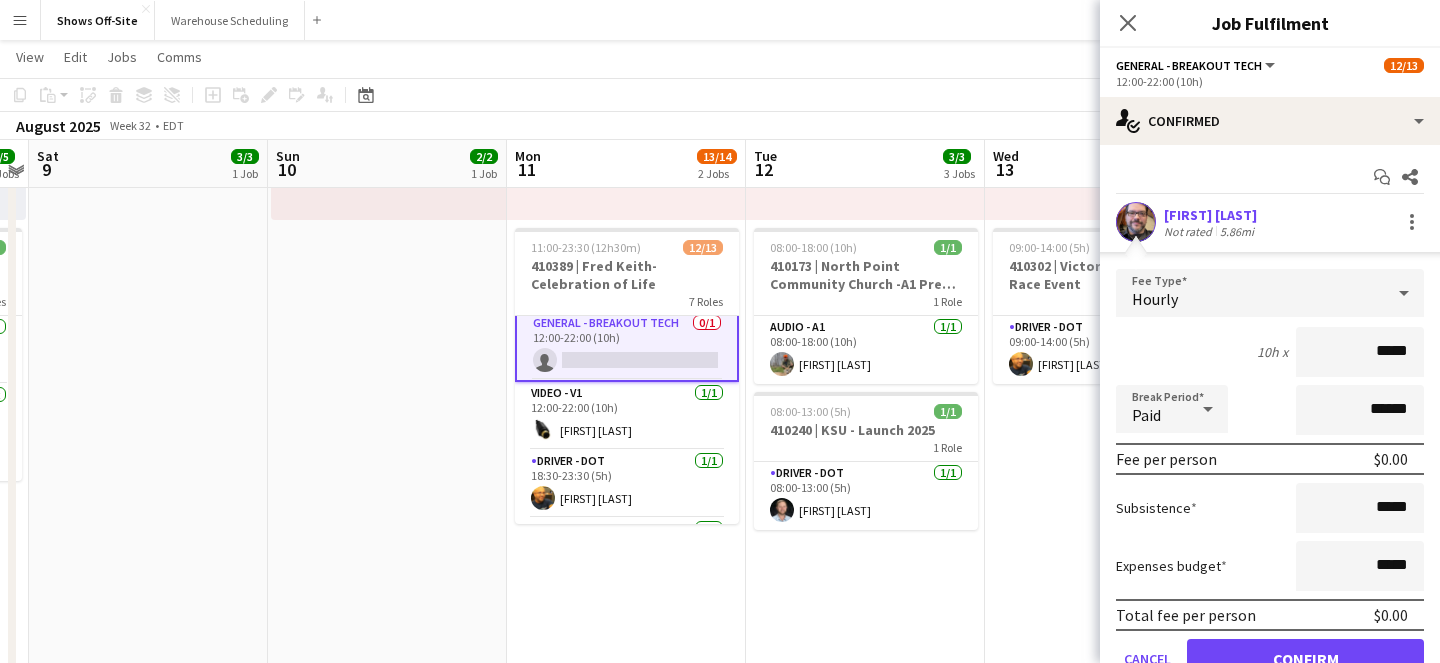 scroll, scrollTop: 91, scrollLeft: 0, axis: vertical 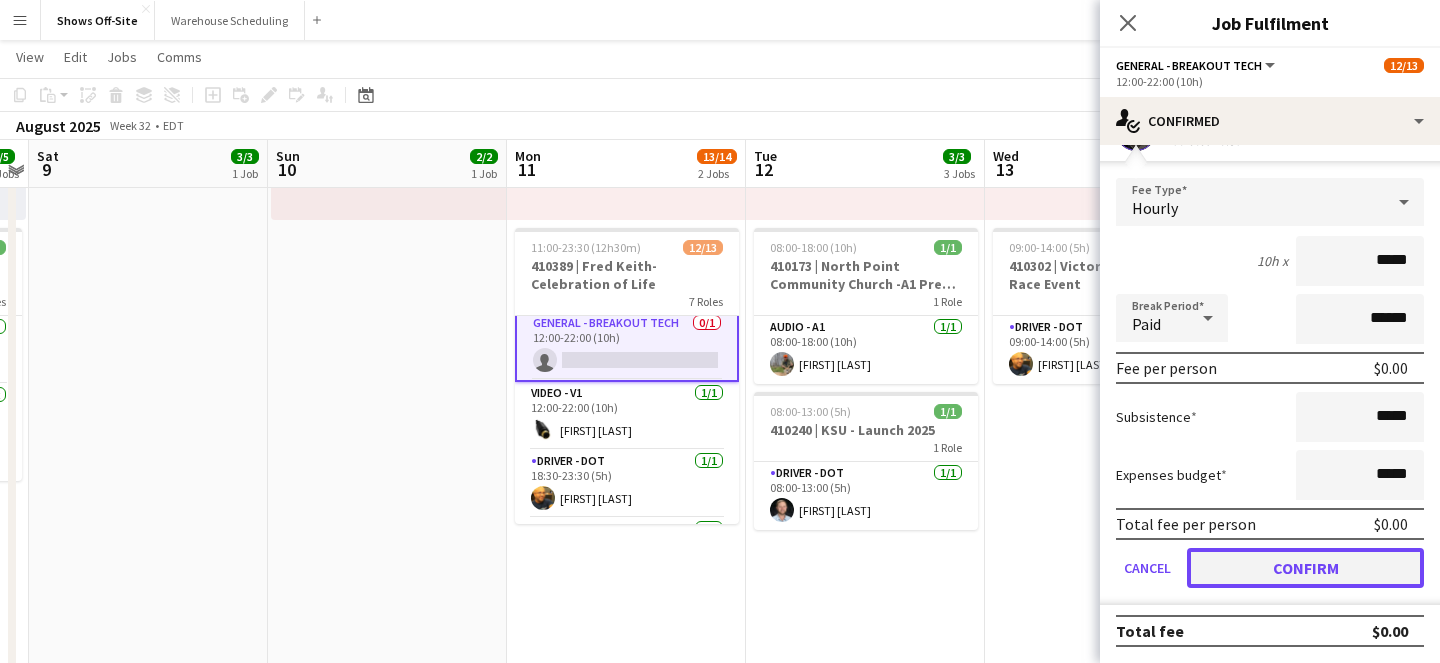 click on "Confirm" at bounding box center (1305, 568) 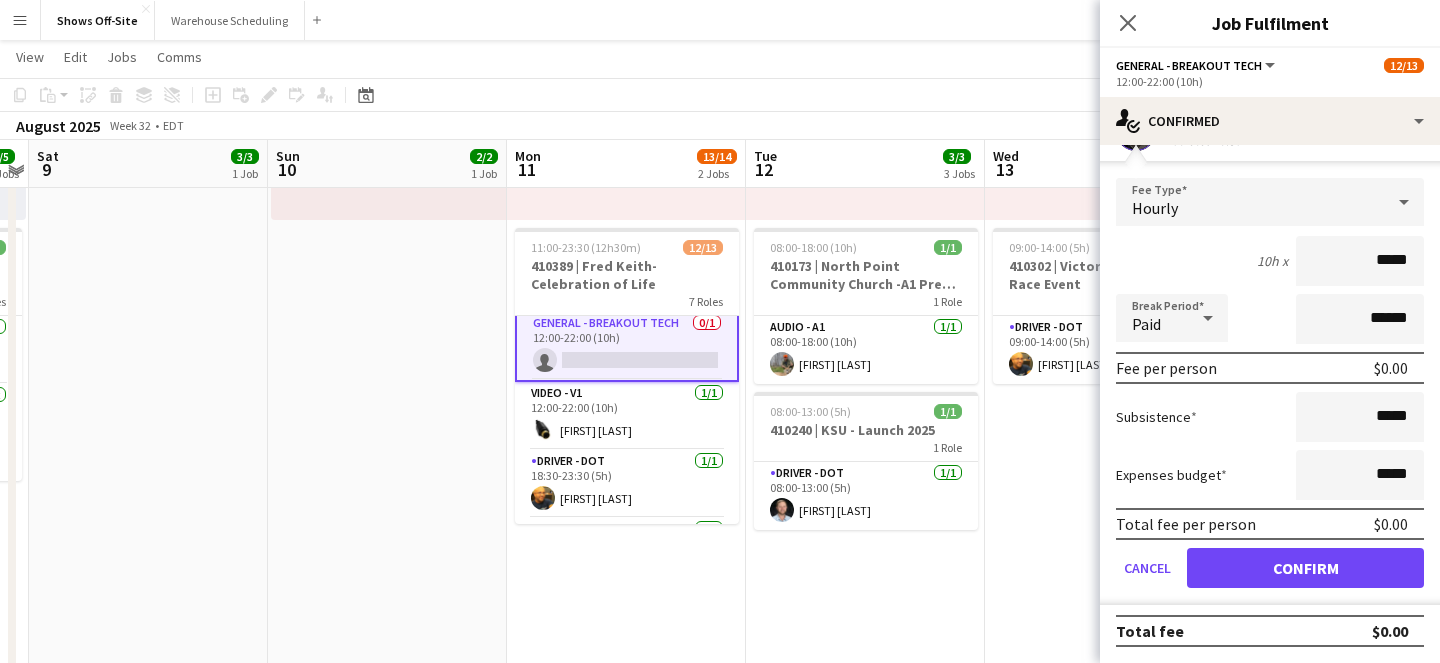 scroll, scrollTop: 0, scrollLeft: 0, axis: both 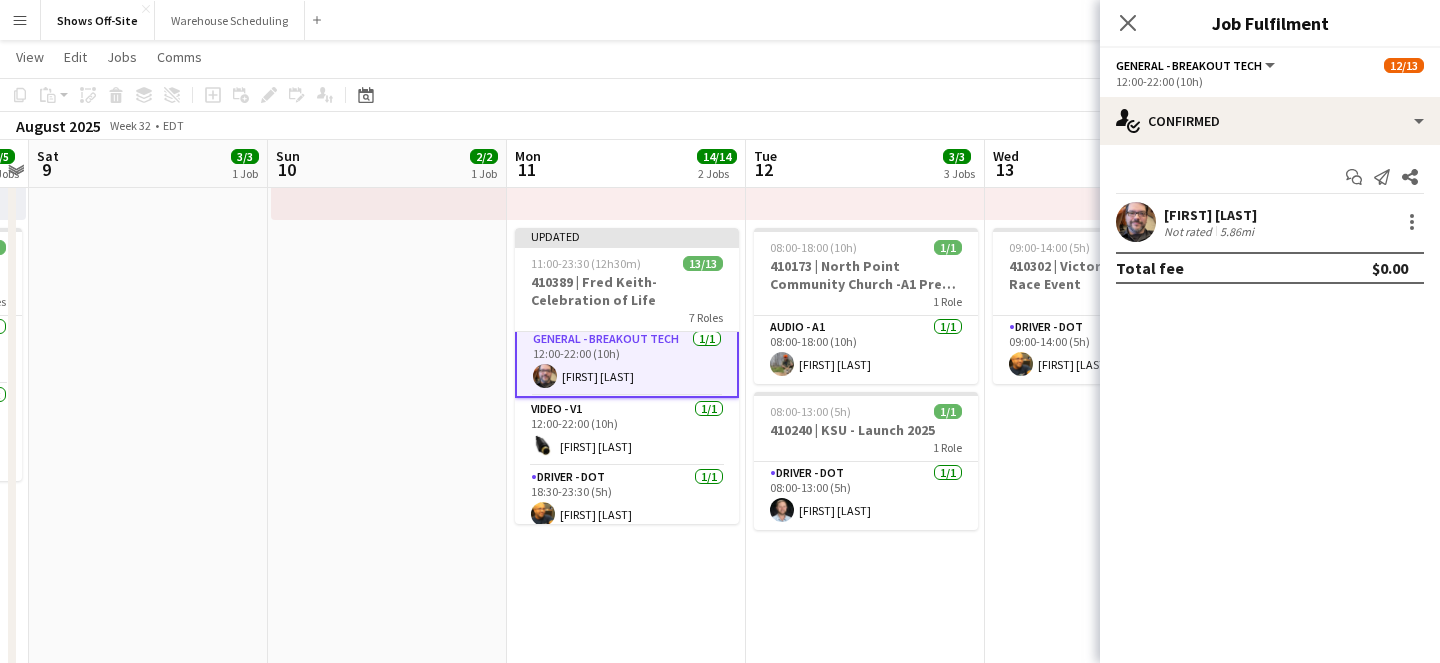 click on "Close pop-in" 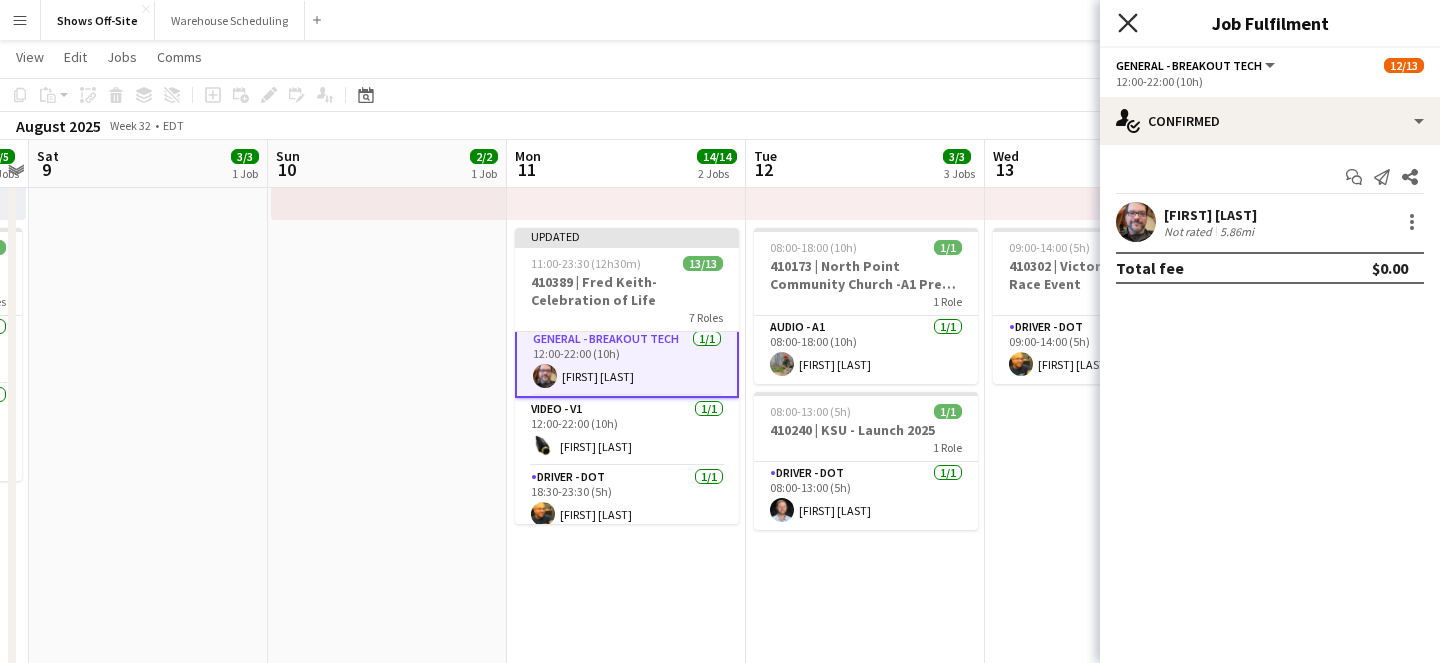 click on "Close pop-in" 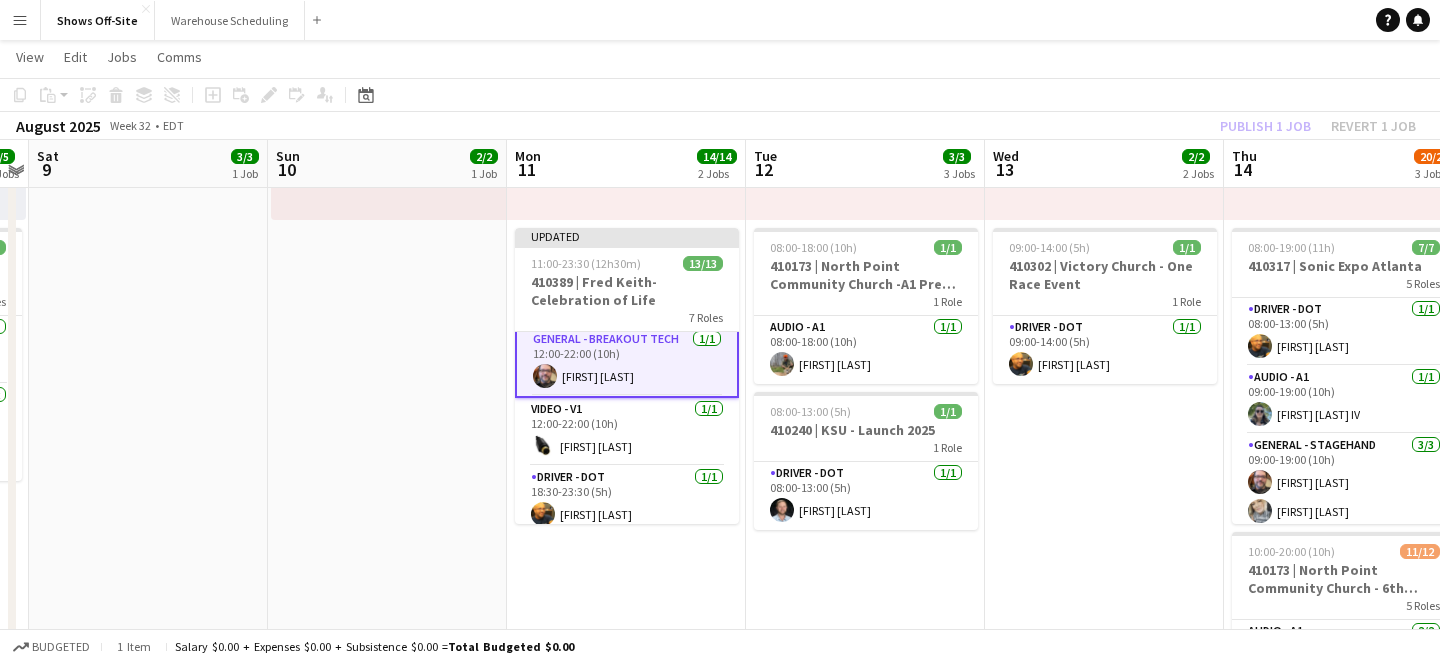 click on "Publish 1 job   Revert 1 job" 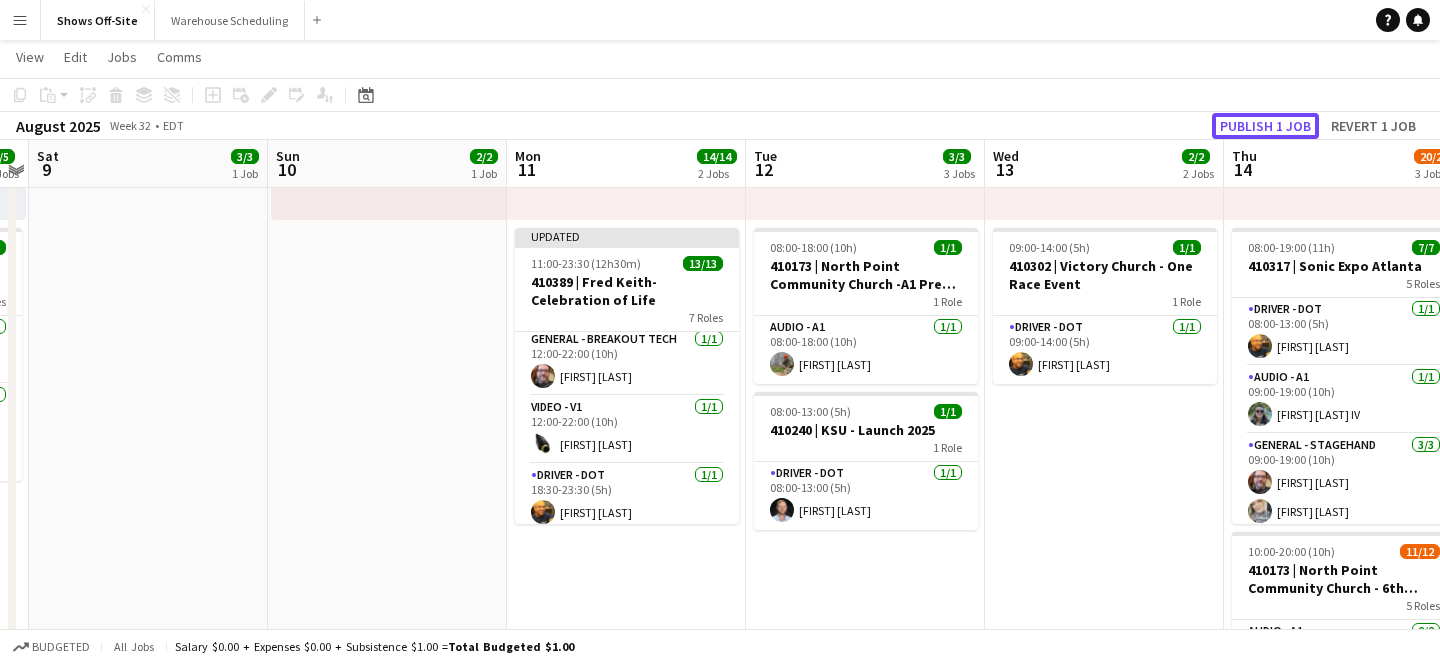 click on "Publish 1 job" 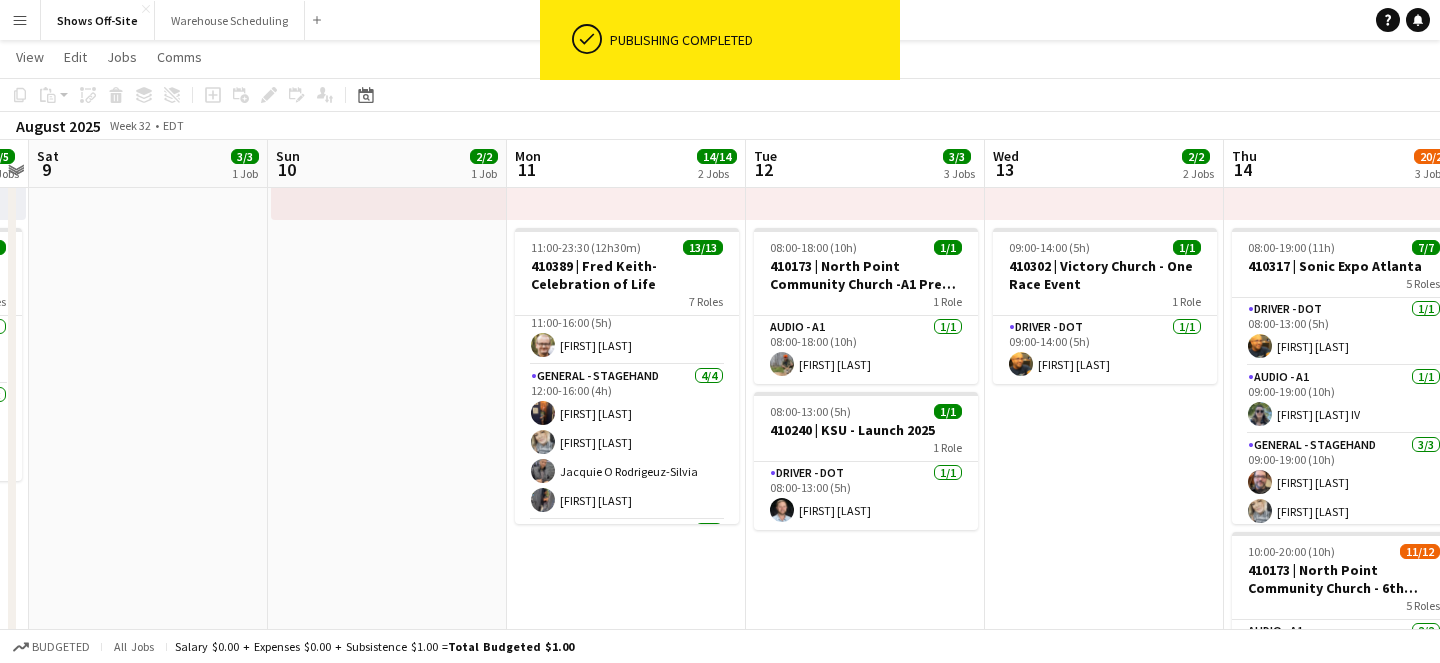 scroll, scrollTop: 0, scrollLeft: 0, axis: both 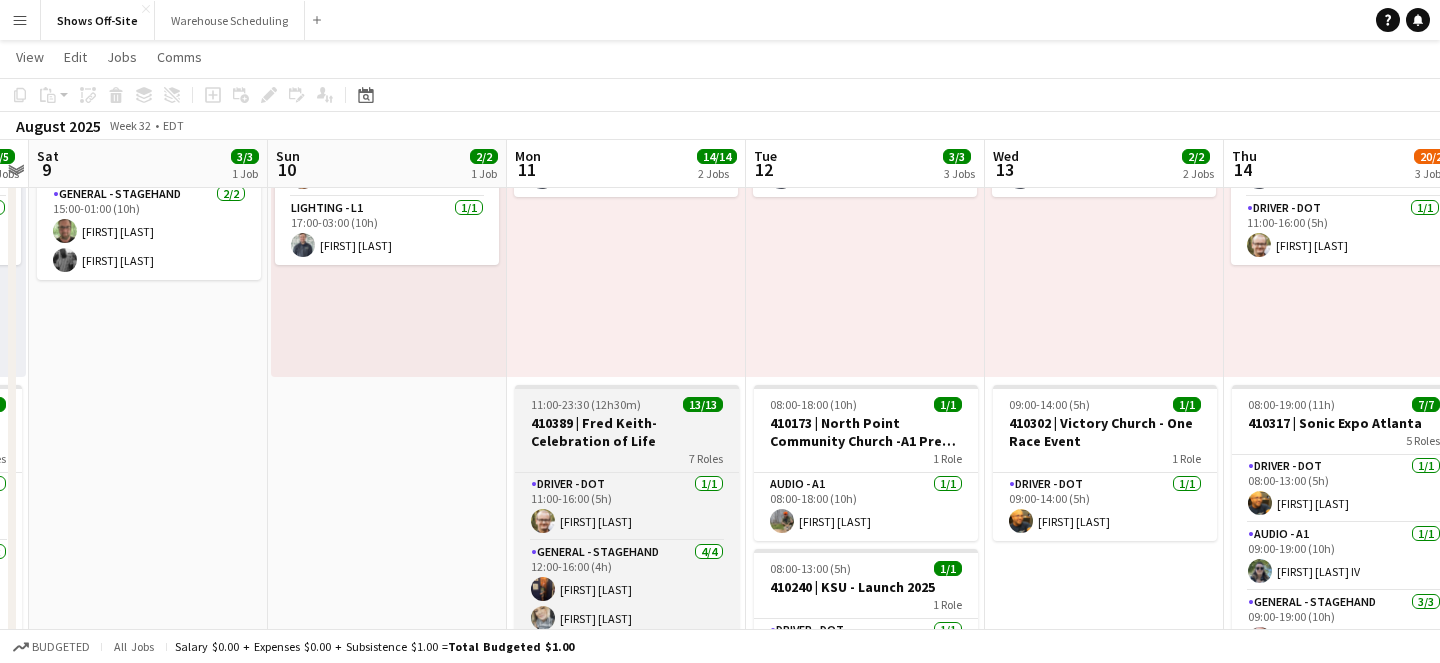 click on "410389 | Fred Keith- Celebration of Life" at bounding box center [627, 432] 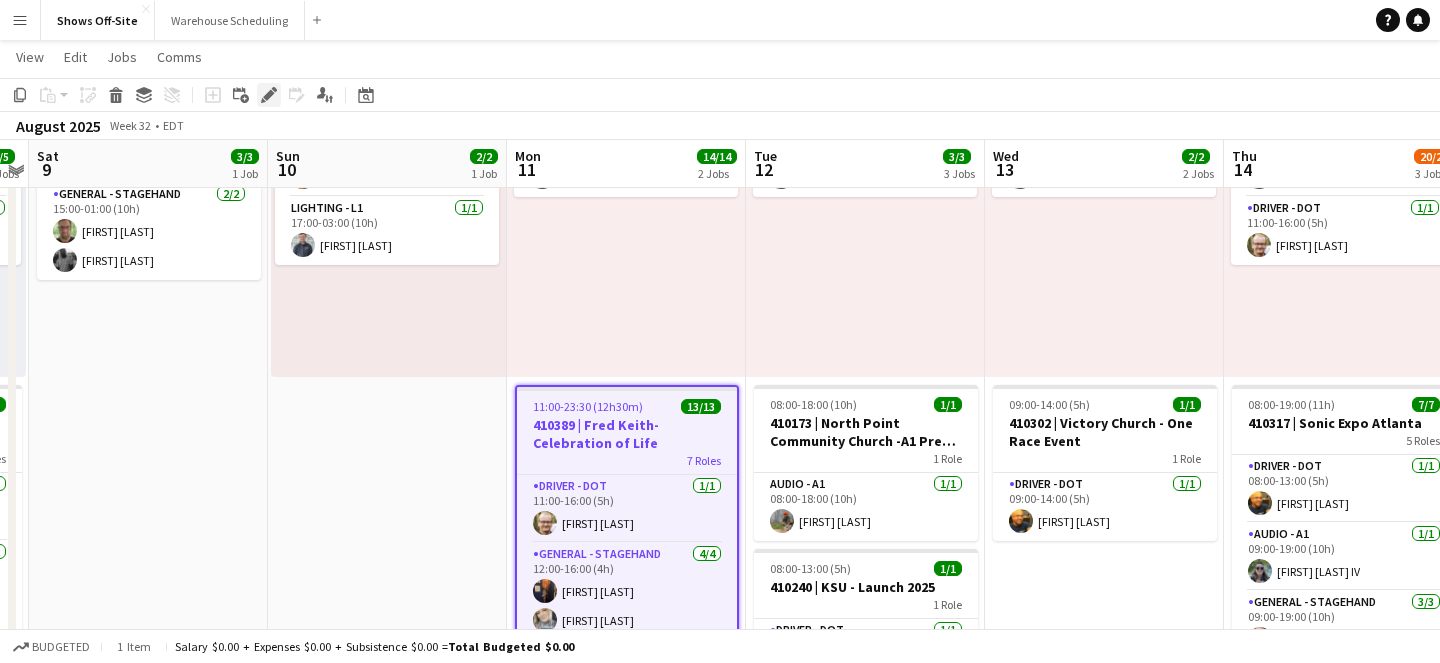click on "Edit" at bounding box center (269, 95) 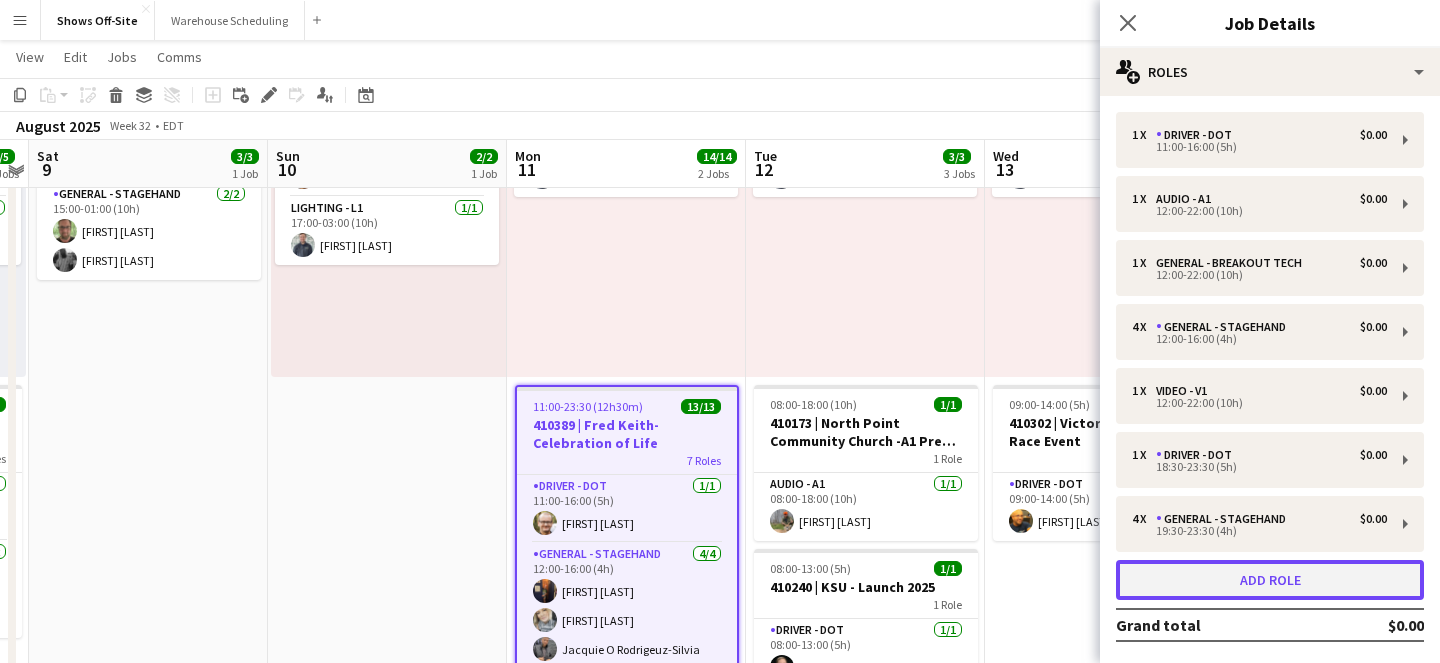 click on "Add role" at bounding box center [1270, 580] 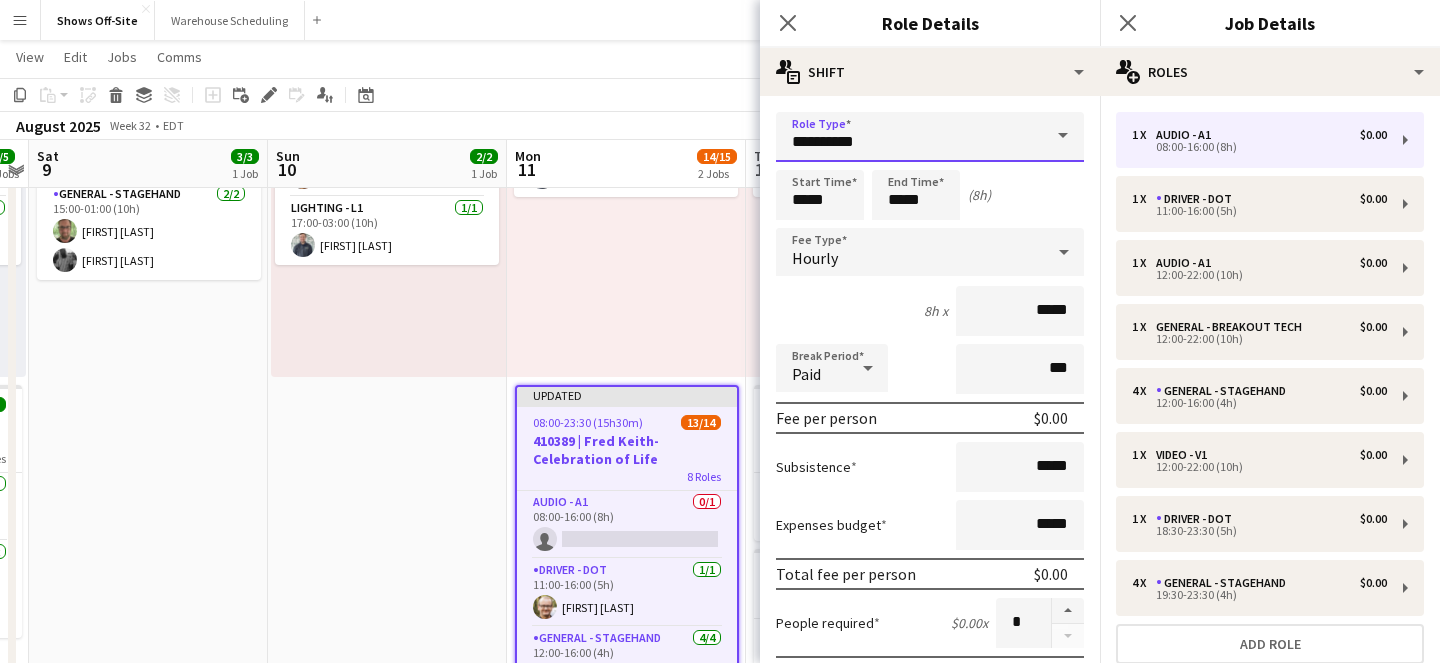 drag, startPoint x: 952, startPoint y: 137, endPoint x: 762, endPoint y: 136, distance: 190.00262 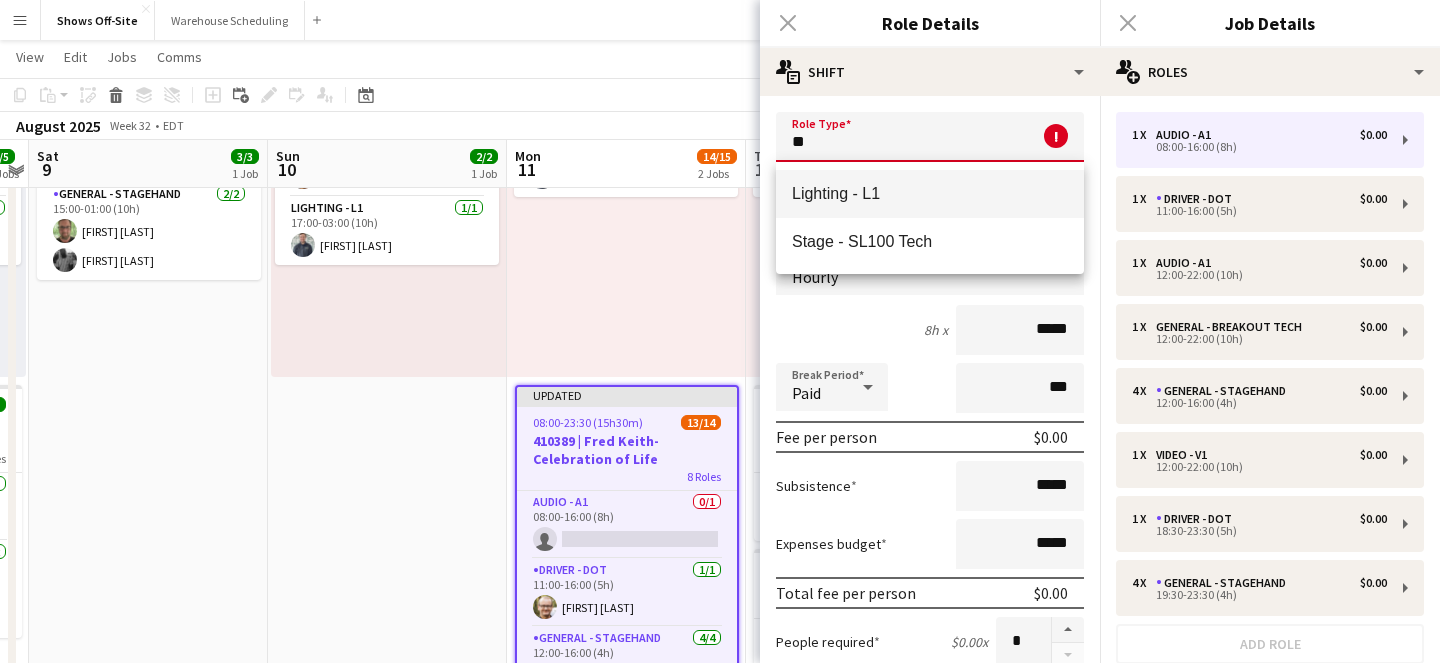 click on "Lighting - L1" at bounding box center [930, 193] 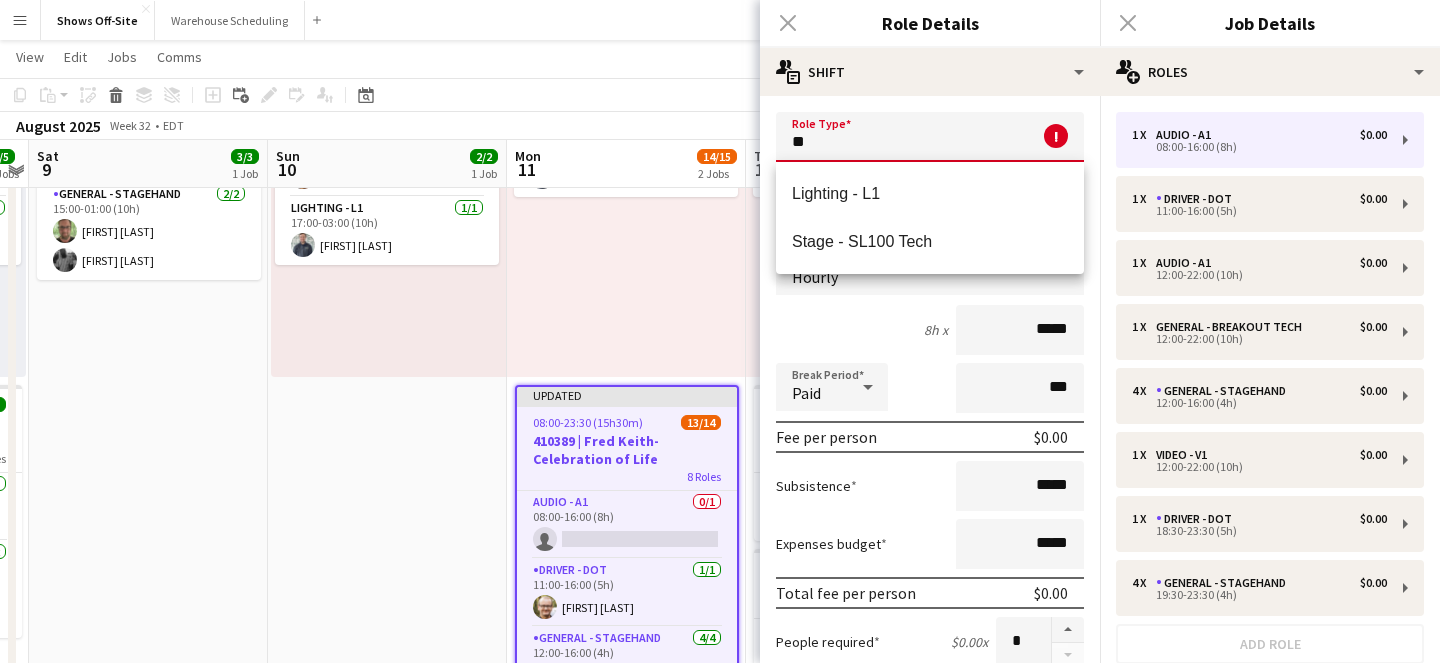 type on "**********" 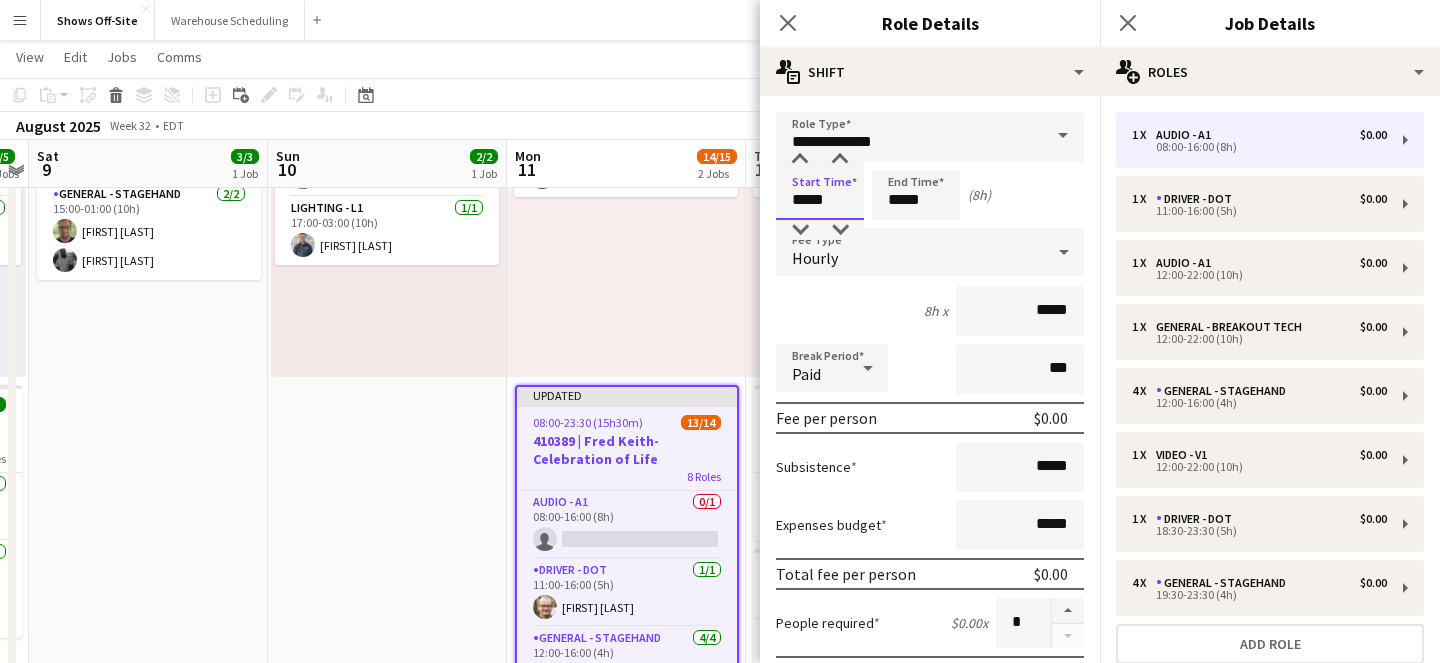 drag, startPoint x: 851, startPoint y: 203, endPoint x: 747, endPoint y: 203, distance: 104 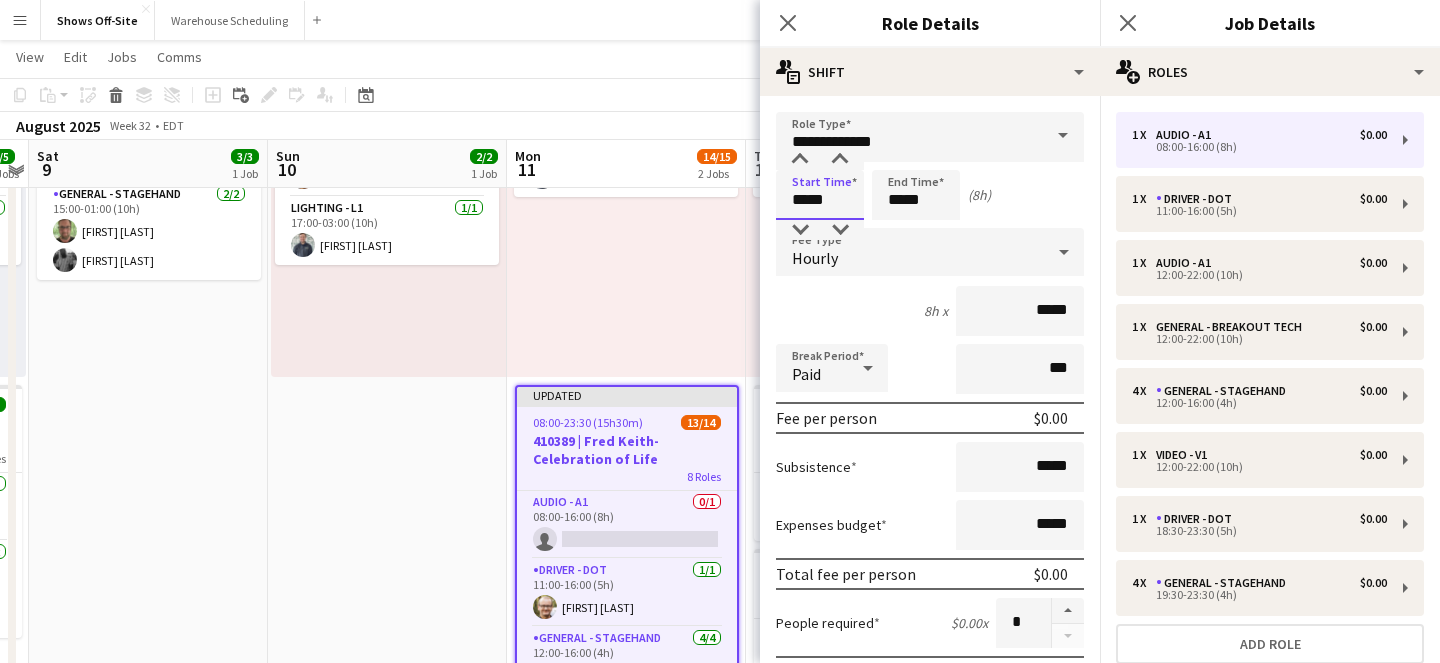 click on "Menu
Boards
Boards   Boards   All jobs   Status
Workforce
Workforce   My Workforce   Recruiting
Comms
Comms
Pay
Pay   Approvals   Payments   Reports
Platform Settings
Platform Settings   App settings   Your settings   Profiles
Training Academy
Training Academy
Knowledge Base
Knowledge Base
Product Updates
Product Updates   Log Out   Privacy   Shows Off-Site
Close
Warehouse Scheduling
Close
Add
Help
Notifications
Shows Off-Site
user
View  Day view expanded Day view collapsed Month view" at bounding box center [720, 999] 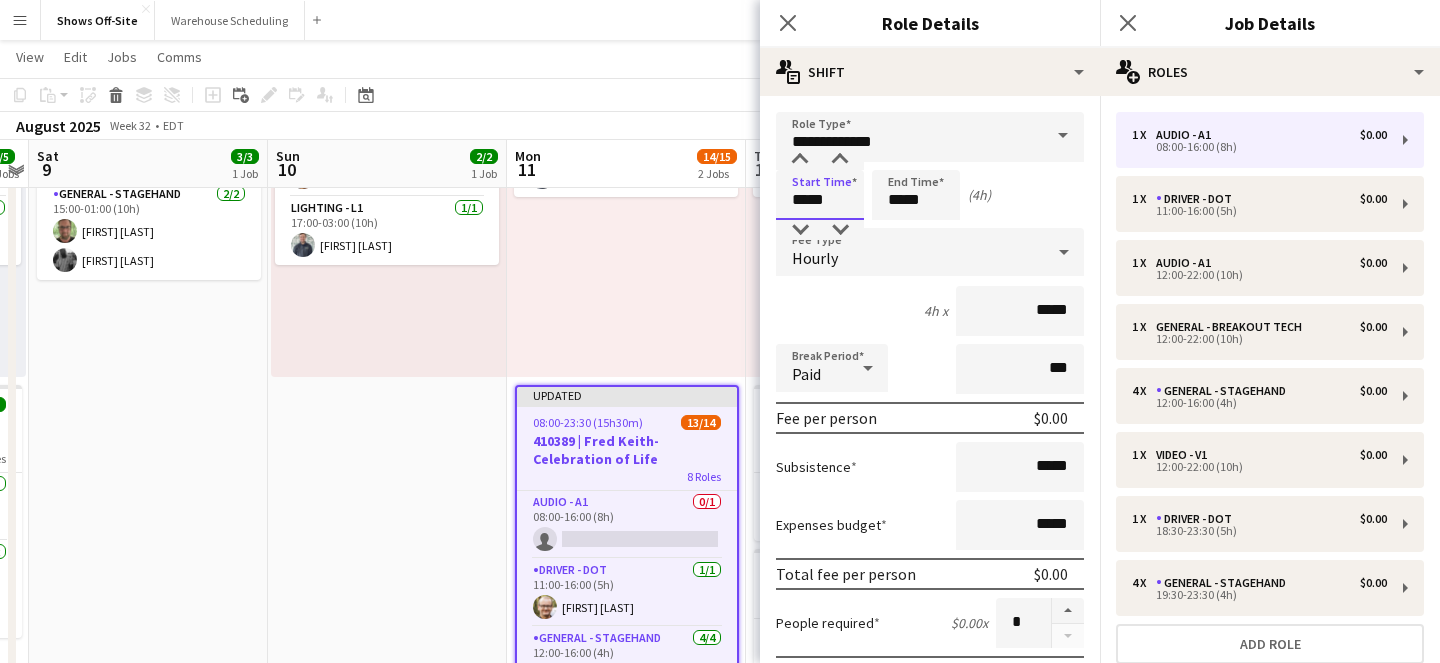 type on "*****" 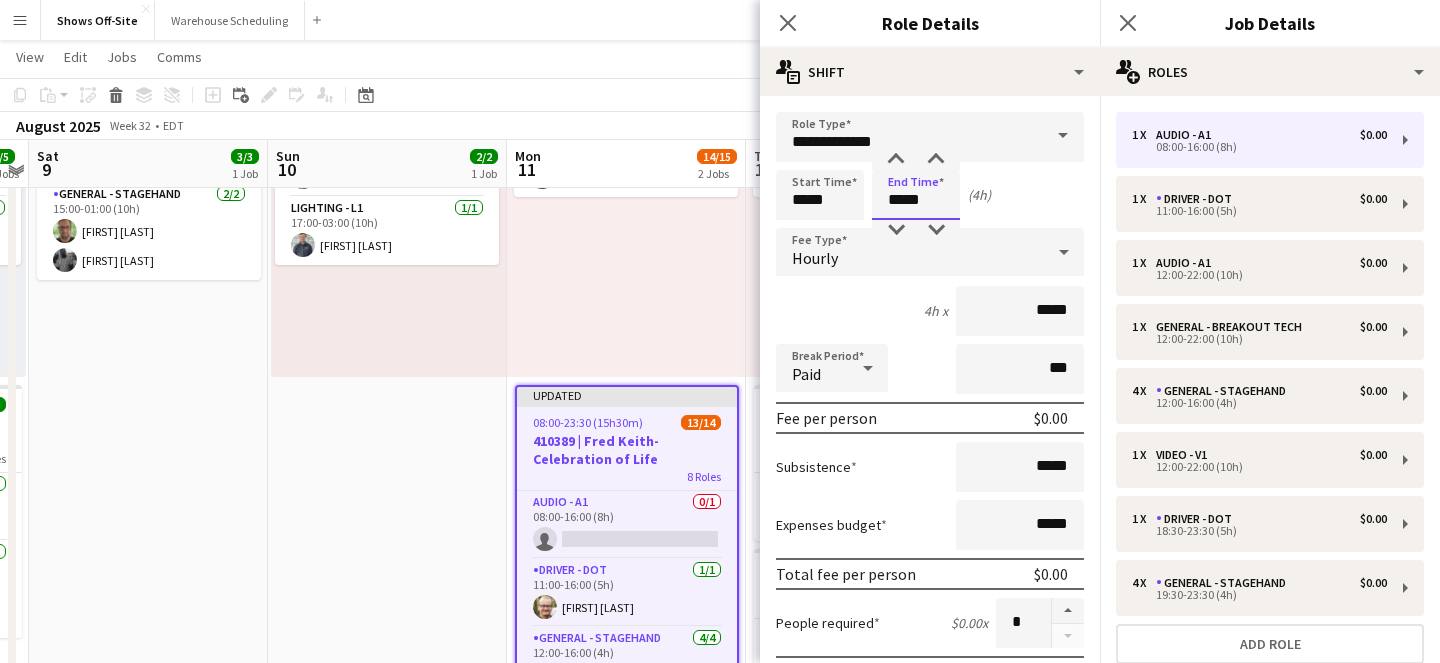 drag, startPoint x: 925, startPoint y: 203, endPoint x: 766, endPoint y: 200, distance: 159.0283 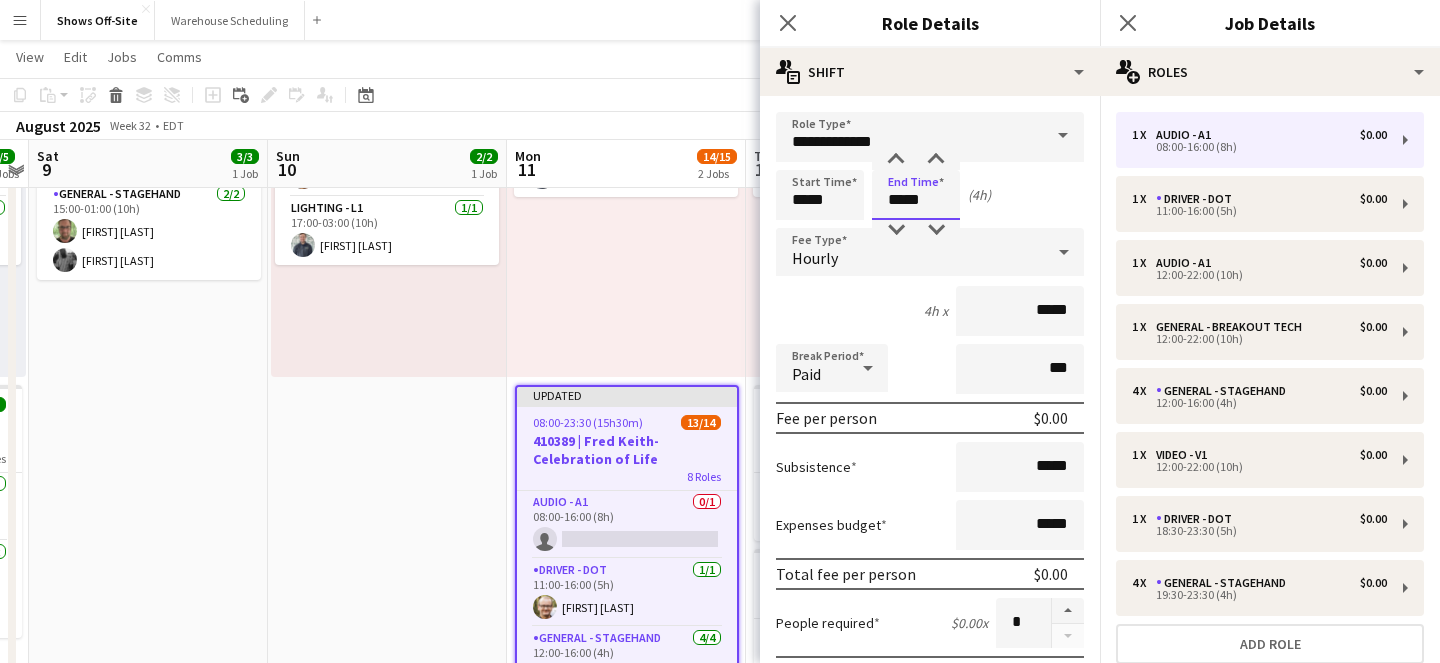 click on "**********" at bounding box center [930, 682] 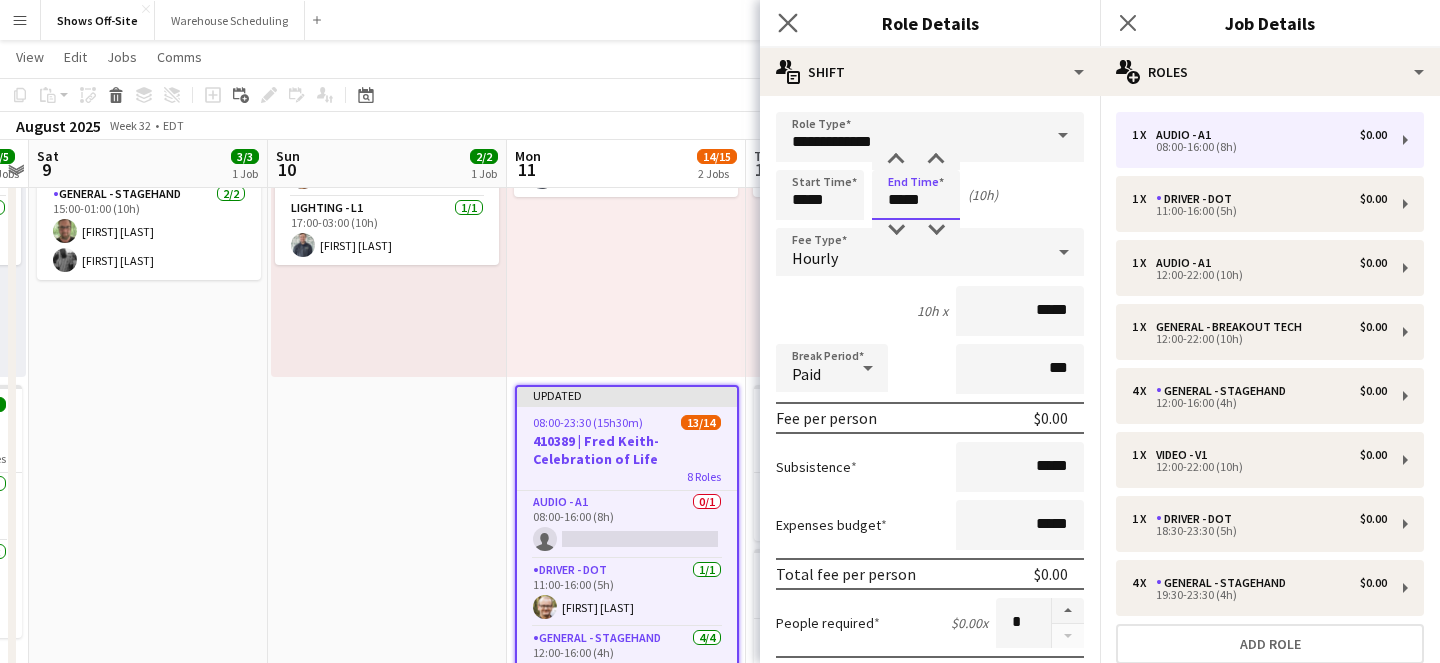 type on "*****" 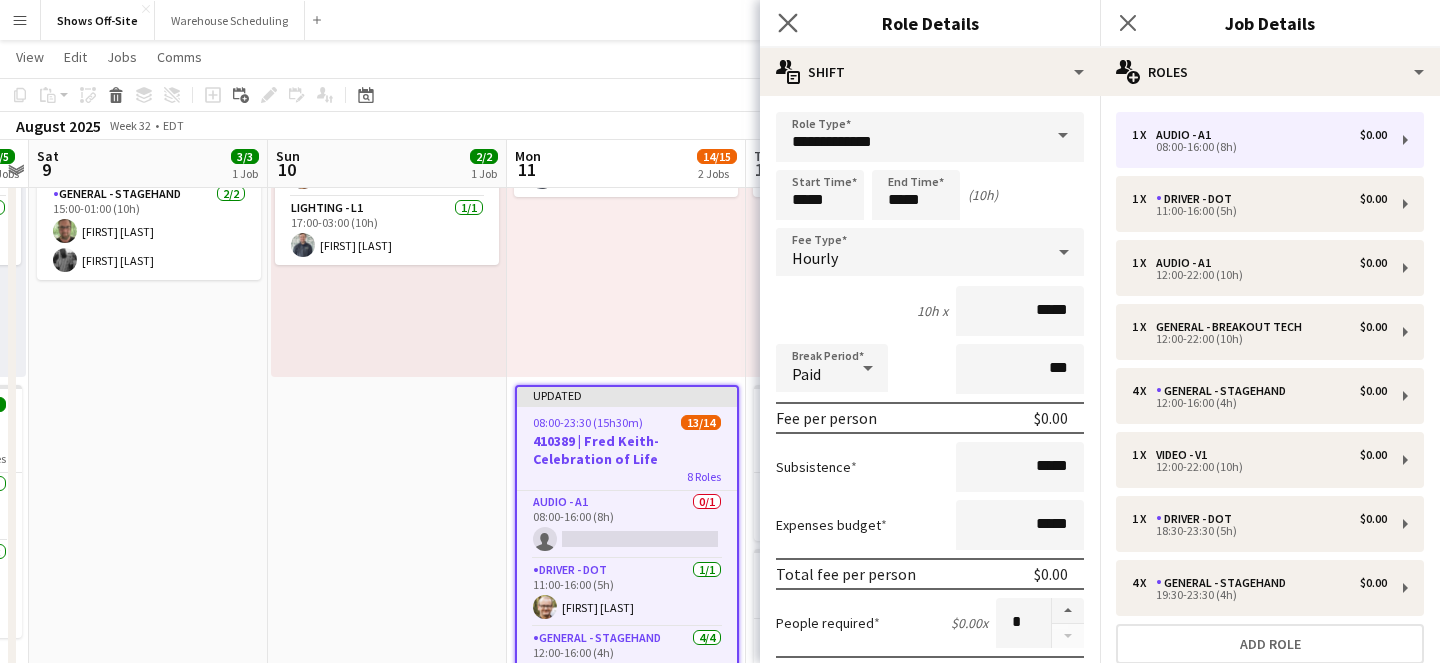click on "Close pop-in" 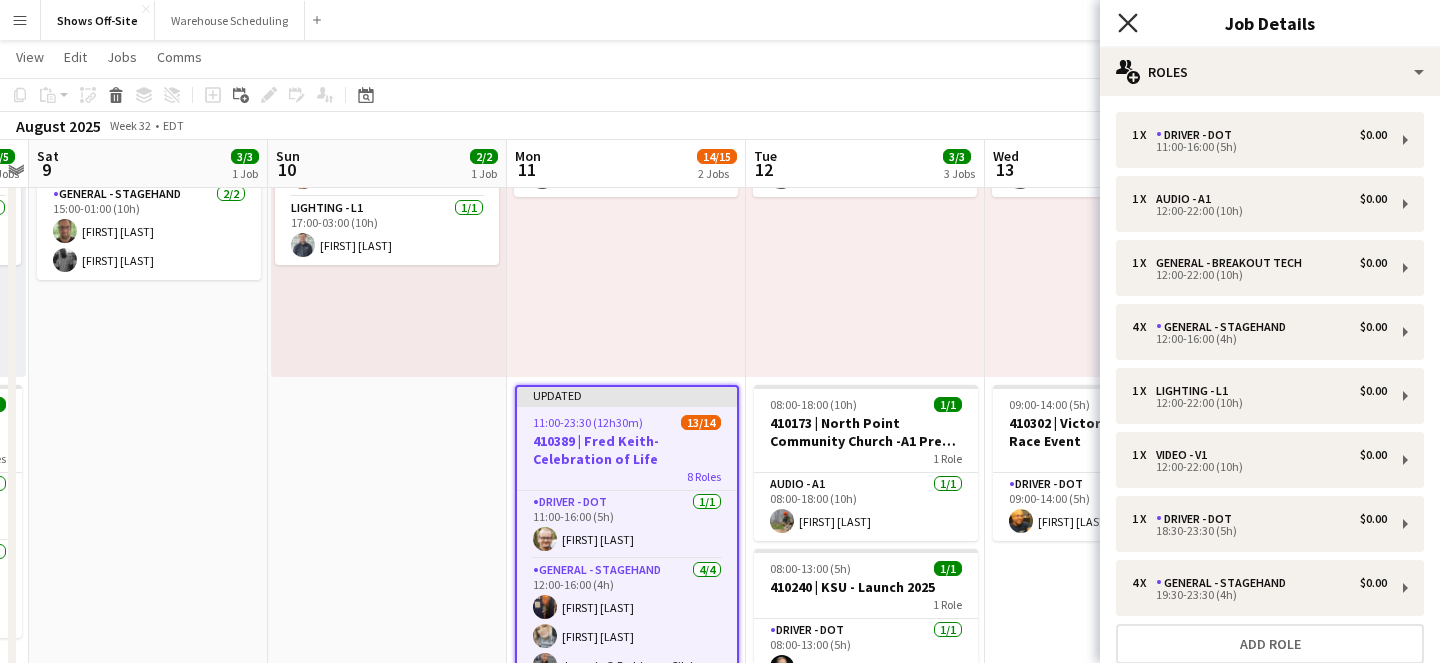 click on "Close pop-in" 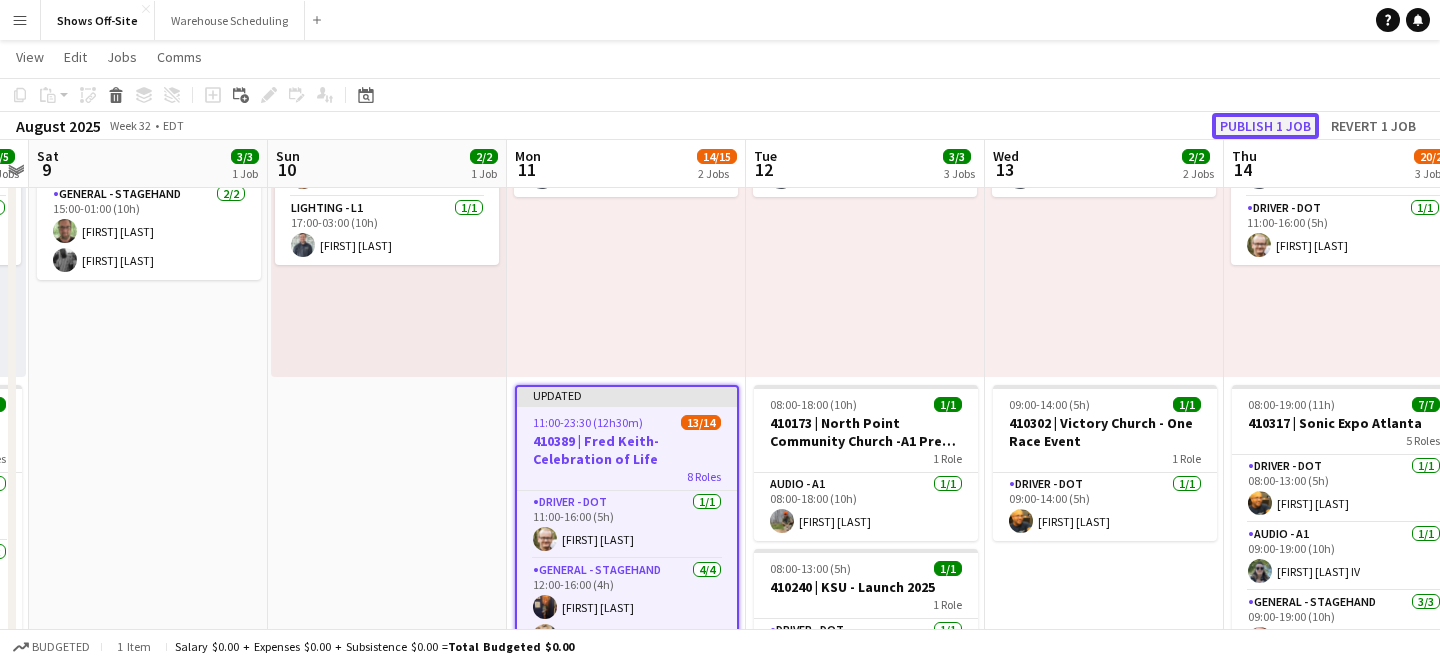 click on "Publish 1 job" 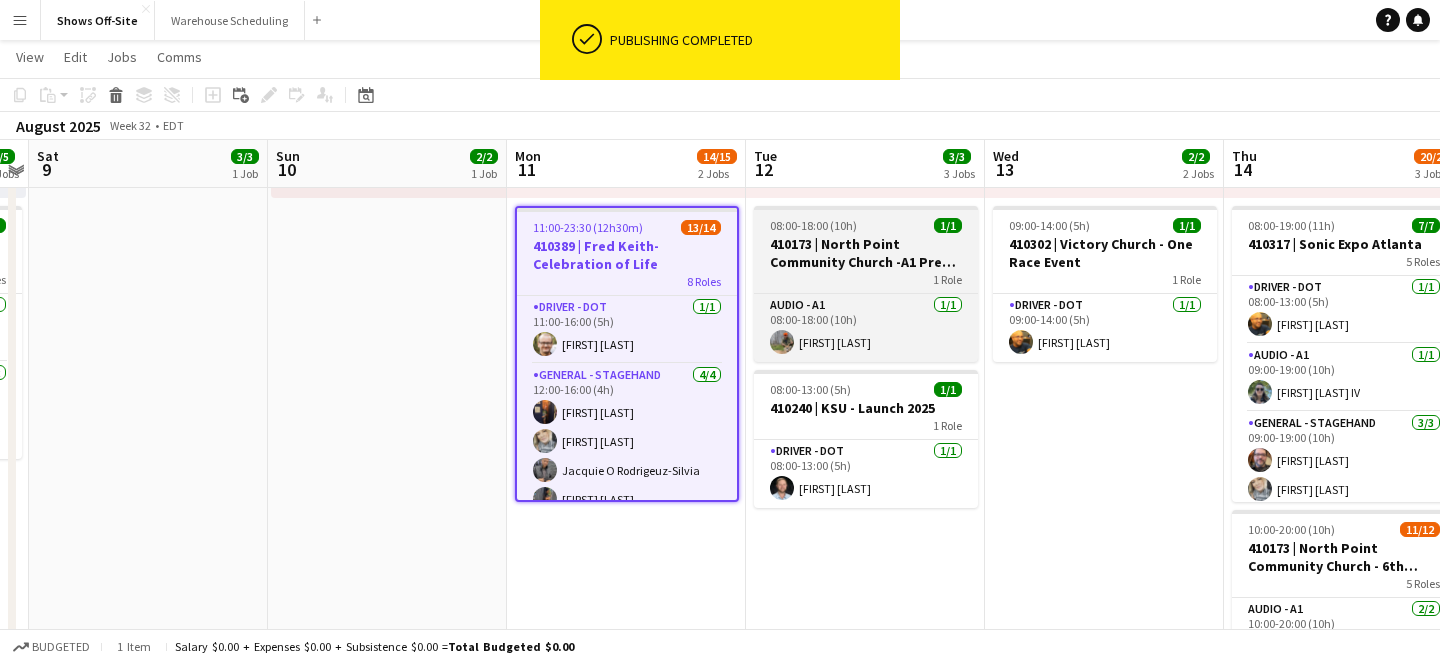 scroll, scrollTop: 383, scrollLeft: 0, axis: vertical 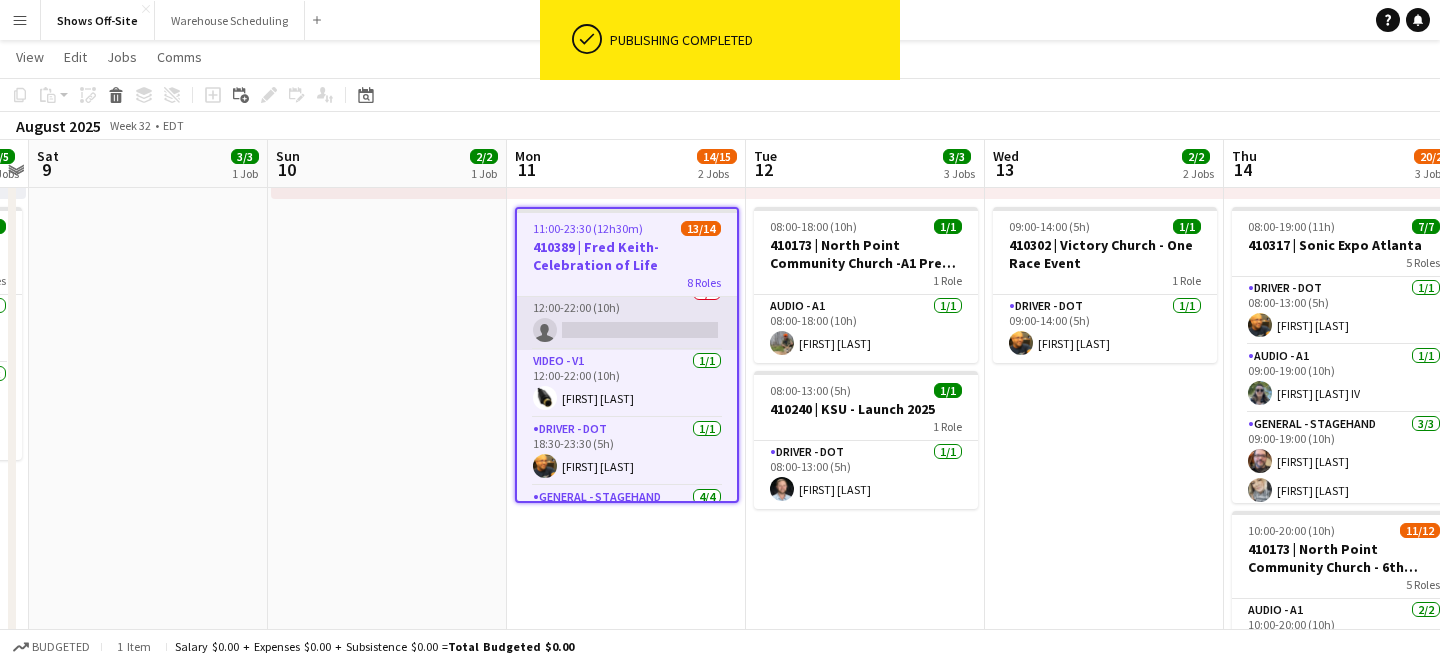 click on "Lighting - L1   0/1   12:00-22:00 (10h)
single-neutral-actions" at bounding box center [627, 316] 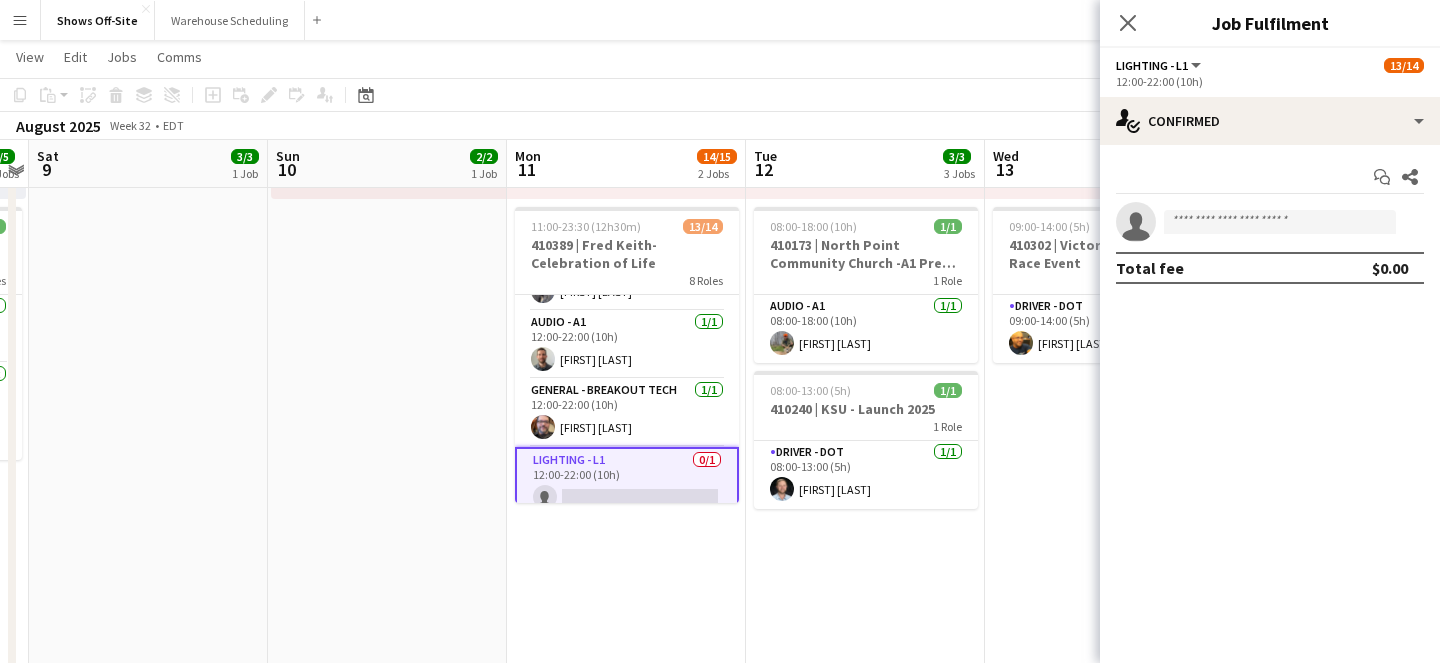scroll, scrollTop: 514, scrollLeft: 0, axis: vertical 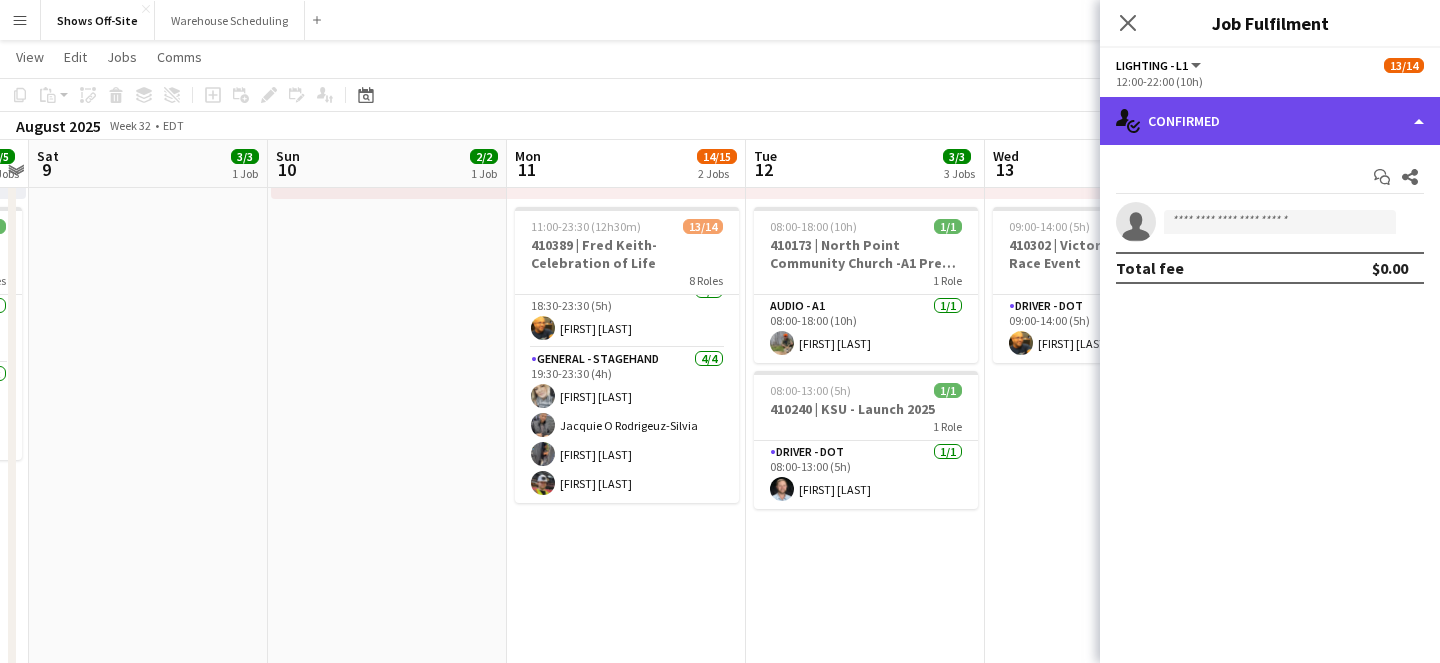click on "single-neutral-actions-check-2
Confirmed" 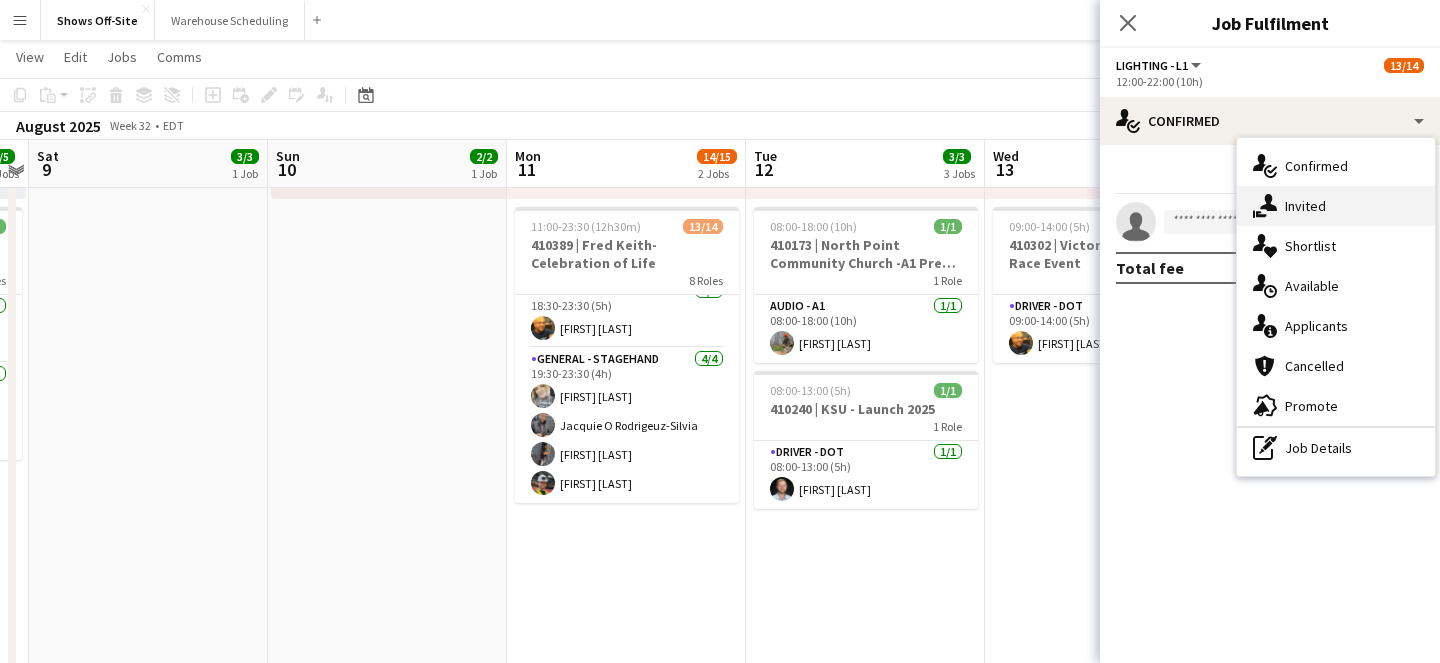 click on "single-neutral-actions-share-1
Invited" at bounding box center [1336, 206] 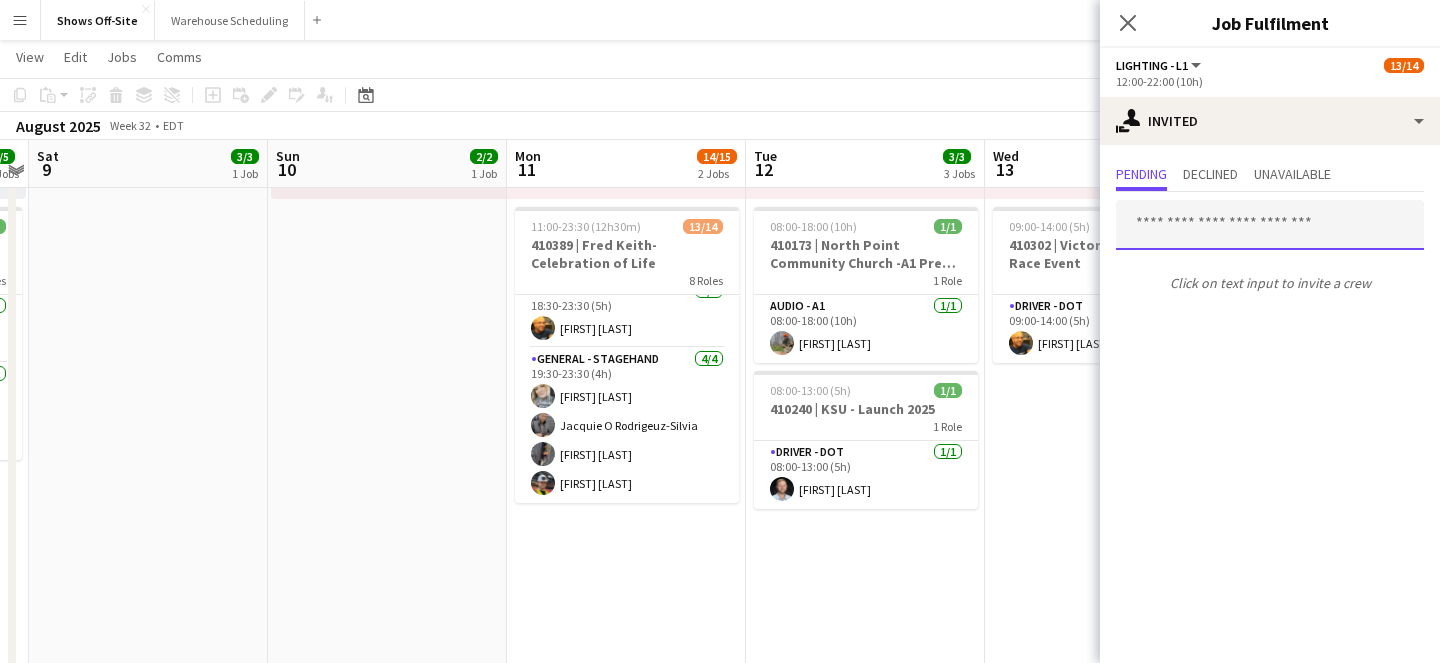 click at bounding box center (1270, 225) 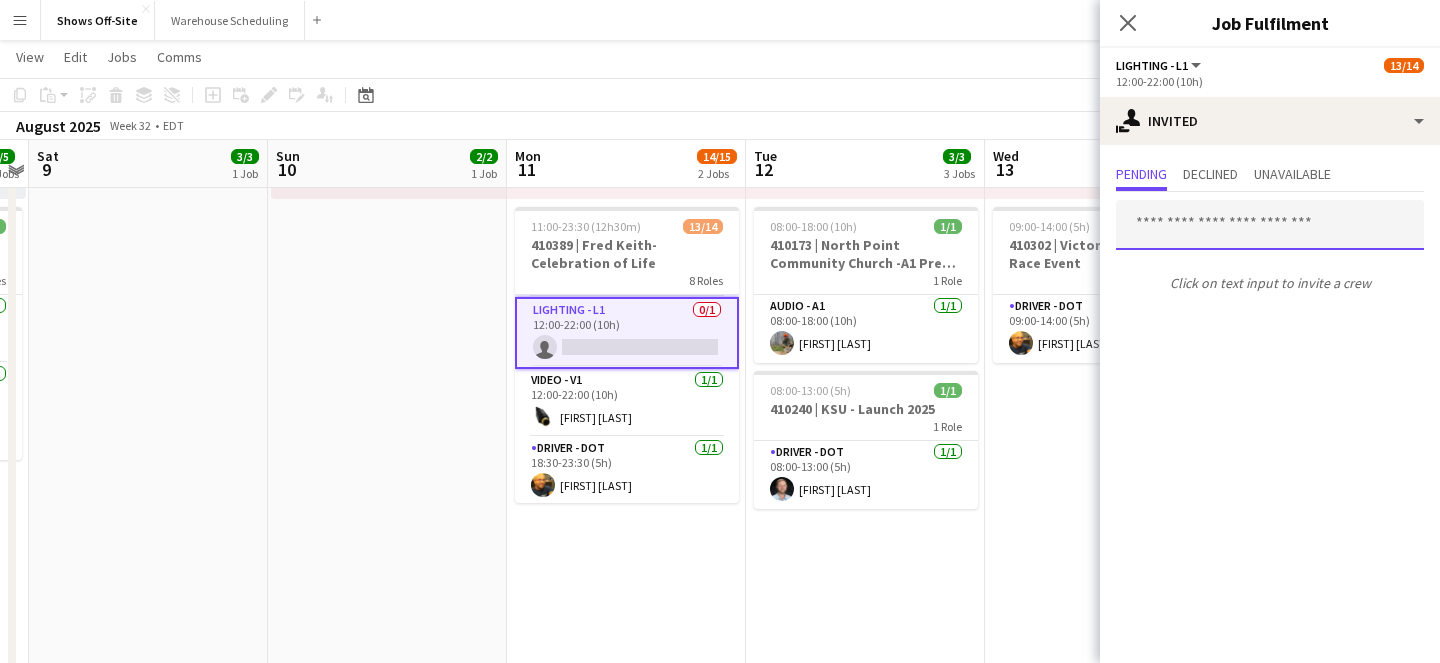 scroll, scrollTop: 219, scrollLeft: 0, axis: vertical 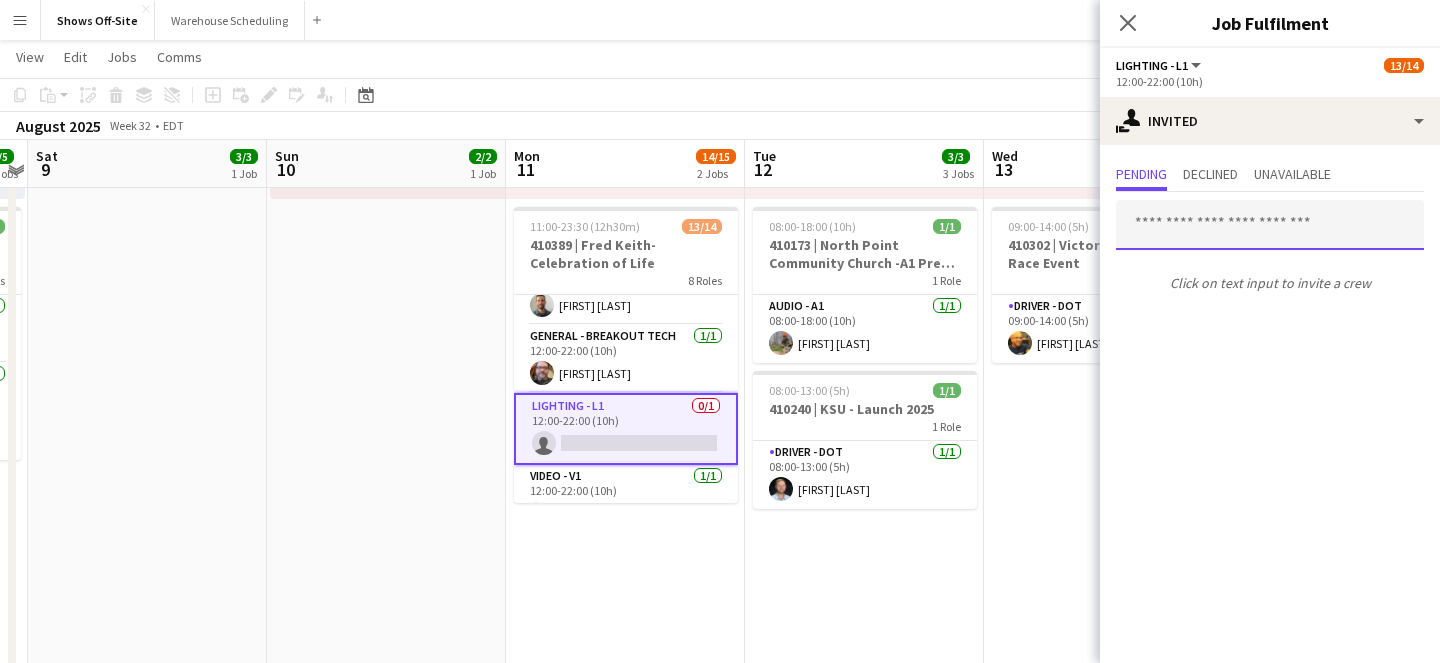 type on "*" 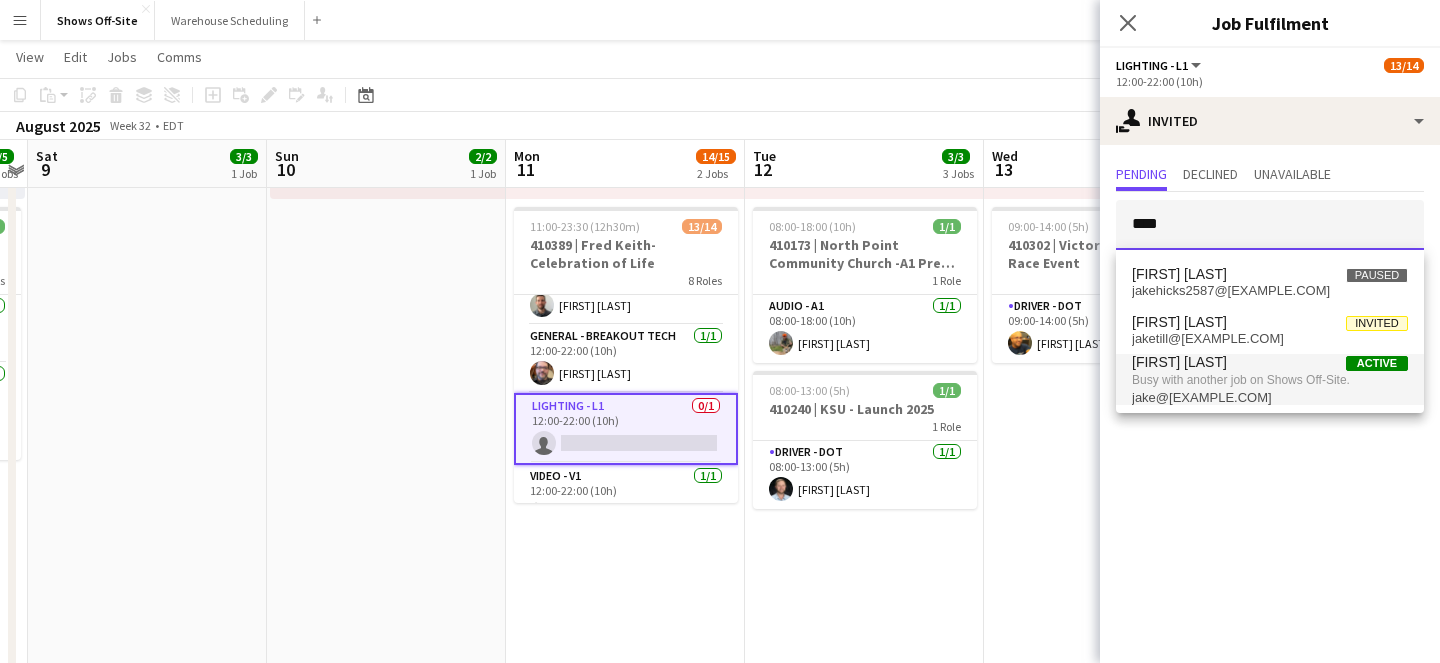 type on "****" 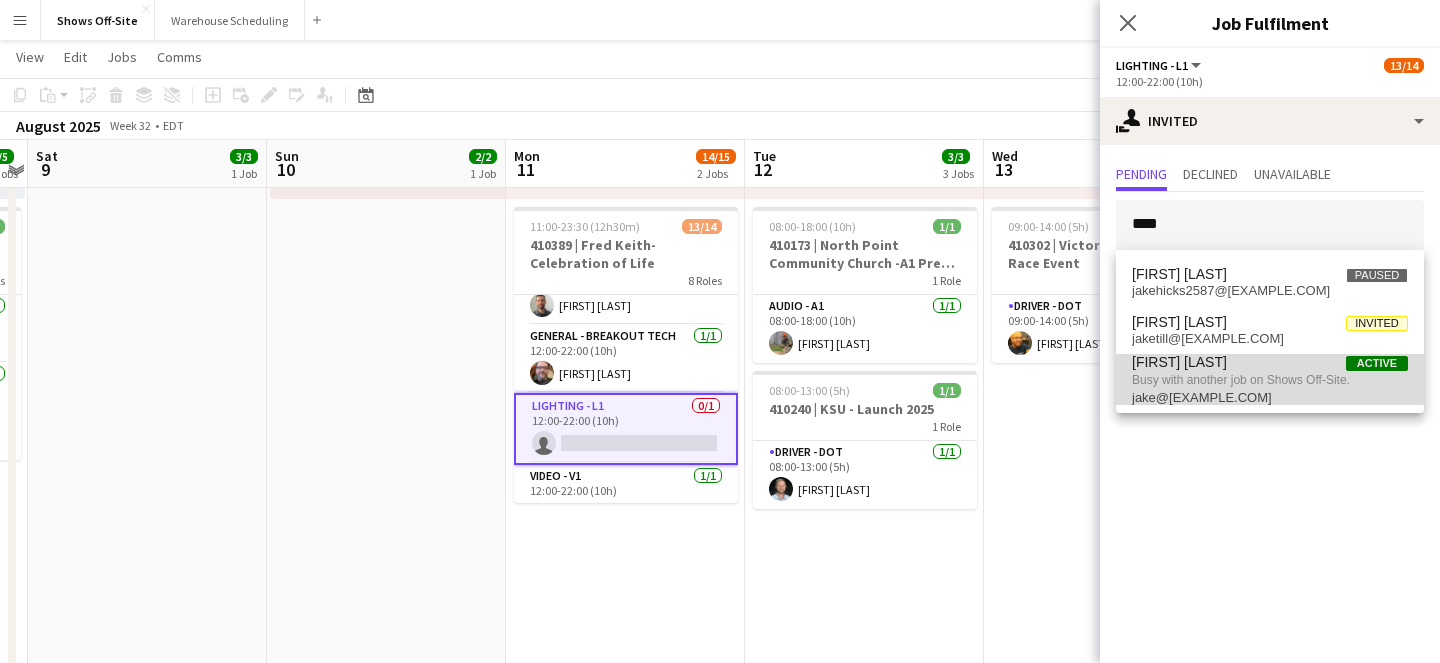 click on "Busy with another job on Shows Off-Site." at bounding box center [1270, 380] 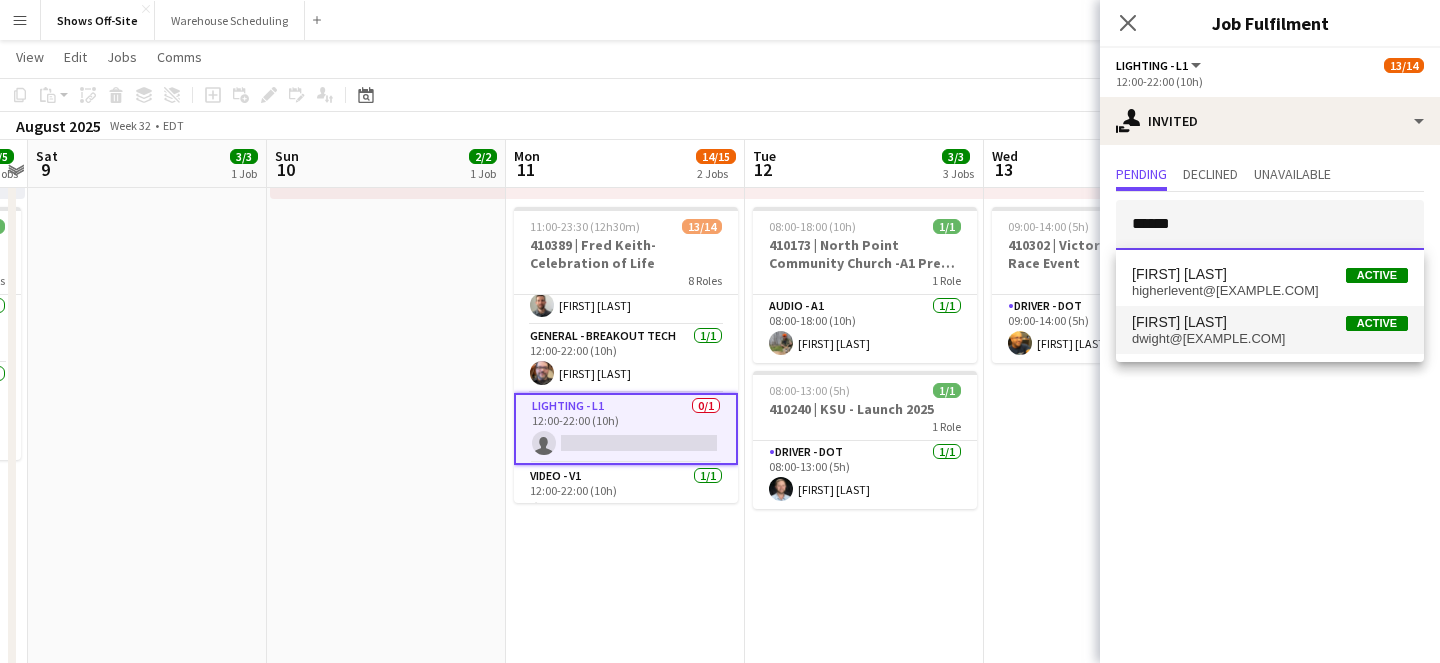 type on "******" 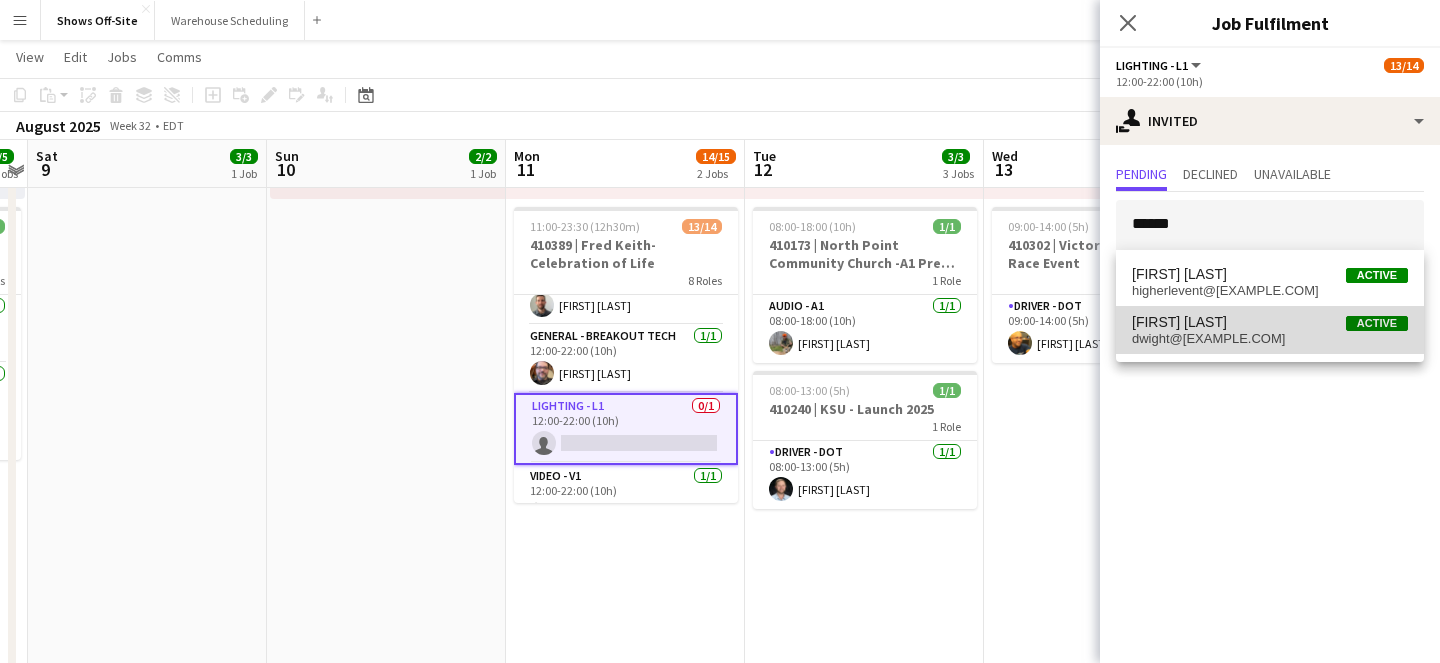 click on "dwight@[EXAMPLE.COM]" at bounding box center [1270, 339] 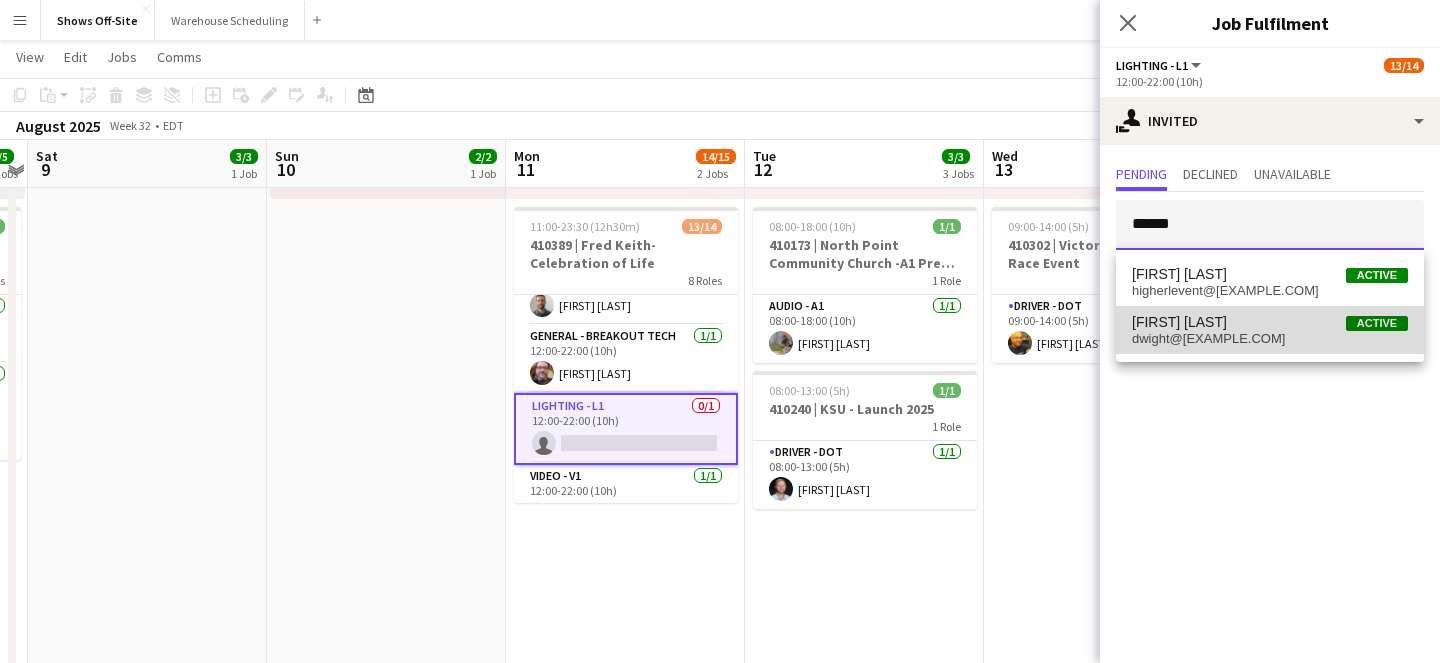 type 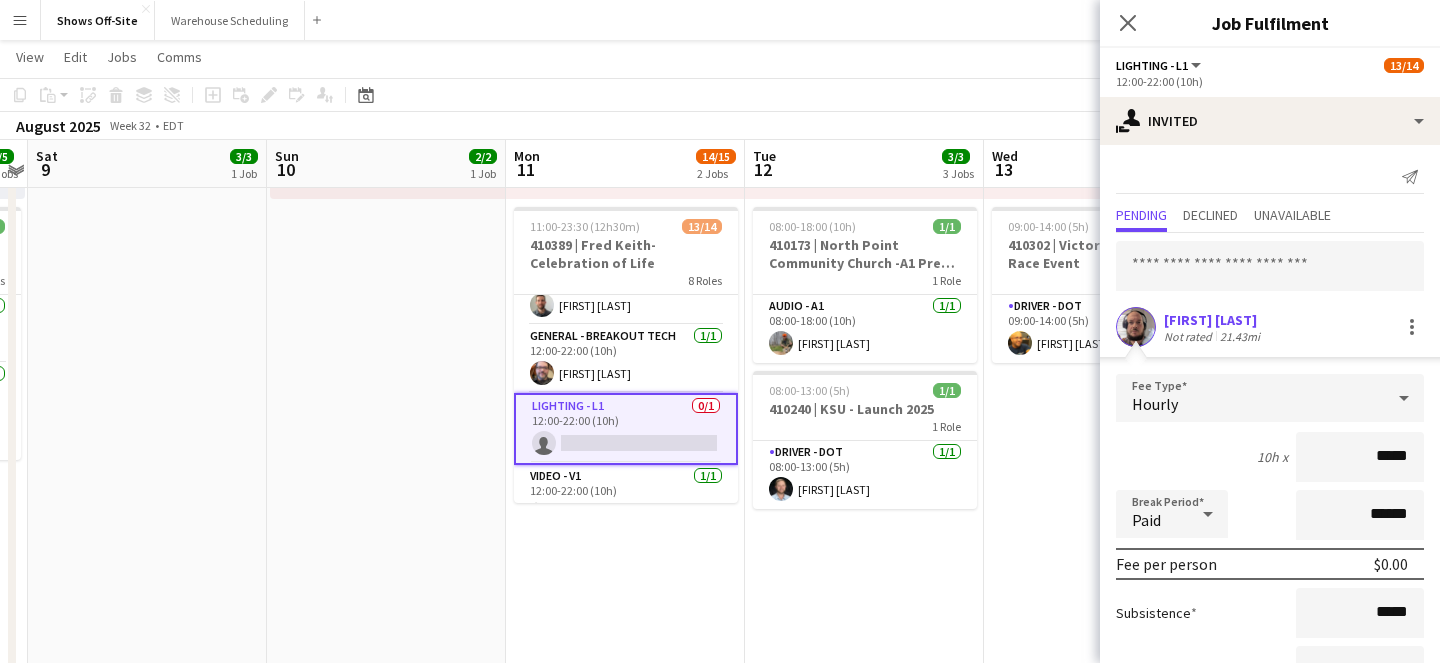 scroll, scrollTop: 158, scrollLeft: 0, axis: vertical 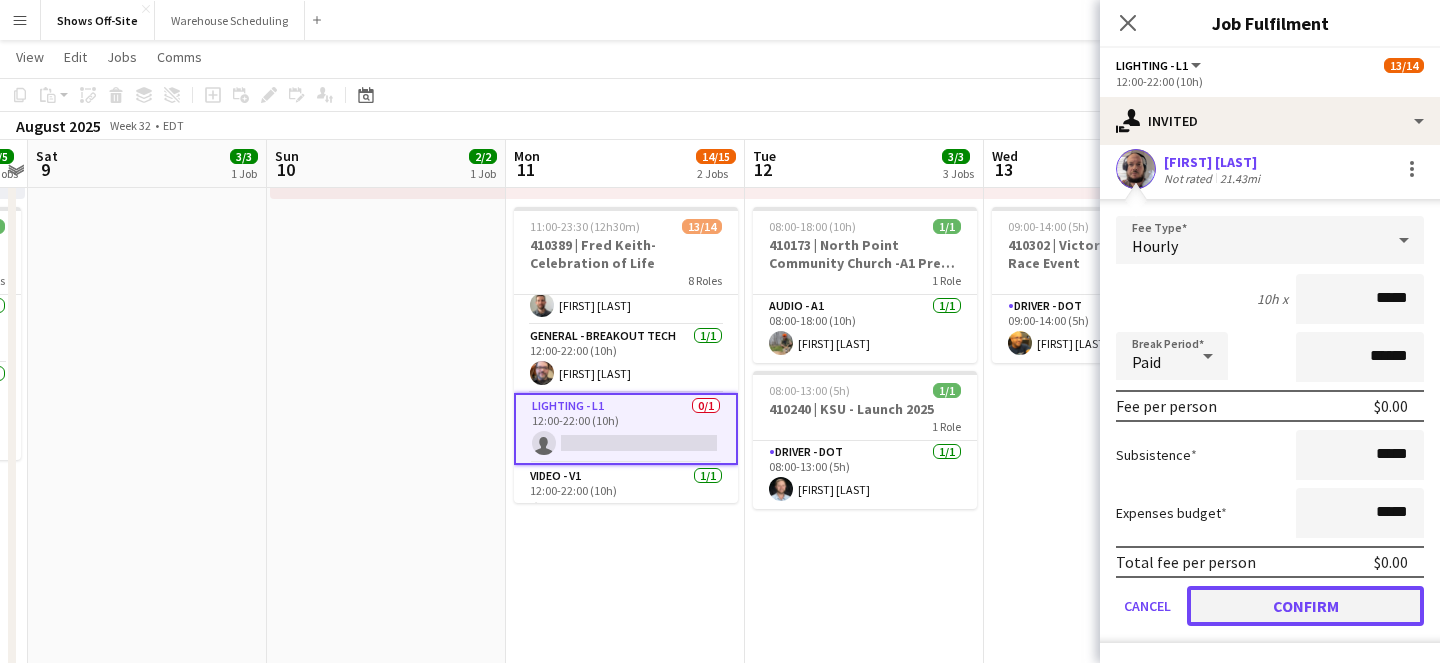 click on "Confirm" 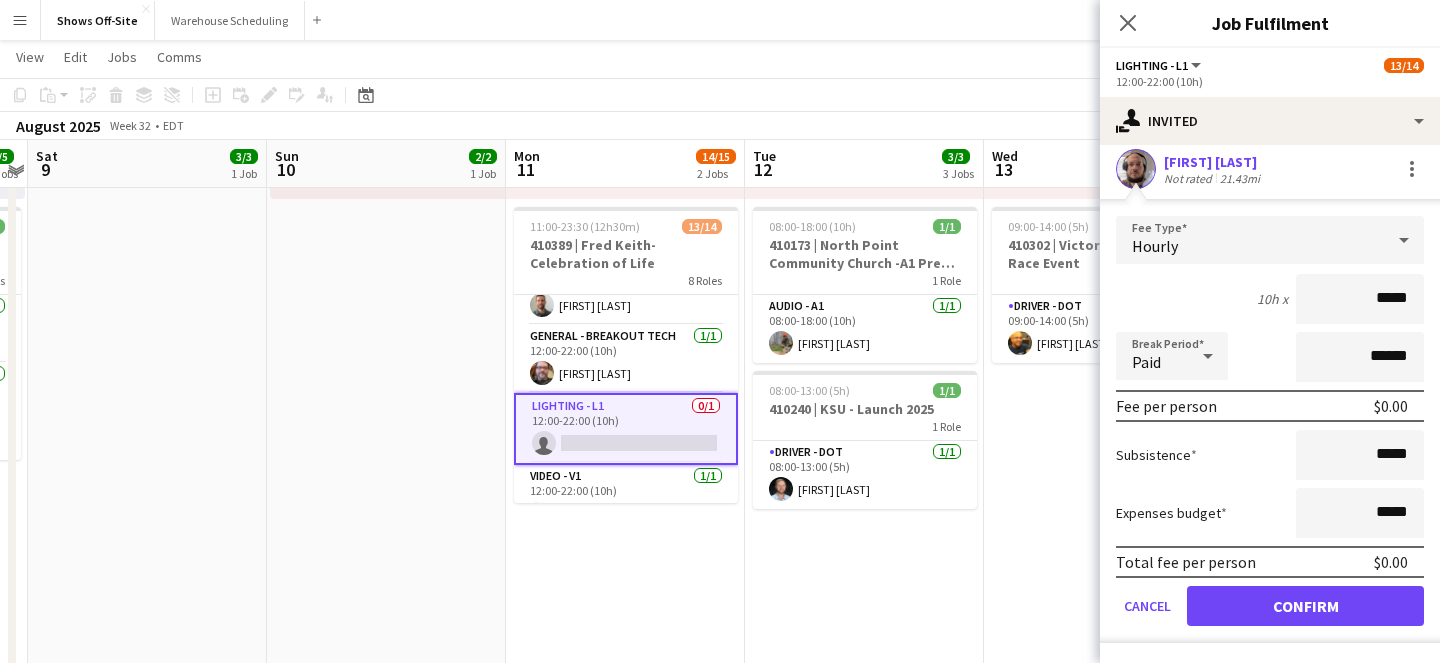 scroll, scrollTop: 0, scrollLeft: 0, axis: both 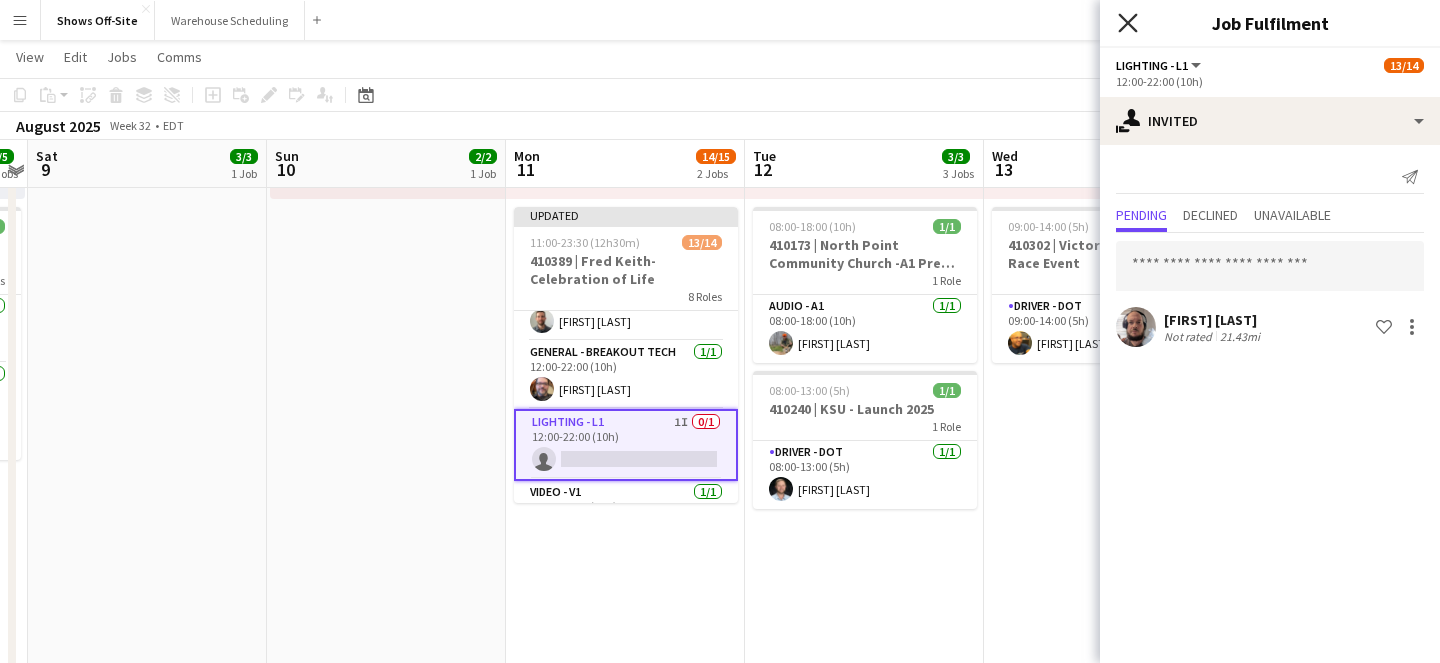 click on "Close pop-in" 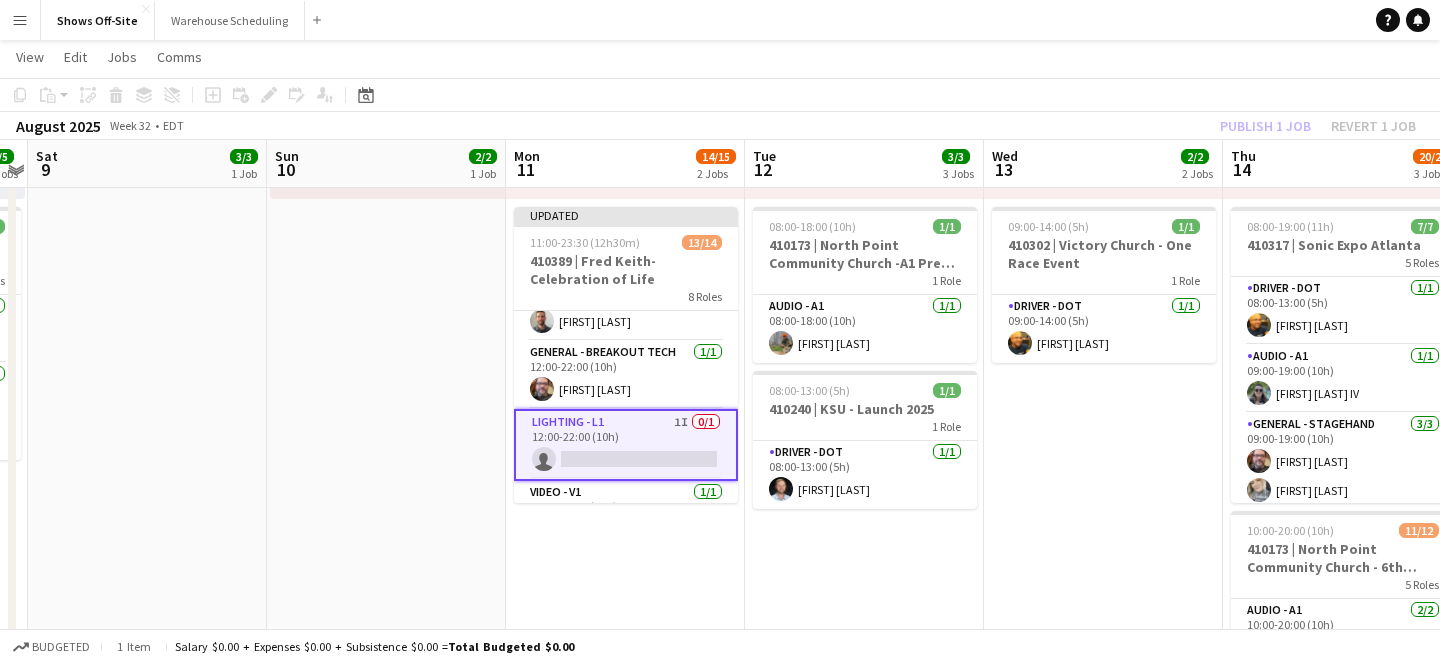 click on "August 2025   Week 32
•   EDT   Publish 1 job   Revert 1 job" 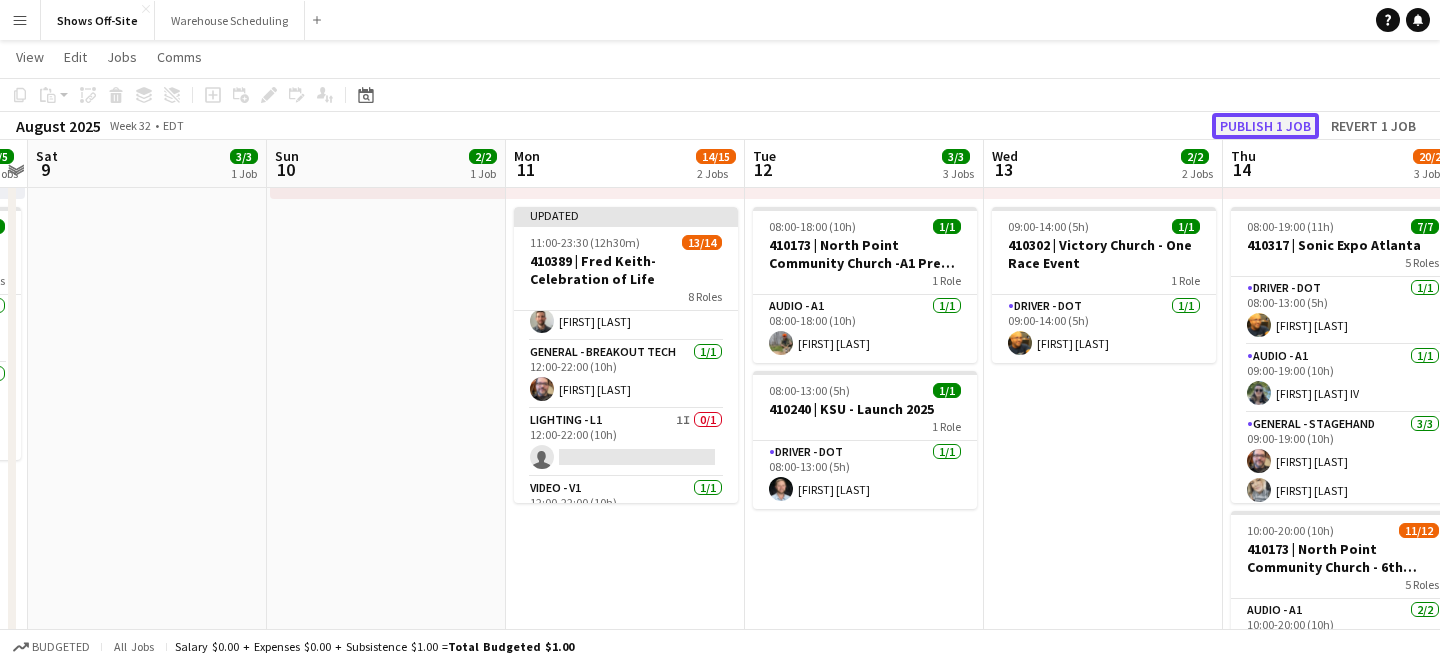 click on "Publish 1 job" 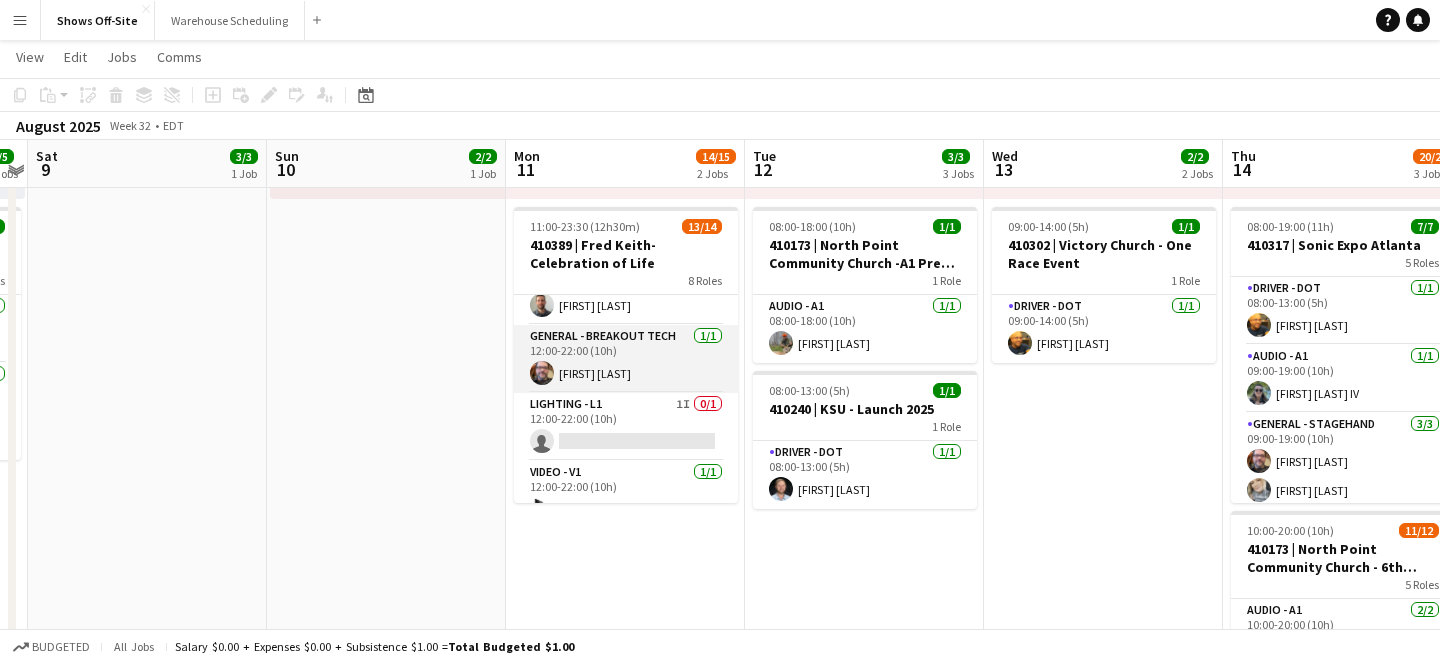 scroll, scrollTop: 0, scrollLeft: 0, axis: both 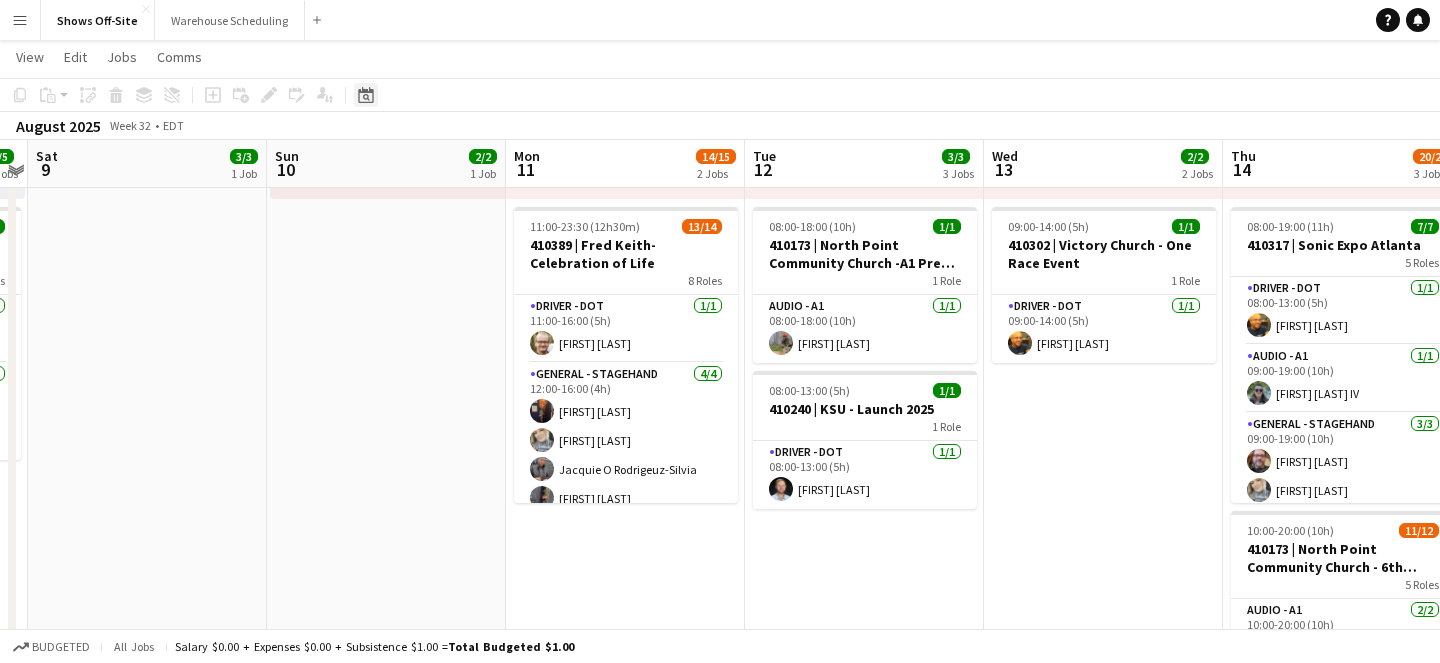 click on "Date picker" 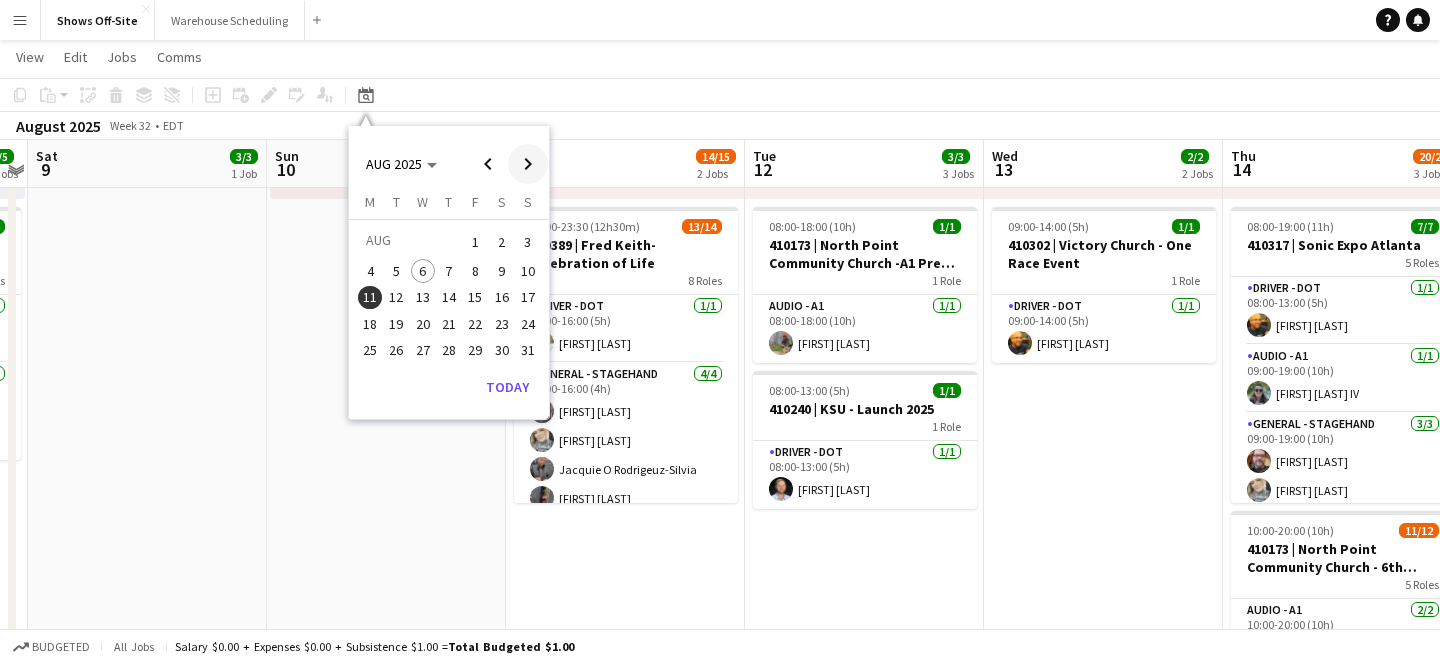 click at bounding box center (528, 164) 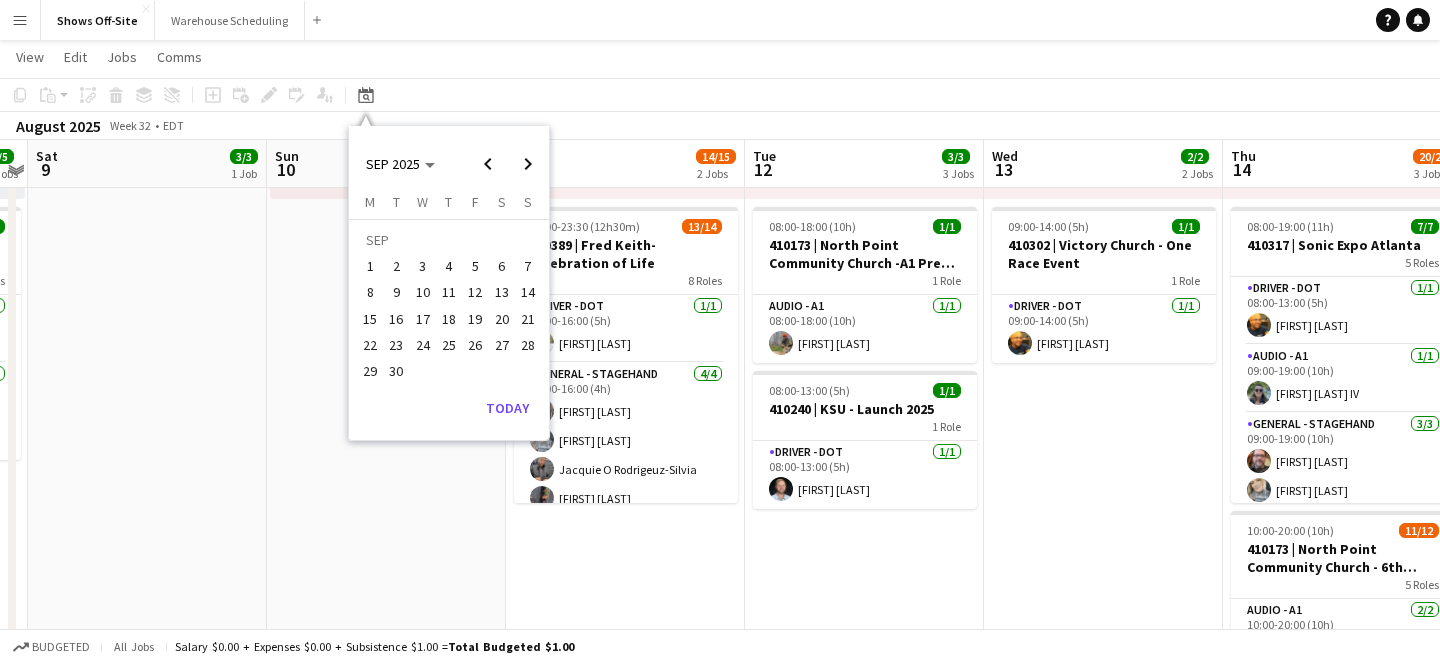 click on "12" at bounding box center [475, 293] 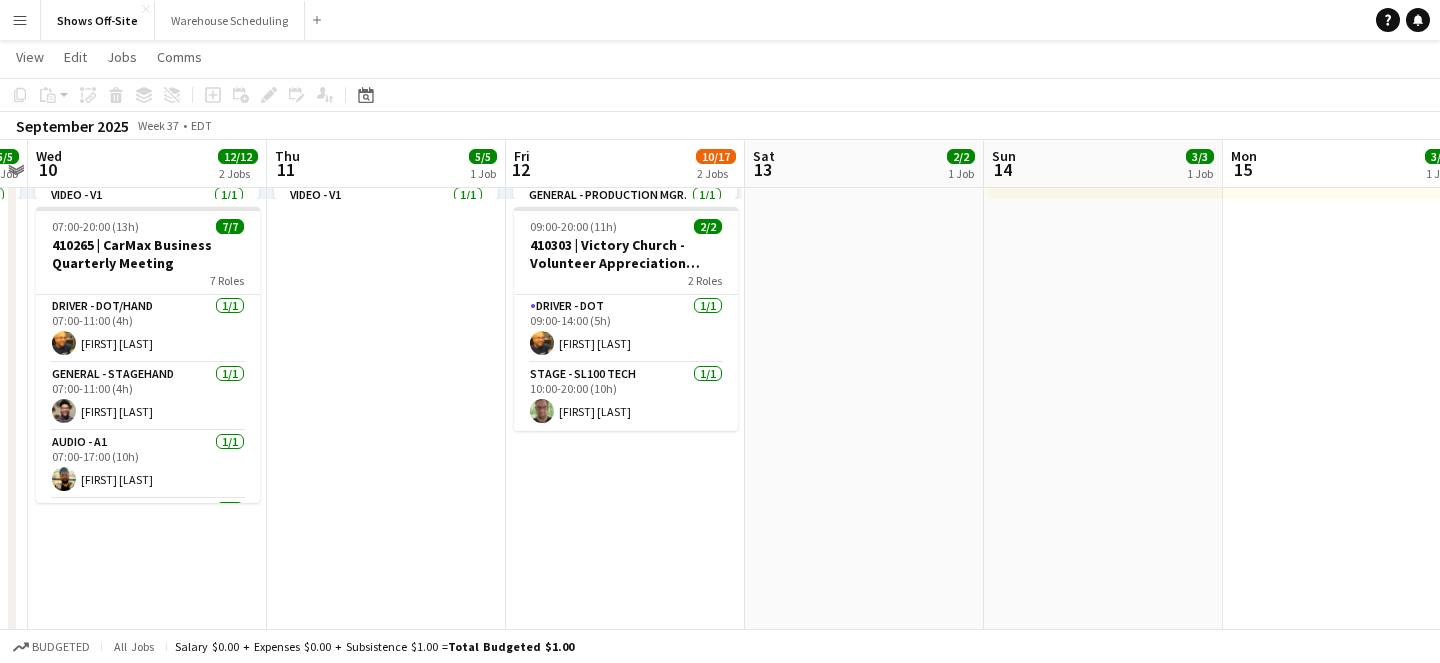 scroll, scrollTop: 0, scrollLeft: 688, axis: horizontal 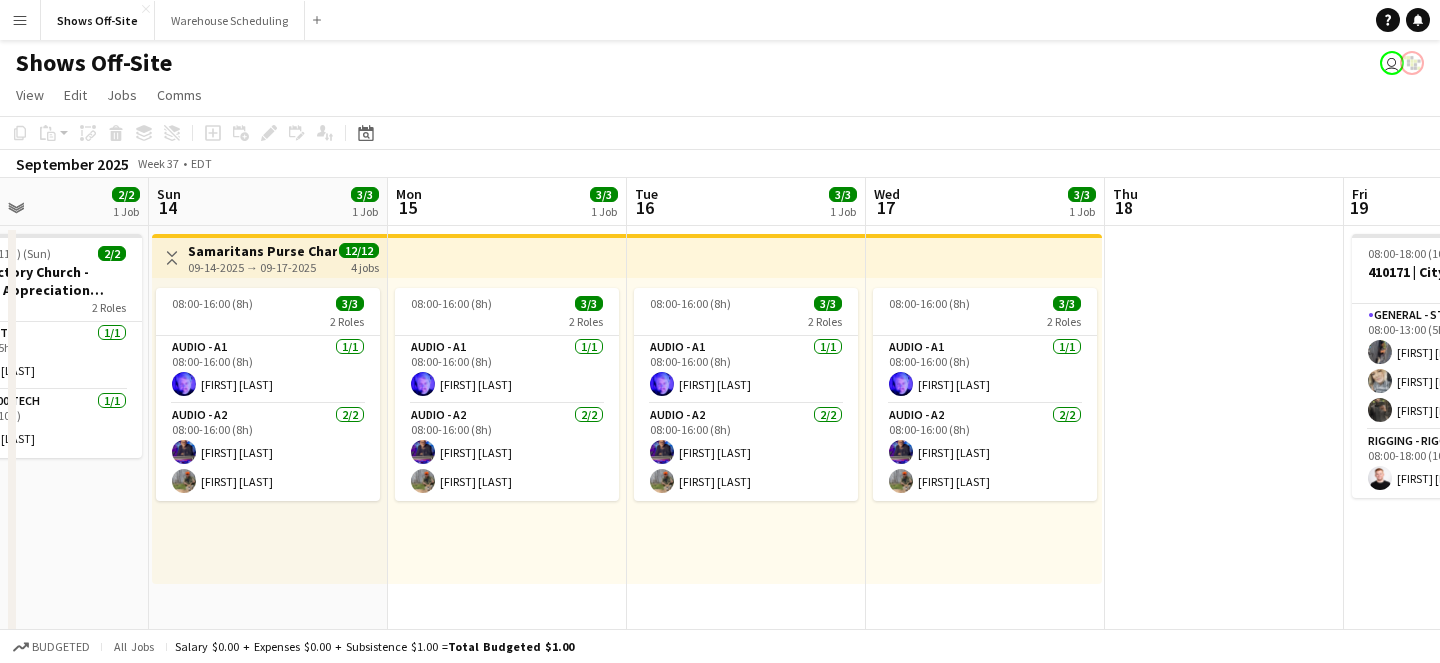 click on "Samaritans Purse Charity Gayle -- 409866" at bounding box center [262, 251] 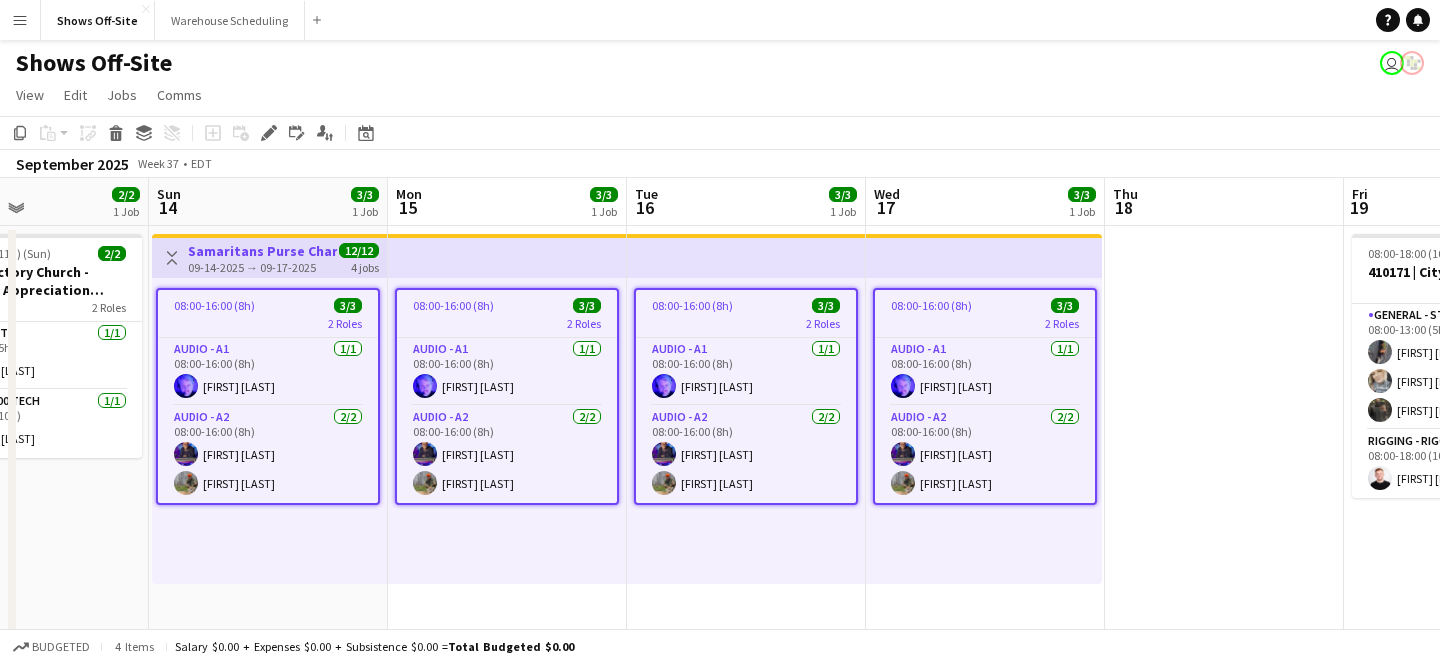 click on "2 Roles" at bounding box center [985, 323] 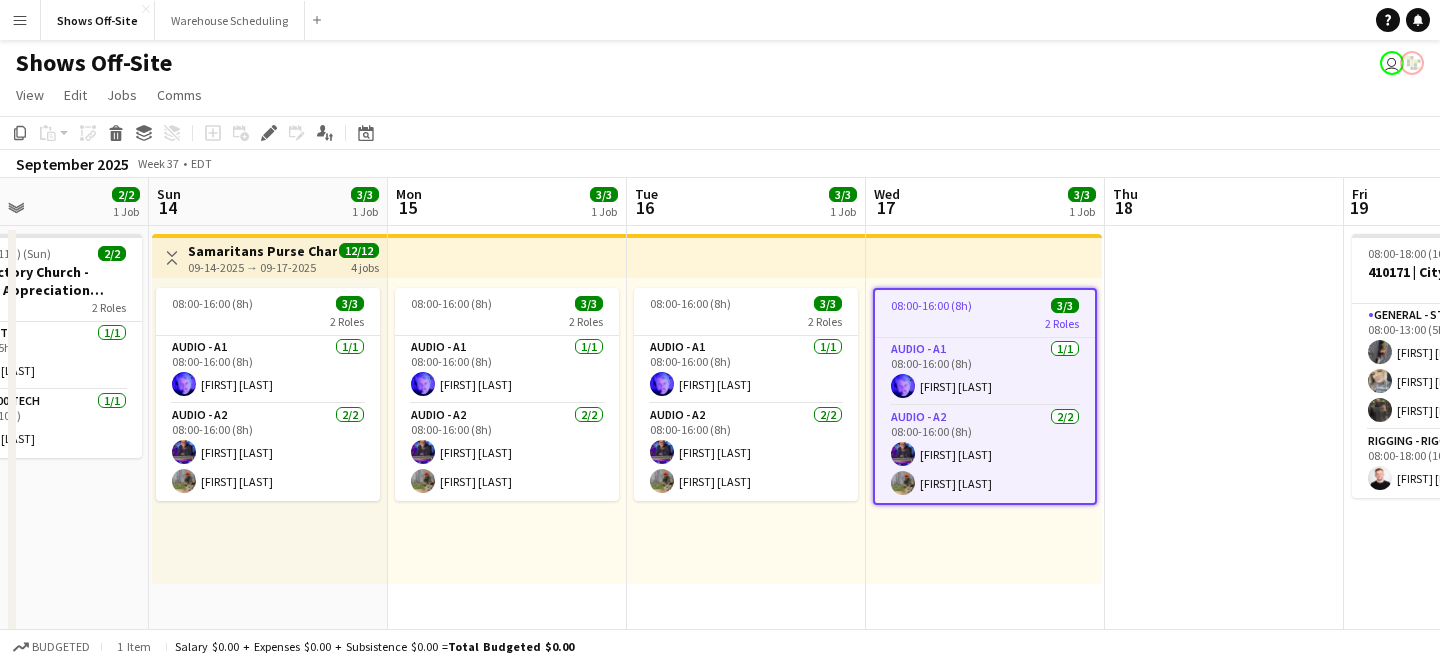 click at bounding box center [1224, 1301] 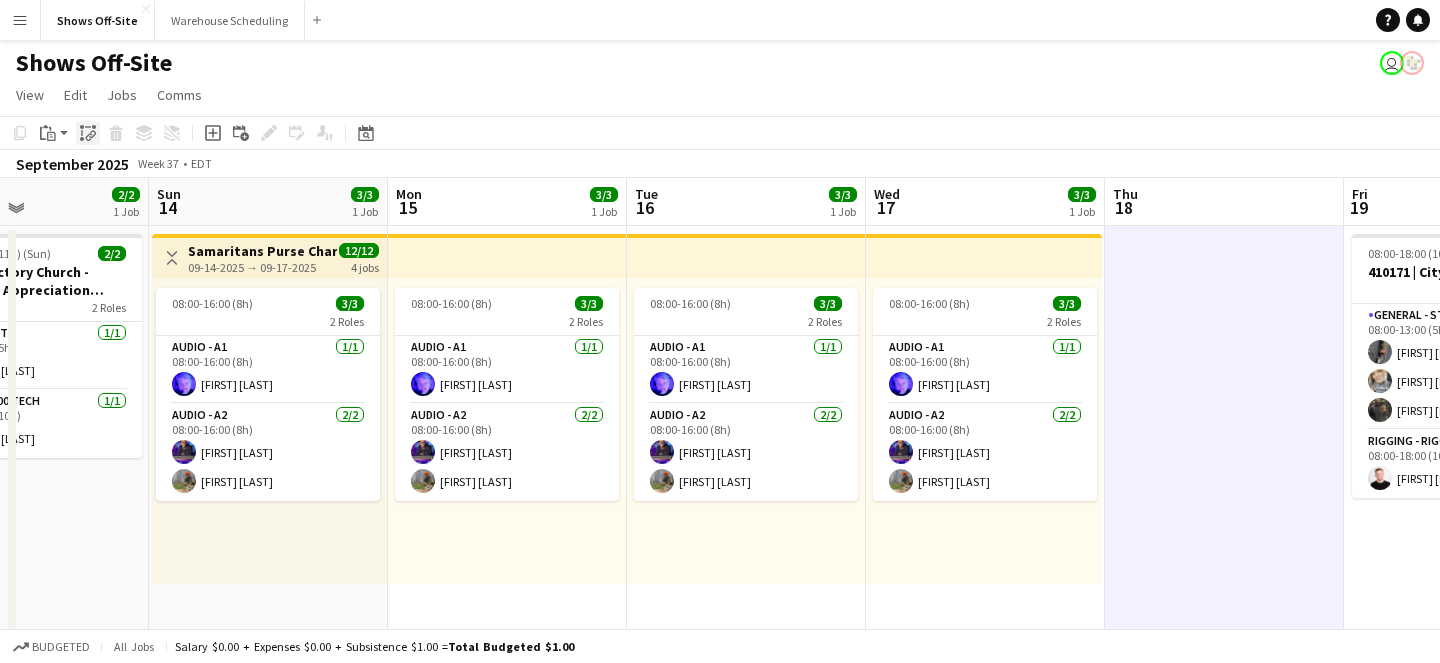 click 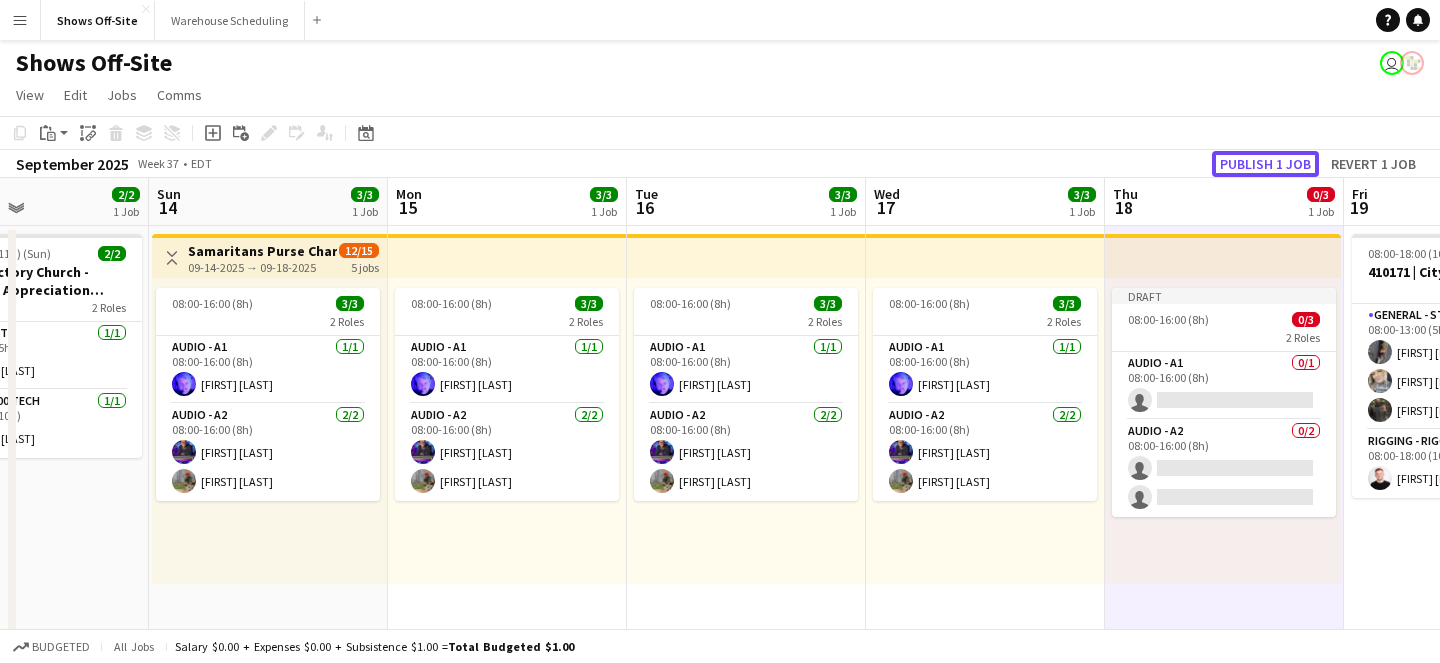 click on "Publish 1 job" 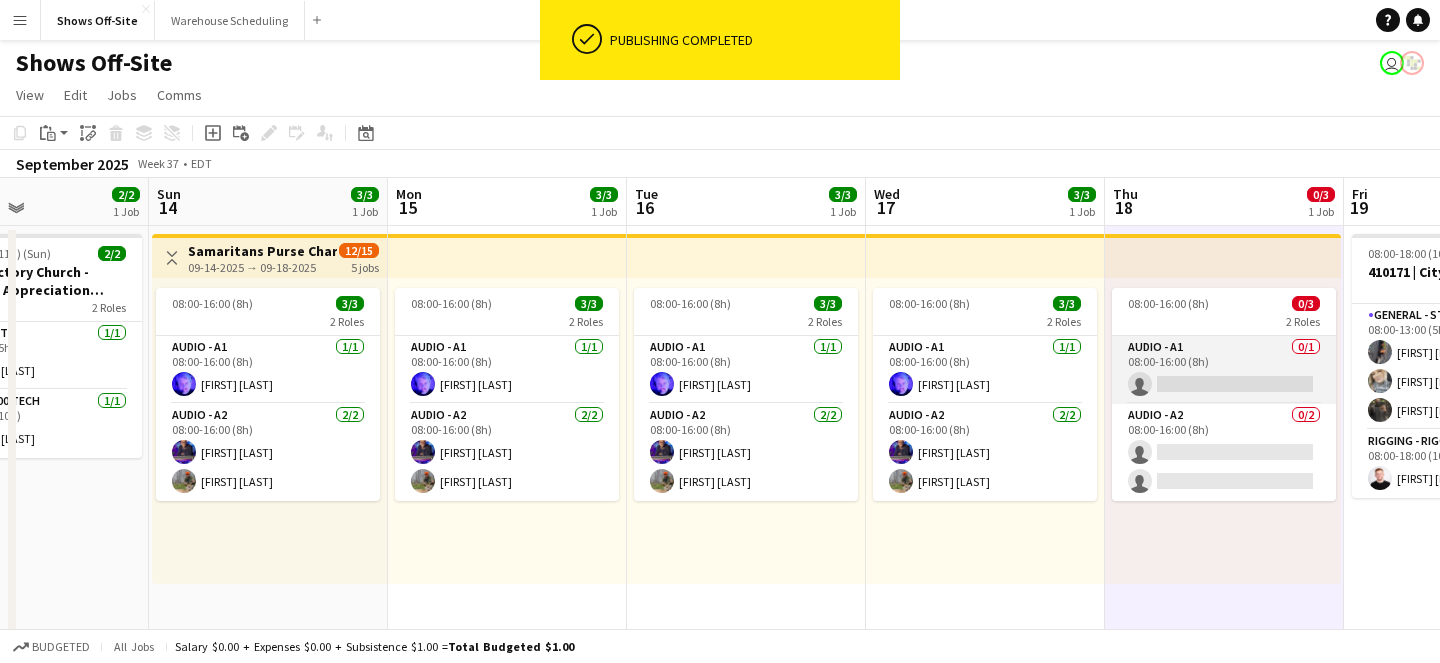 click on "Audio - A1   0/1   08:00-16:00 (8h)
single-neutral-actions" at bounding box center (1224, 370) 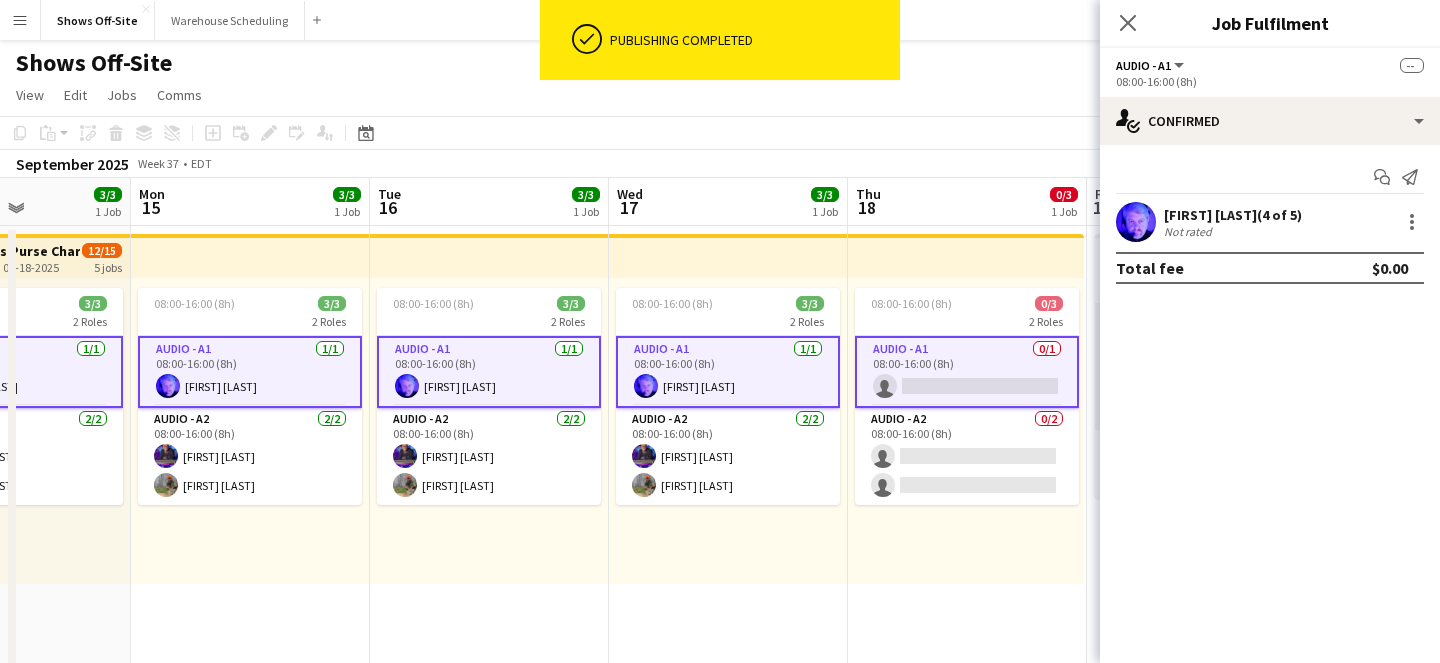 scroll, scrollTop: 0, scrollLeft: 946, axis: horizontal 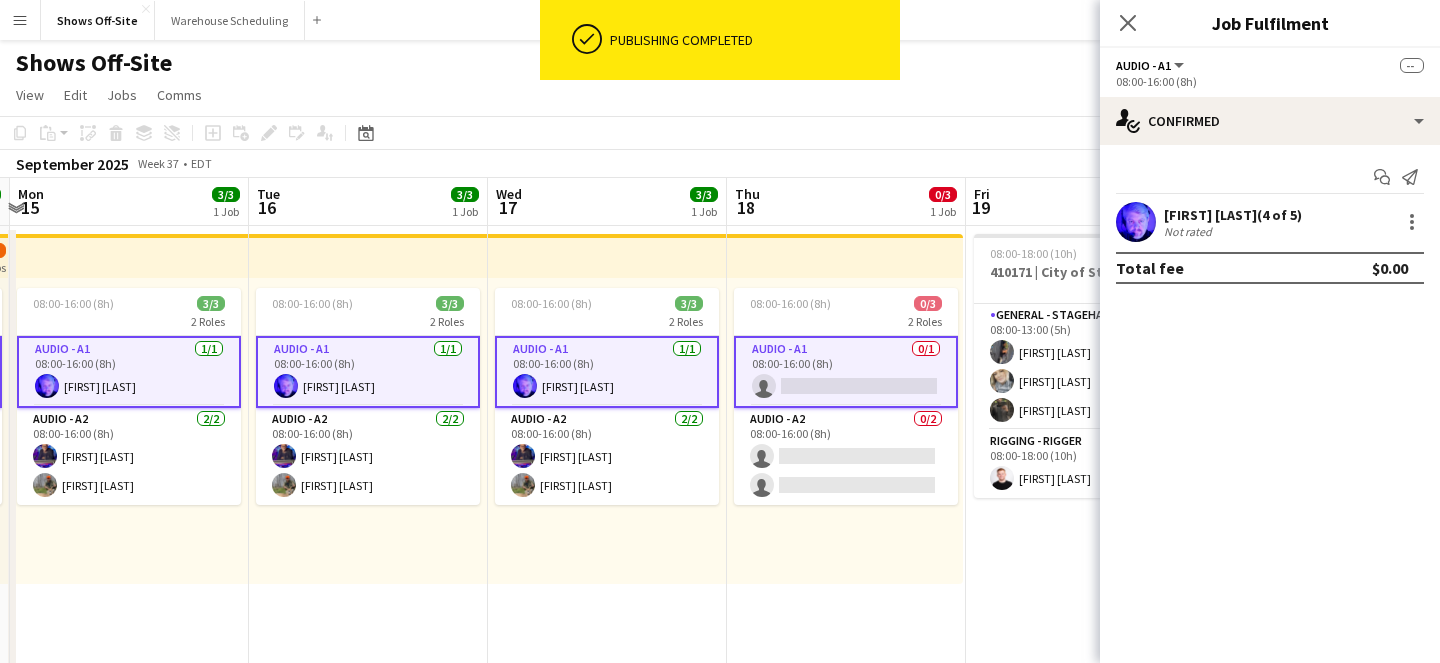 click on "Audio - A1   0/1   08:00-16:00 (8h)
single-neutral-actions" at bounding box center (846, 372) 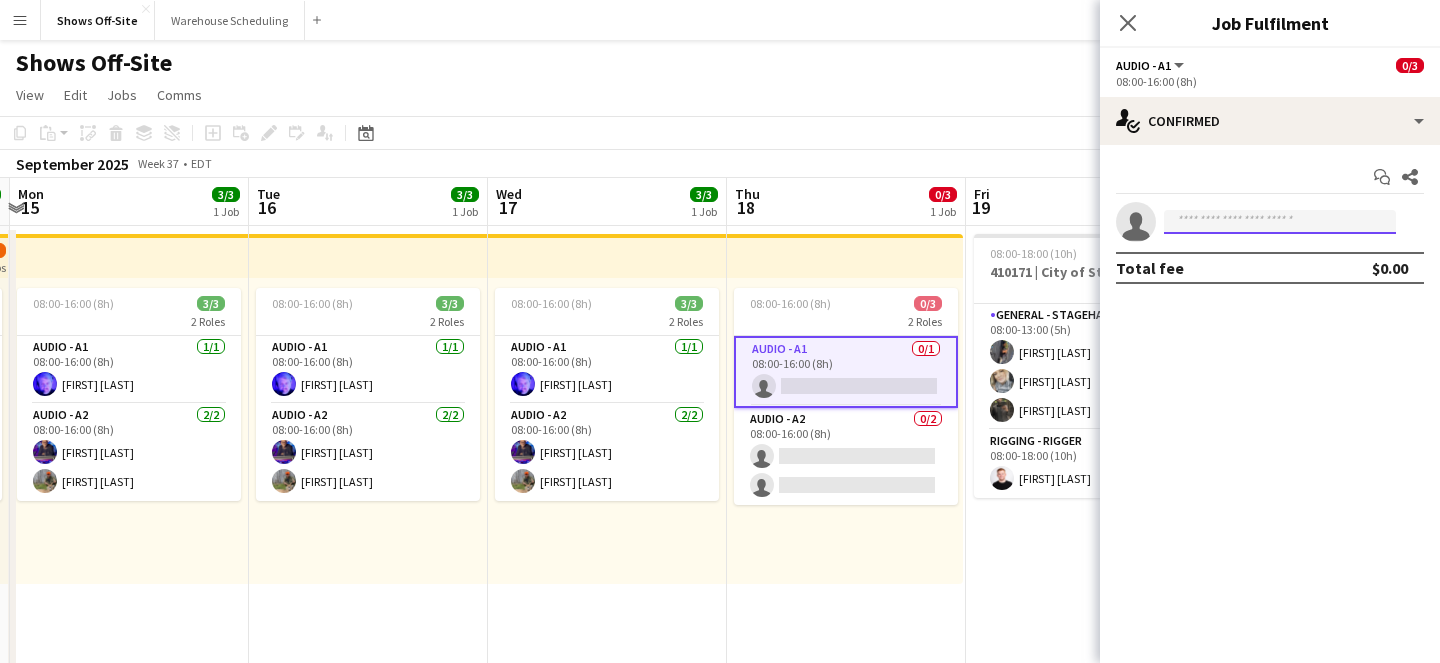 click at bounding box center (1280, 222) 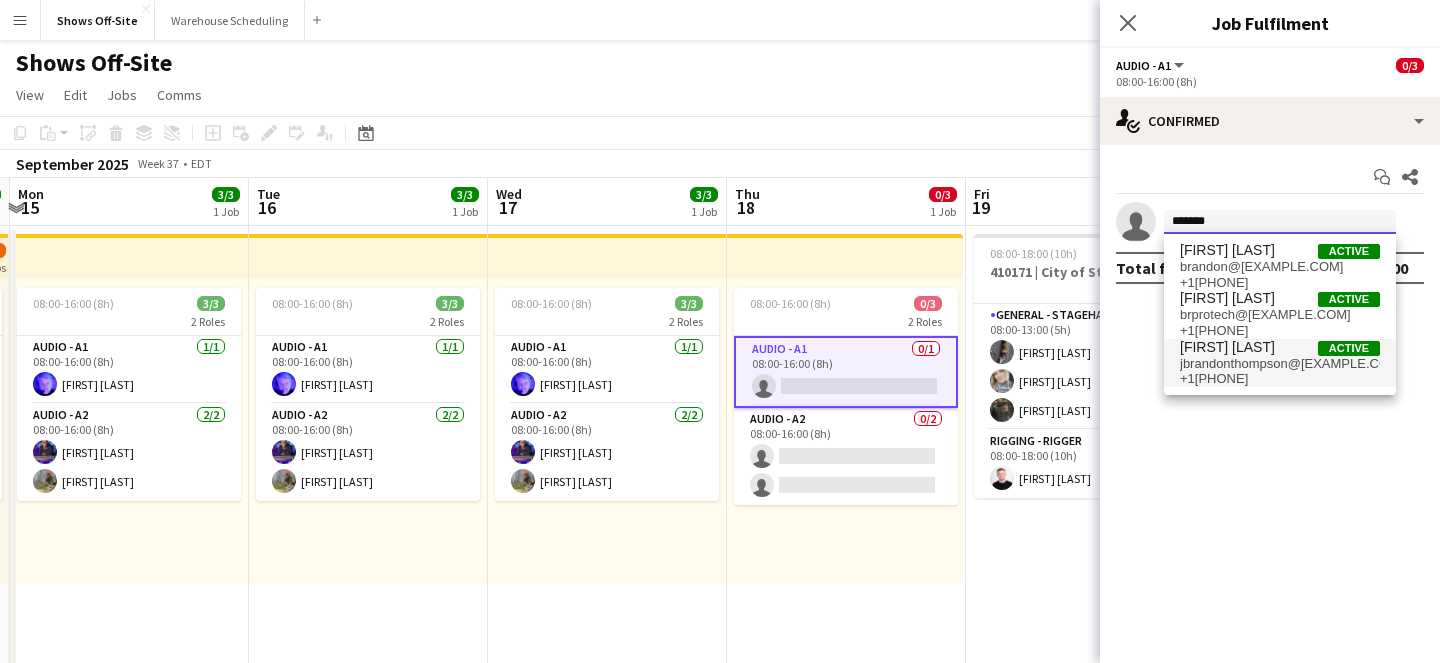 type on "*******" 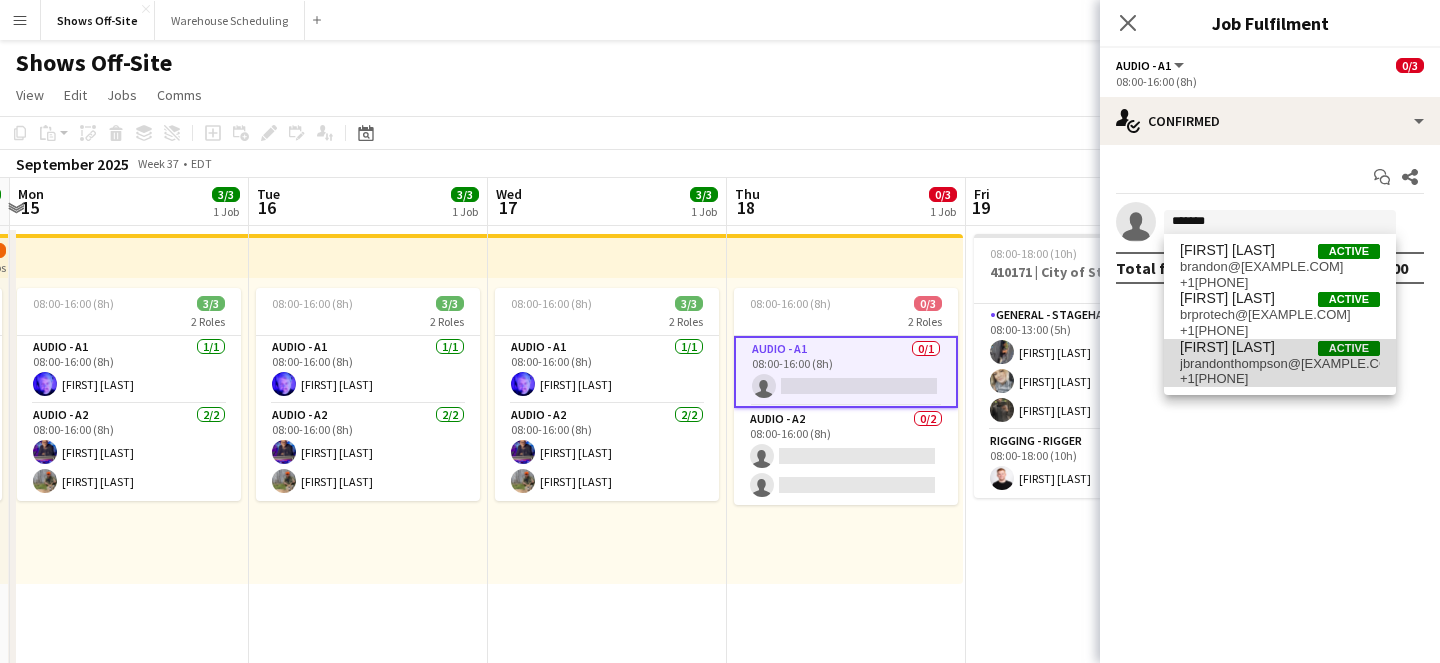click on "[FIRST] [LAST]" at bounding box center [1227, 347] 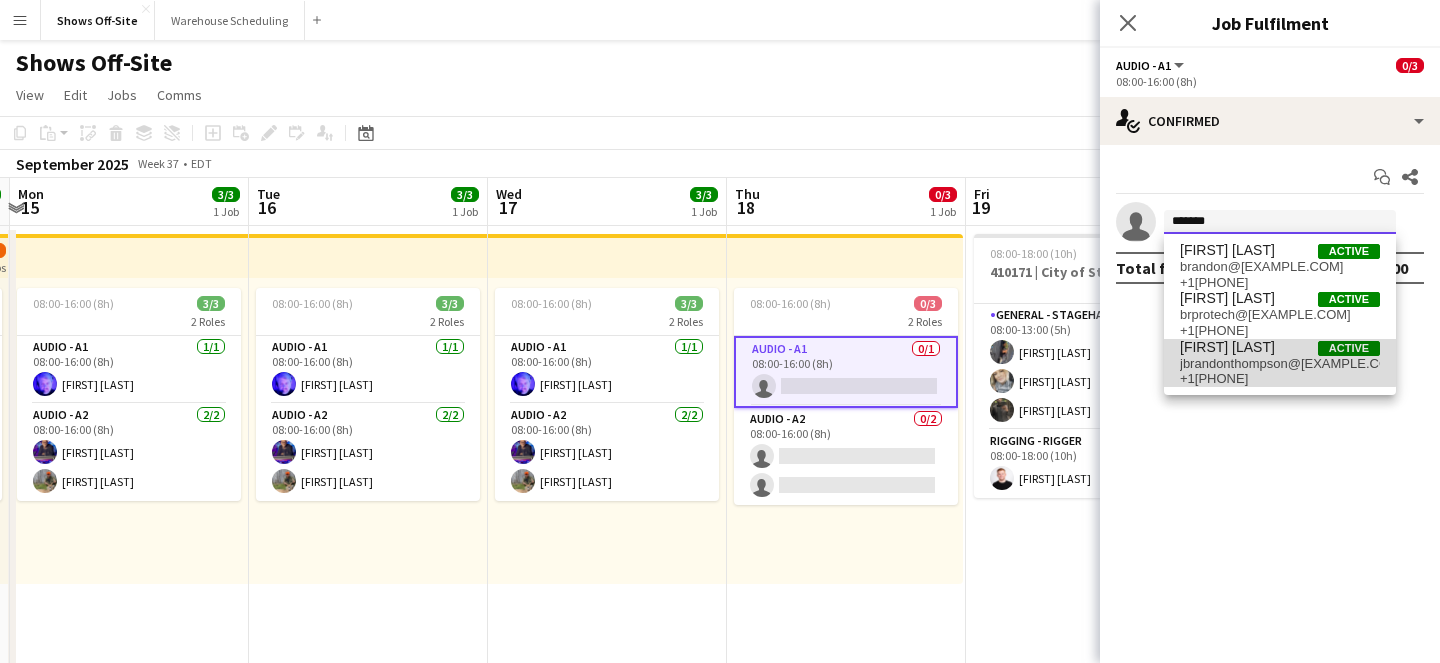 type 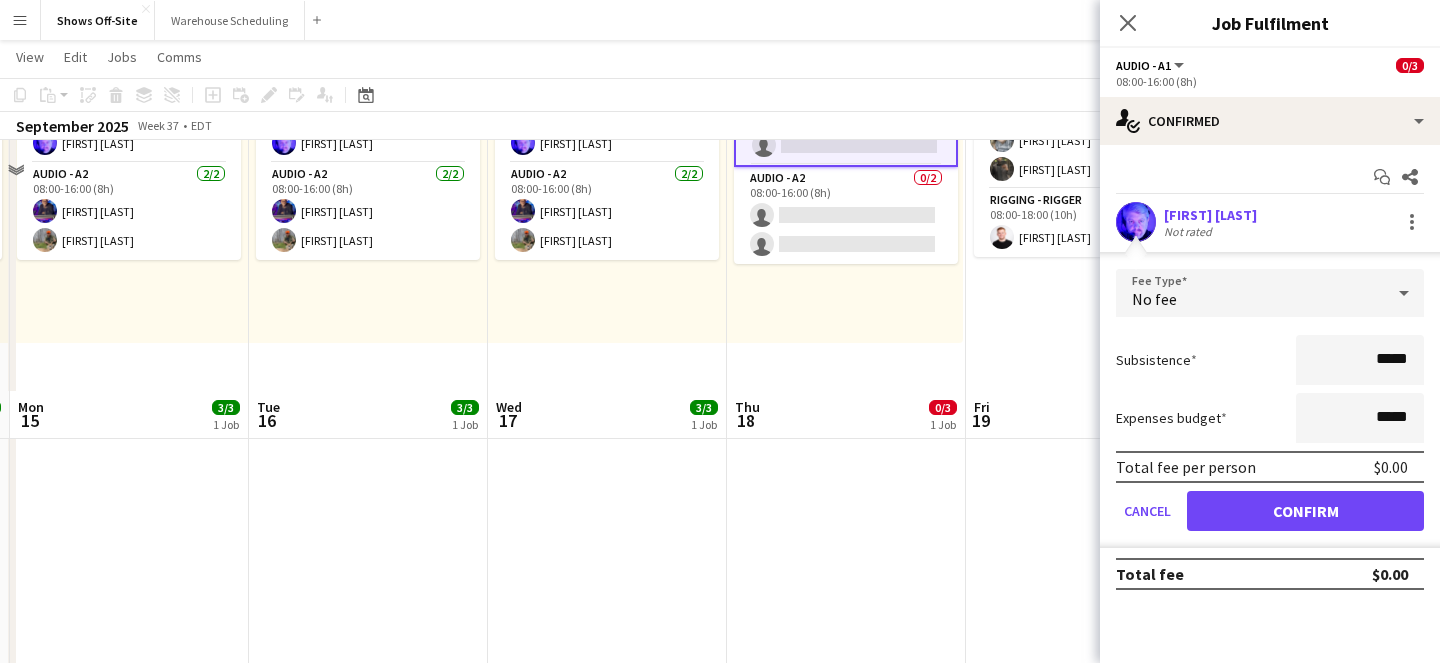 scroll, scrollTop: 0, scrollLeft: 0, axis: both 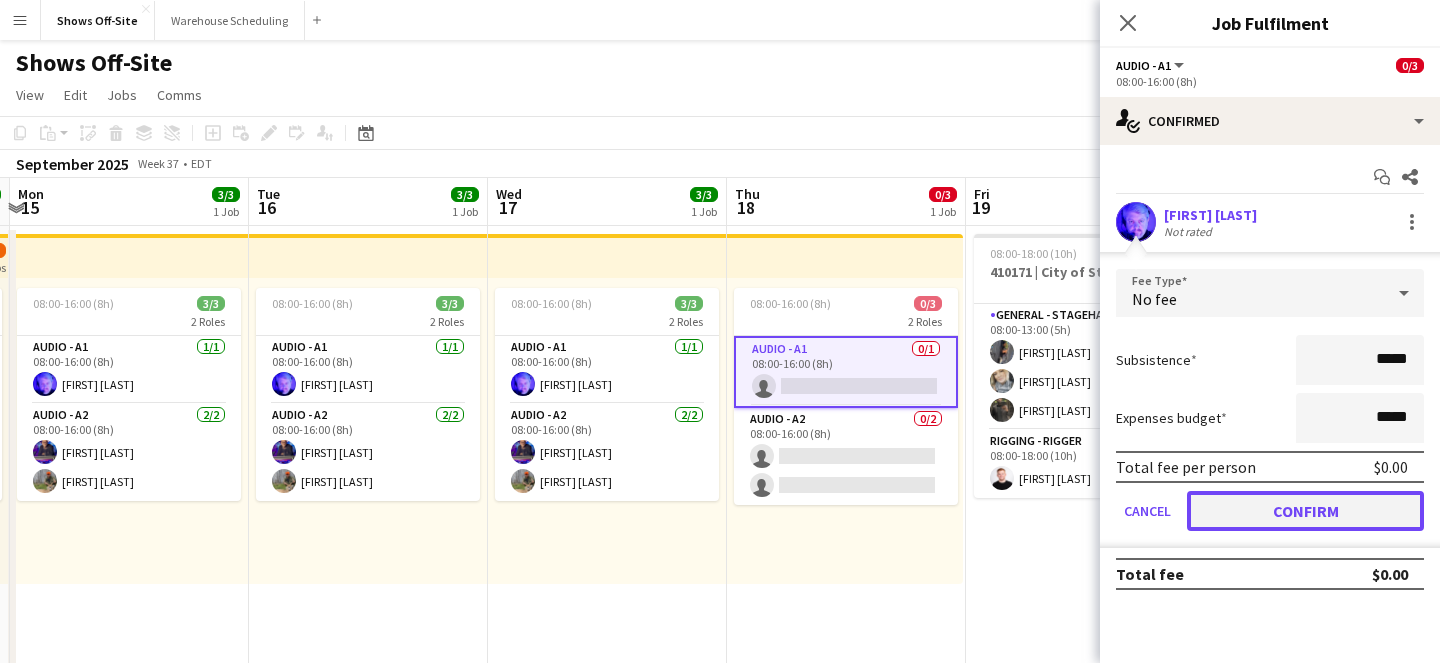 click on "Confirm" at bounding box center (1305, 511) 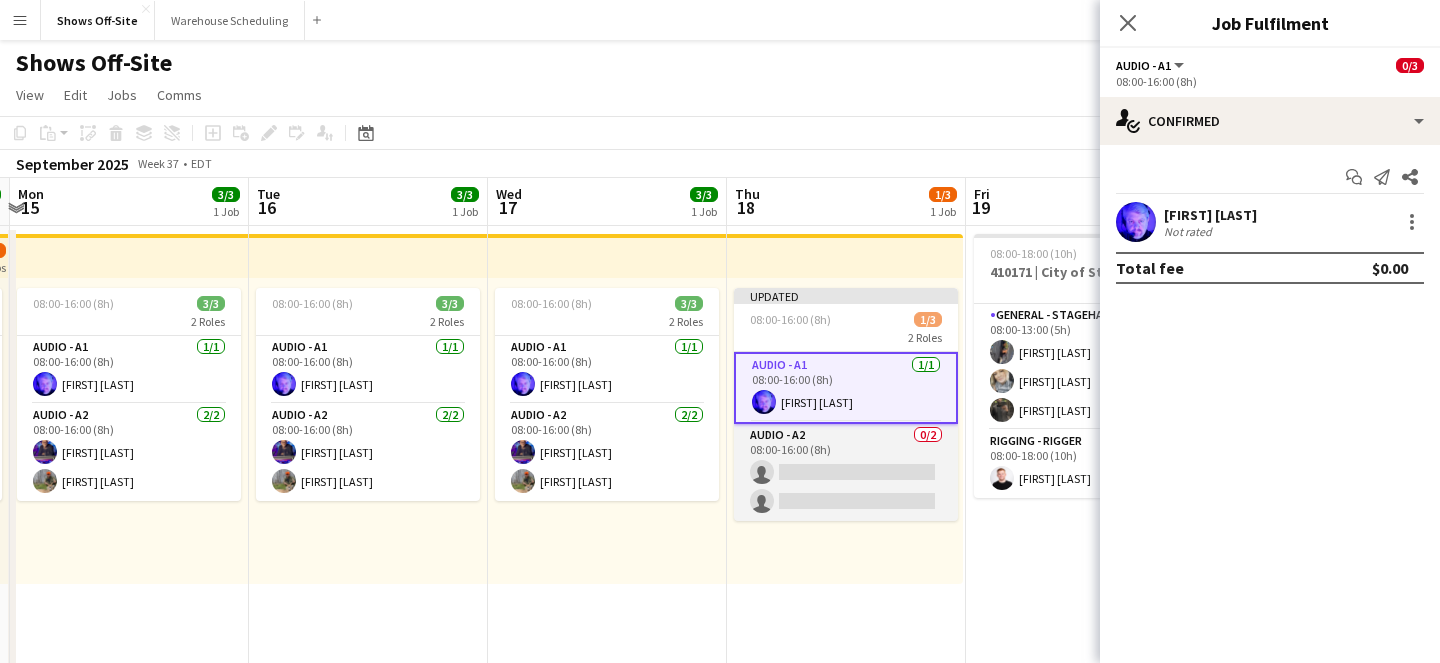 click on "Audio - A2   0/2   08:00-16:00 (8h)
single-neutral-actions
single-neutral-actions" at bounding box center (846, 472) 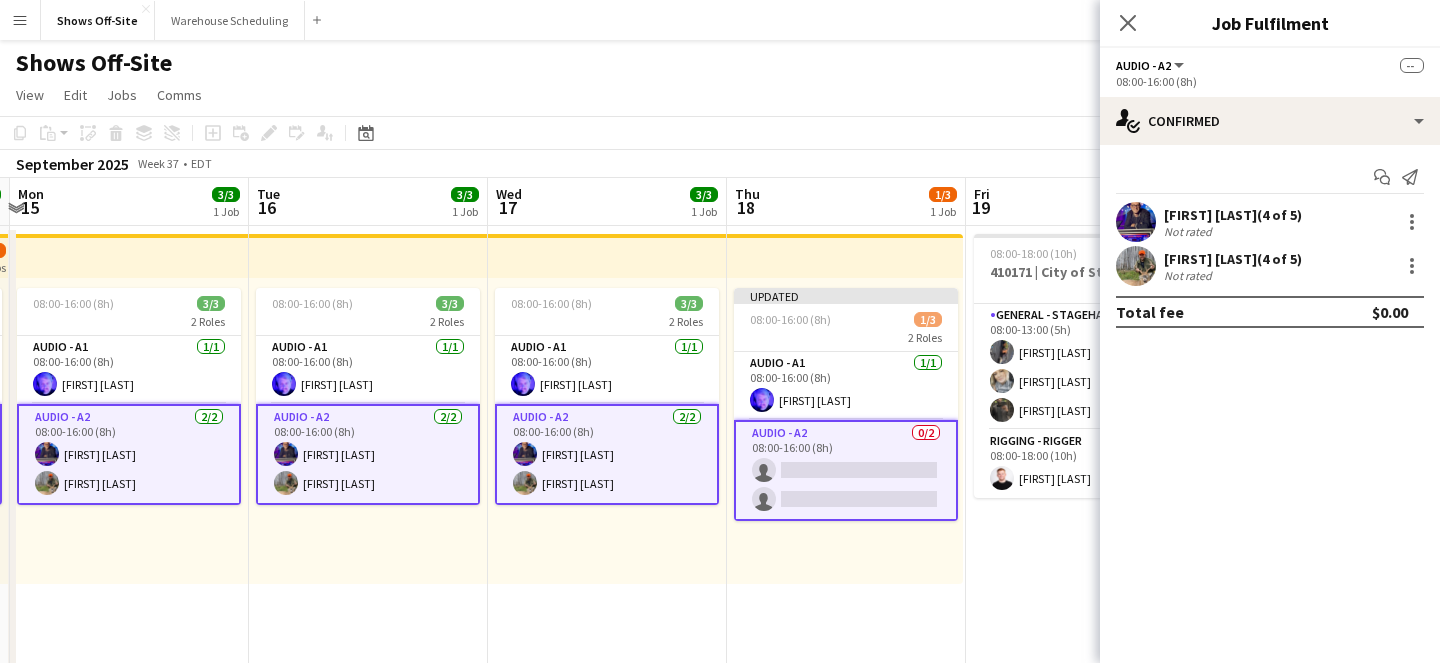 click on "Audio - A2   0/2   08:00-16:00 (8h)
single-neutral-actions
single-neutral-actions" at bounding box center (846, 470) 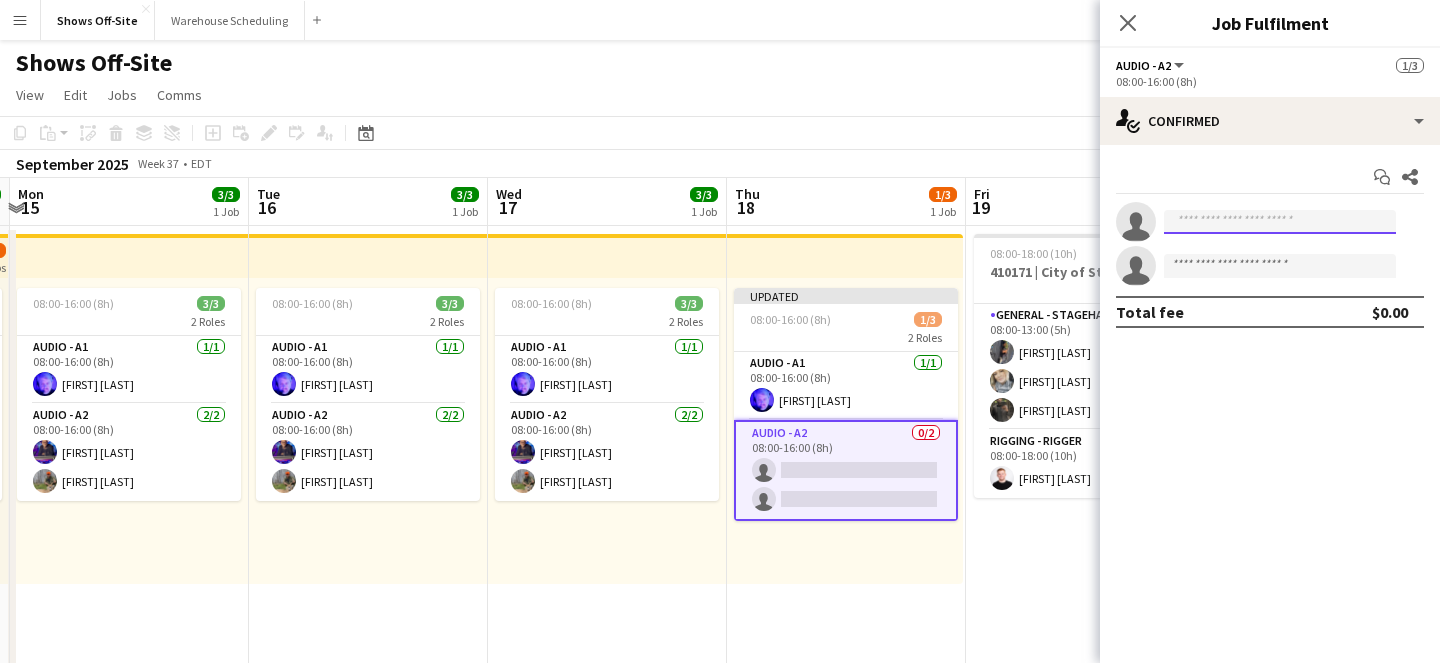 click at bounding box center (1280, 222) 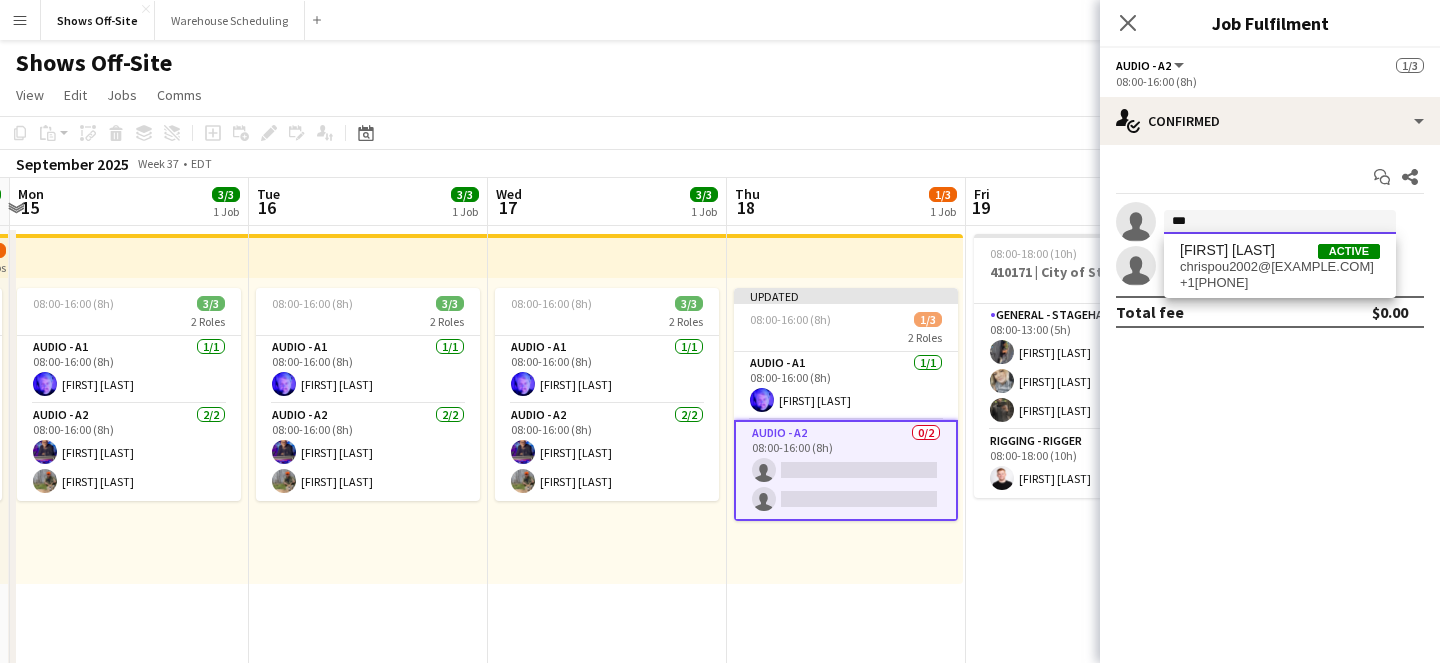 type on "***" 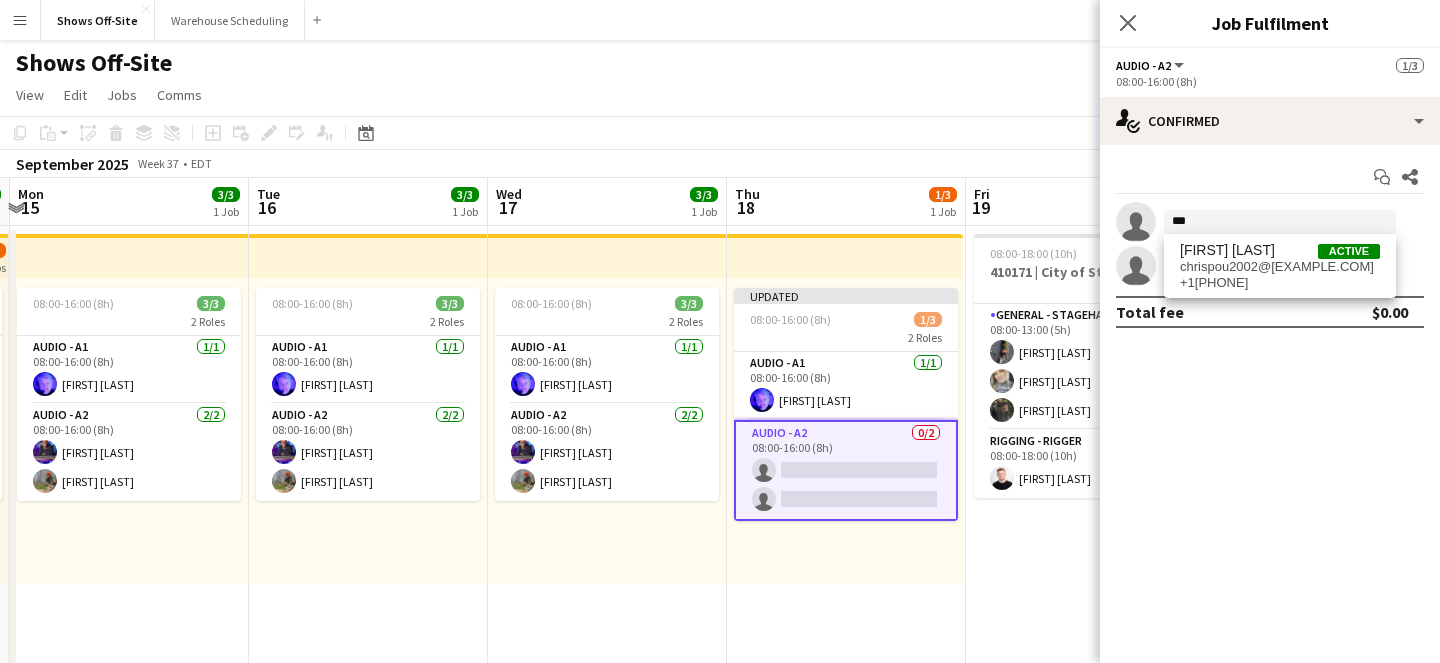 click on "[FIRST] [LAST]   Active   chrispou2002@[EXAMPLE.COM]   +[PHONE]" at bounding box center (1280, 266) 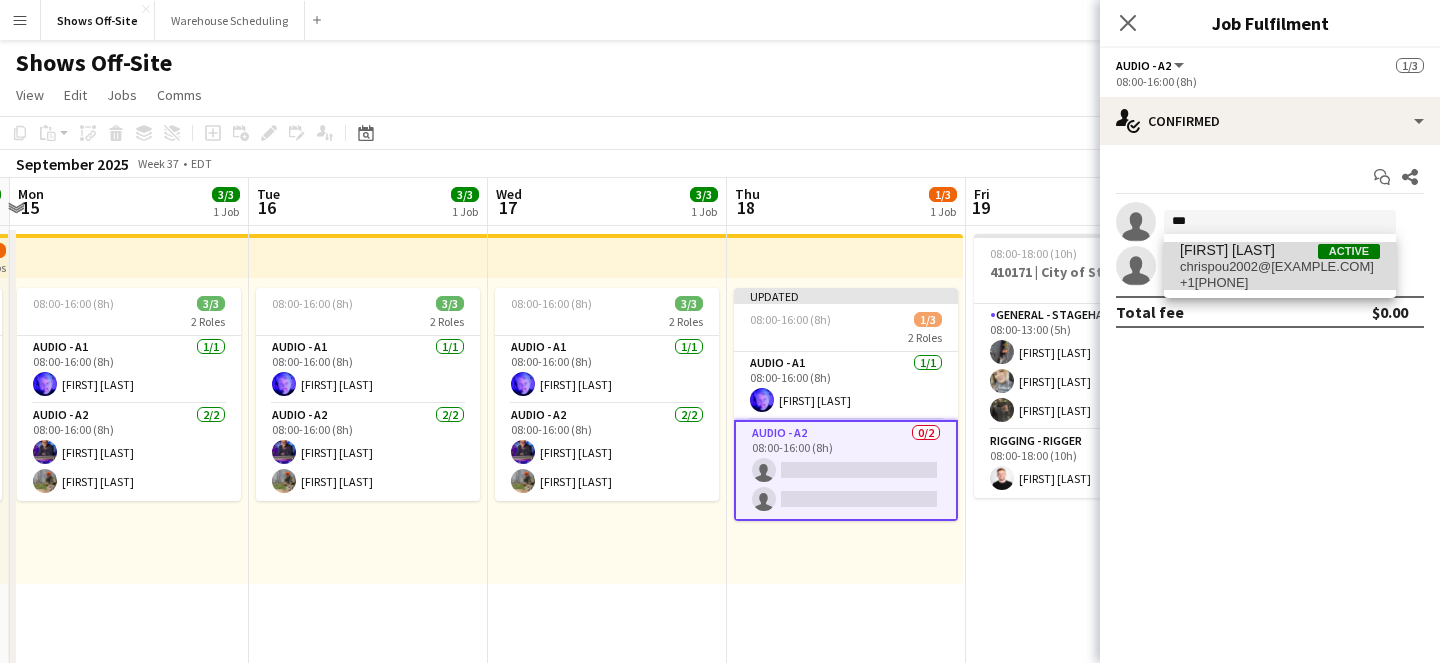 click on "[FIRST] [LAST]" at bounding box center [1227, 250] 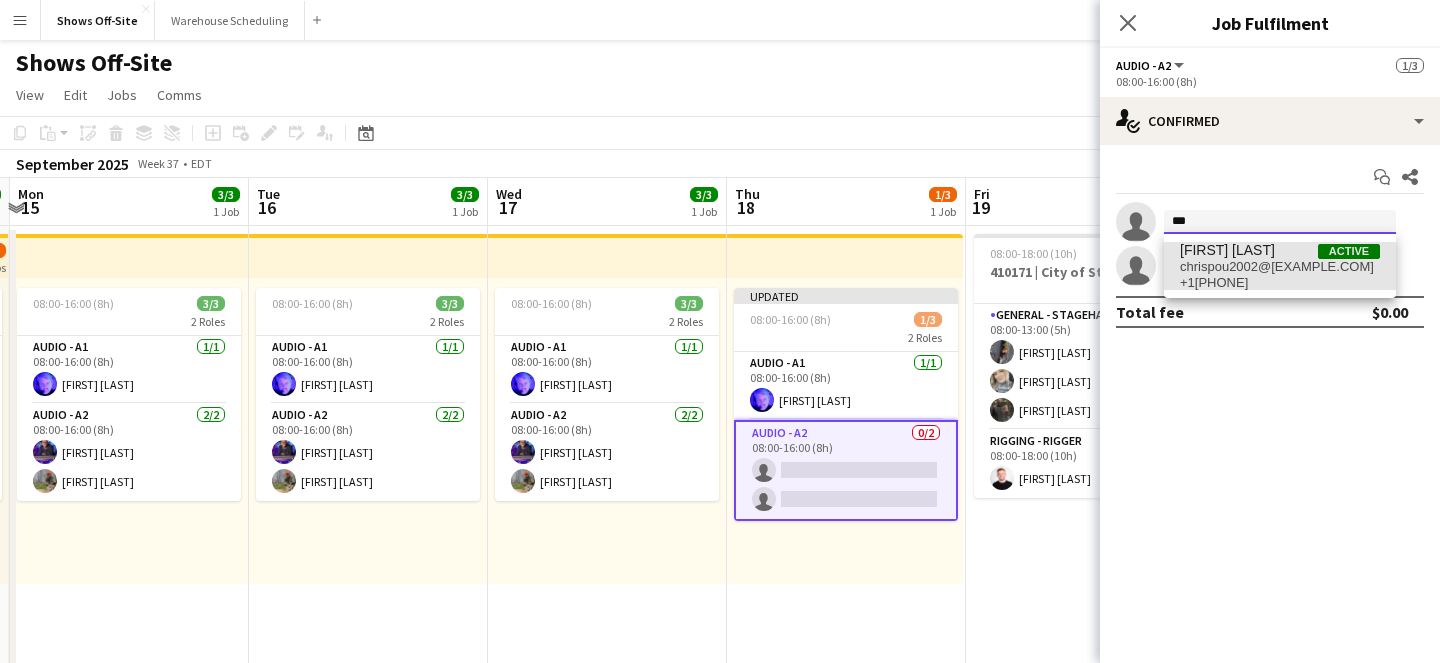 type 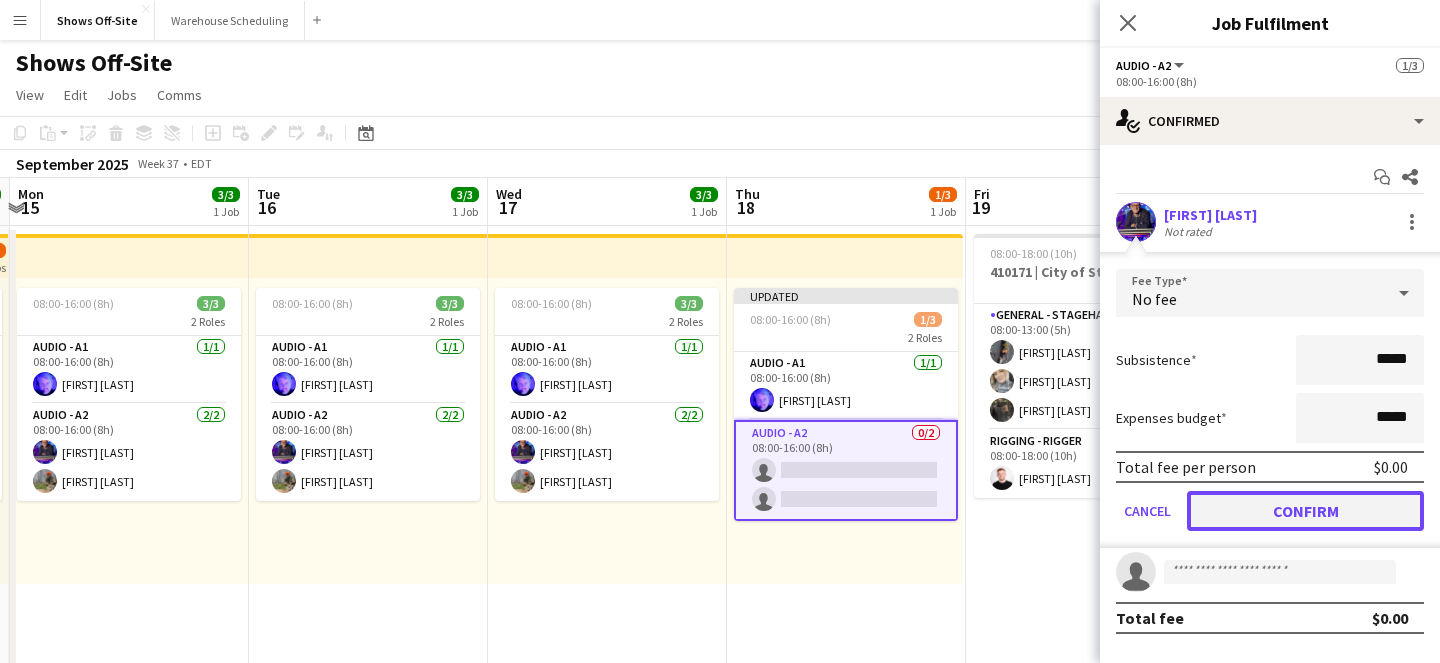 click on "Confirm" at bounding box center (1305, 511) 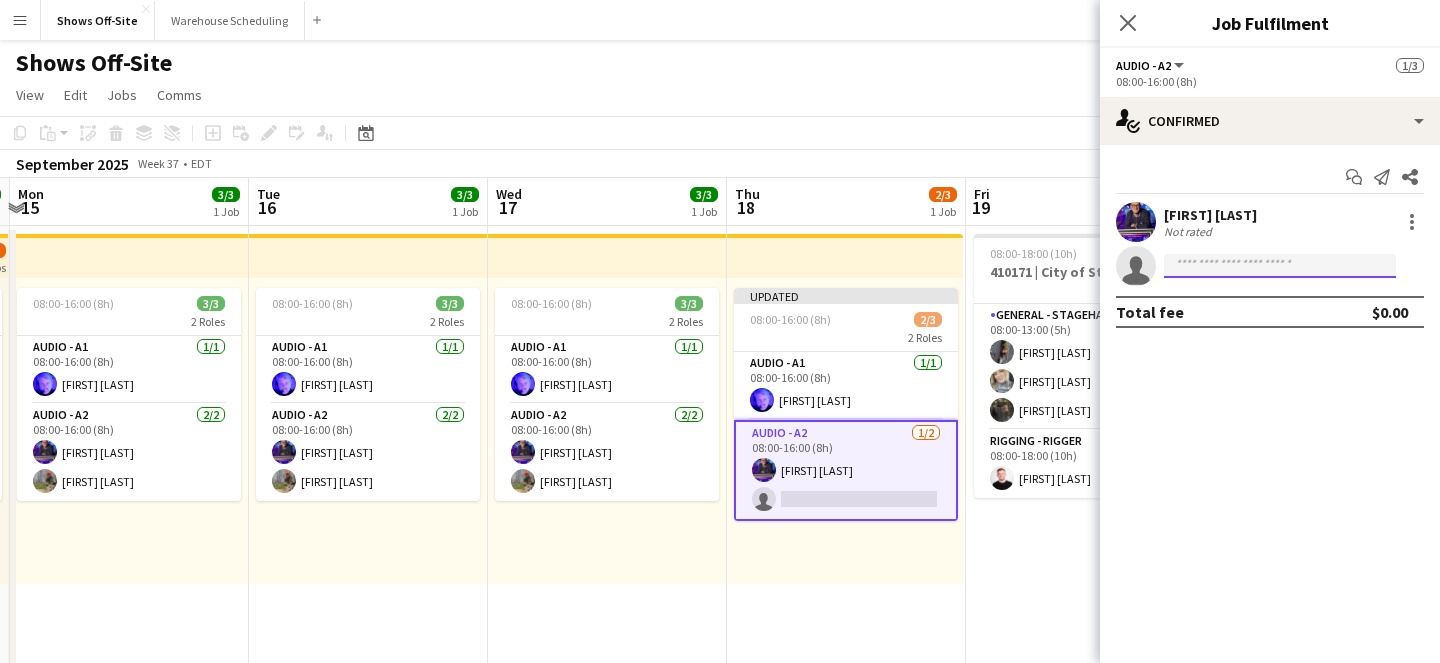 click 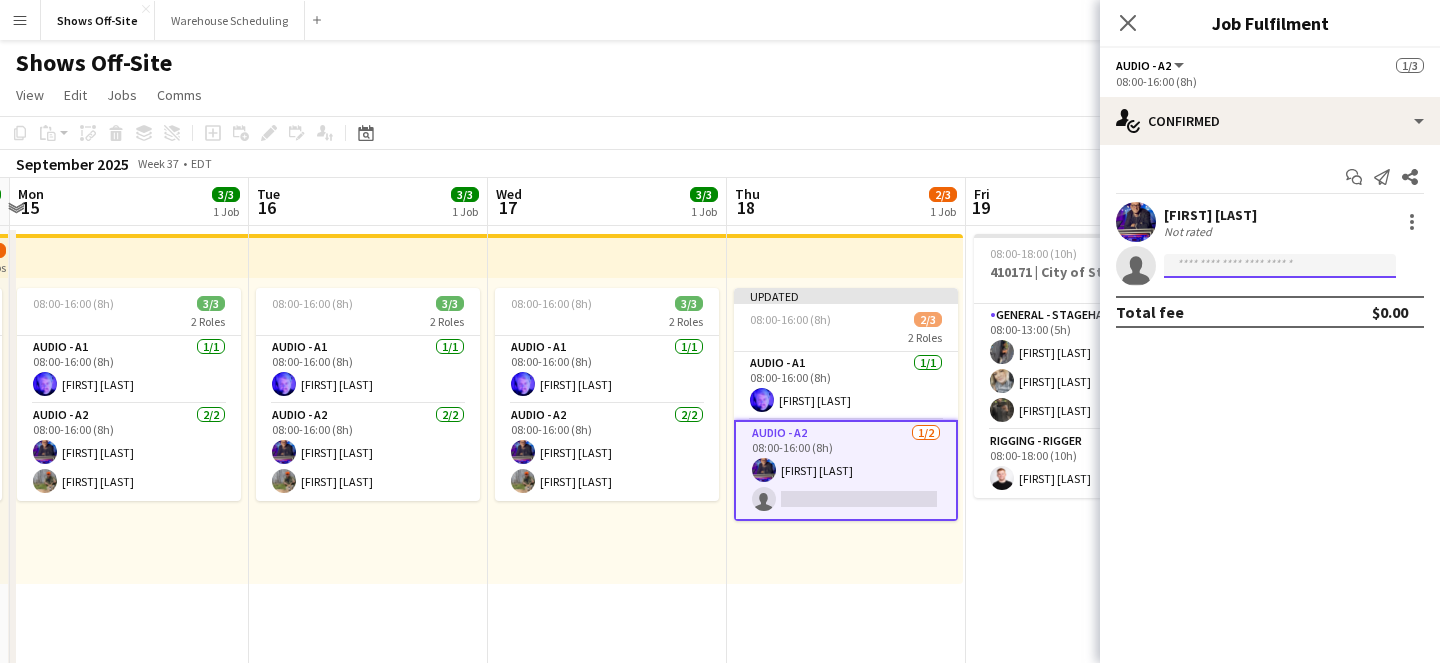 type on "*" 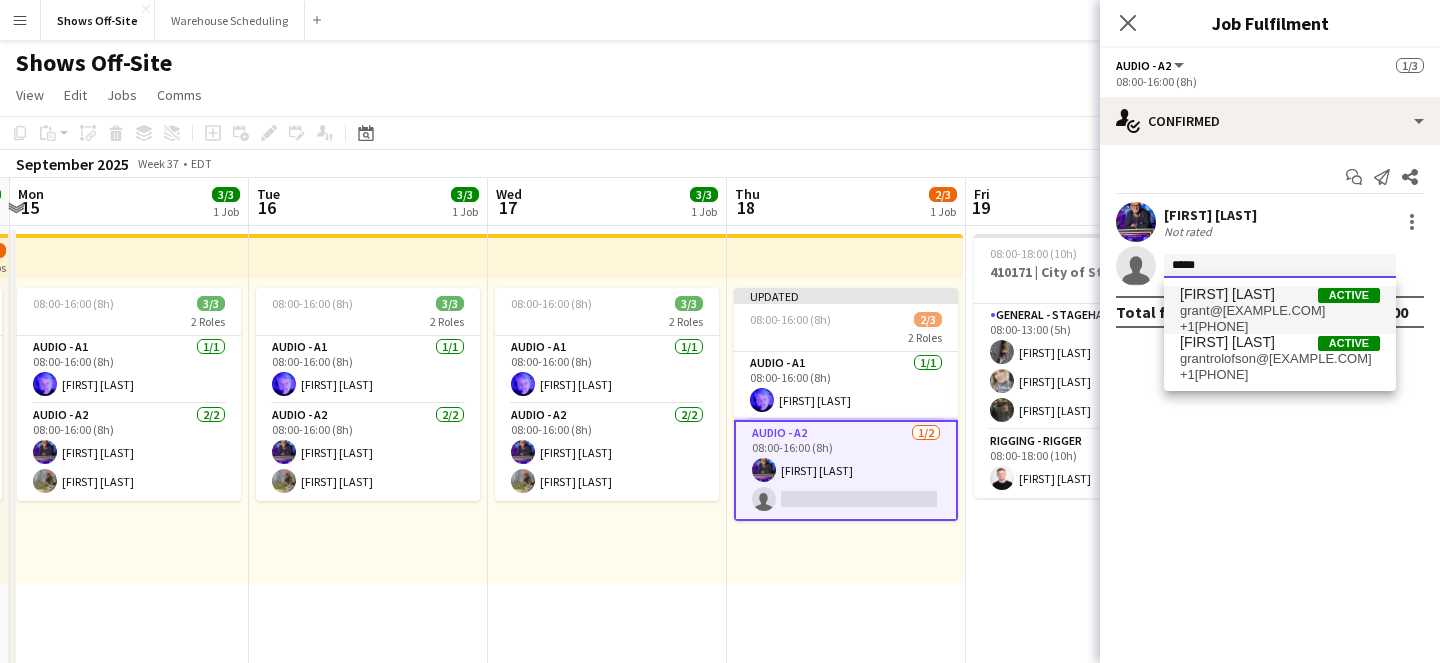 type on "*****" 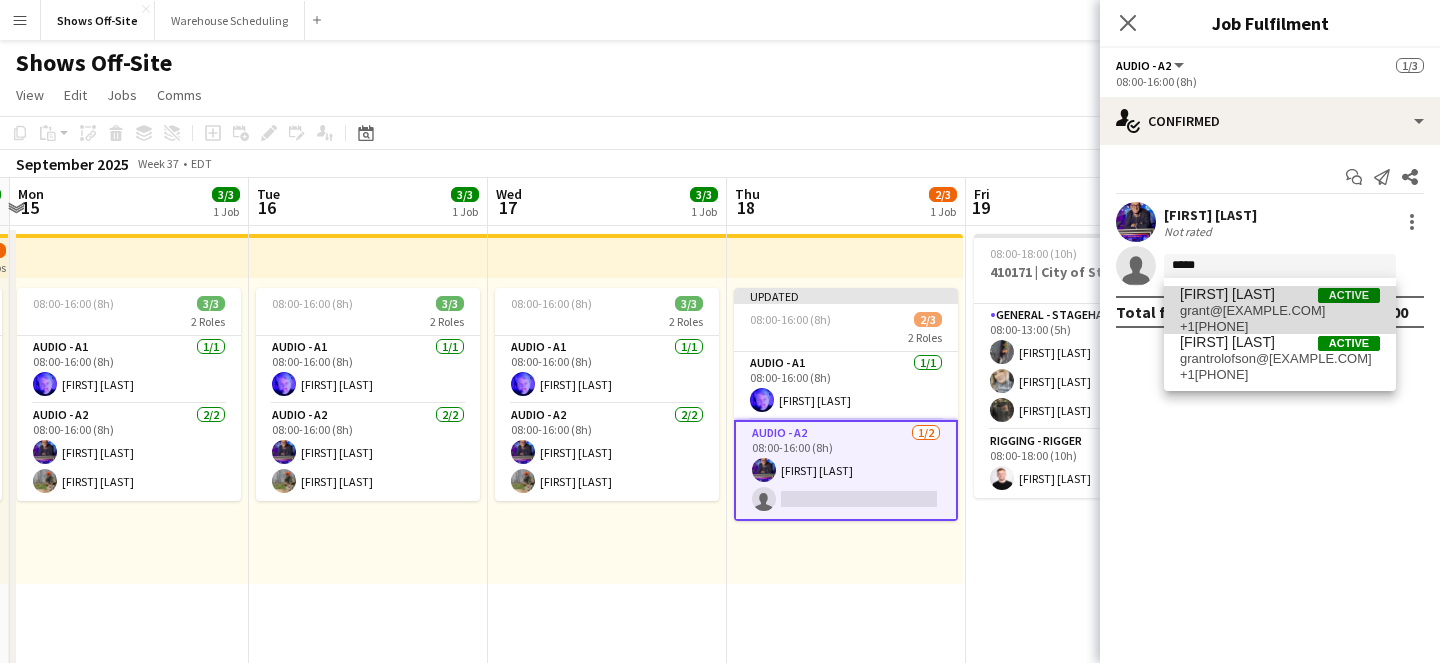 click on "[FIRST] [LAST]   Active" at bounding box center (1280, 294) 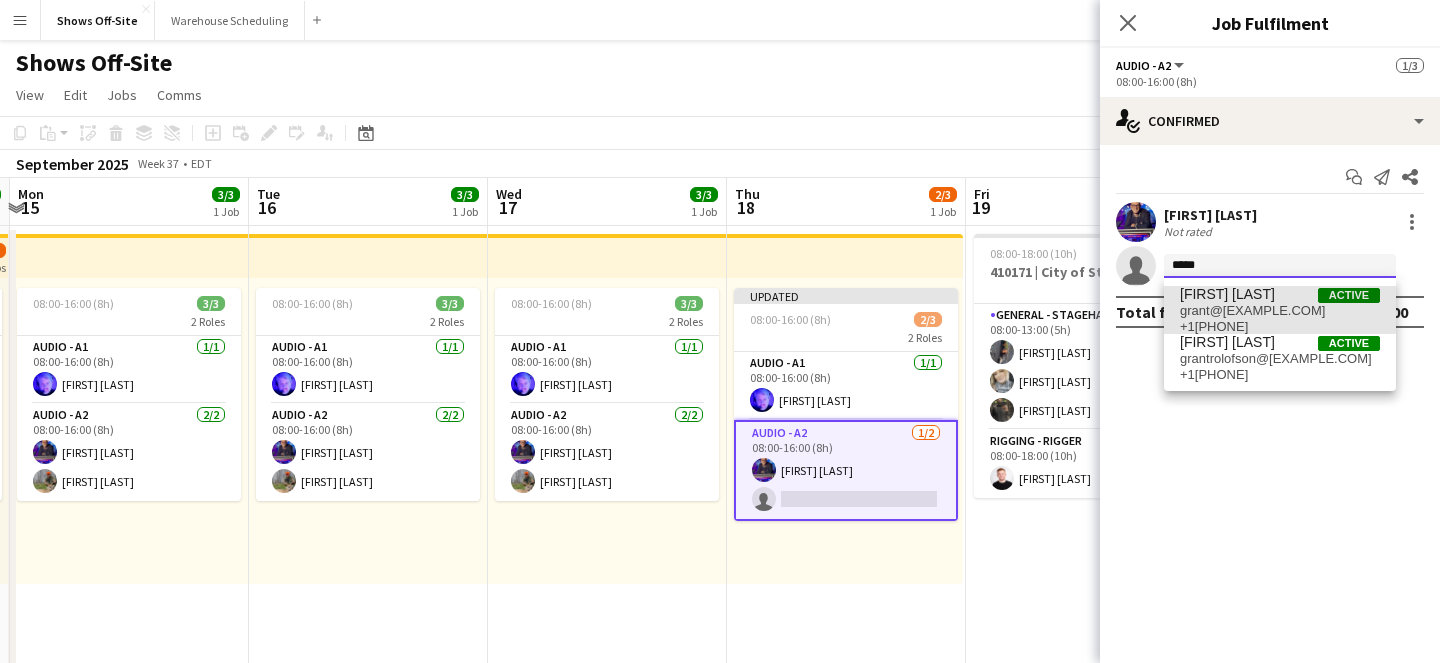type 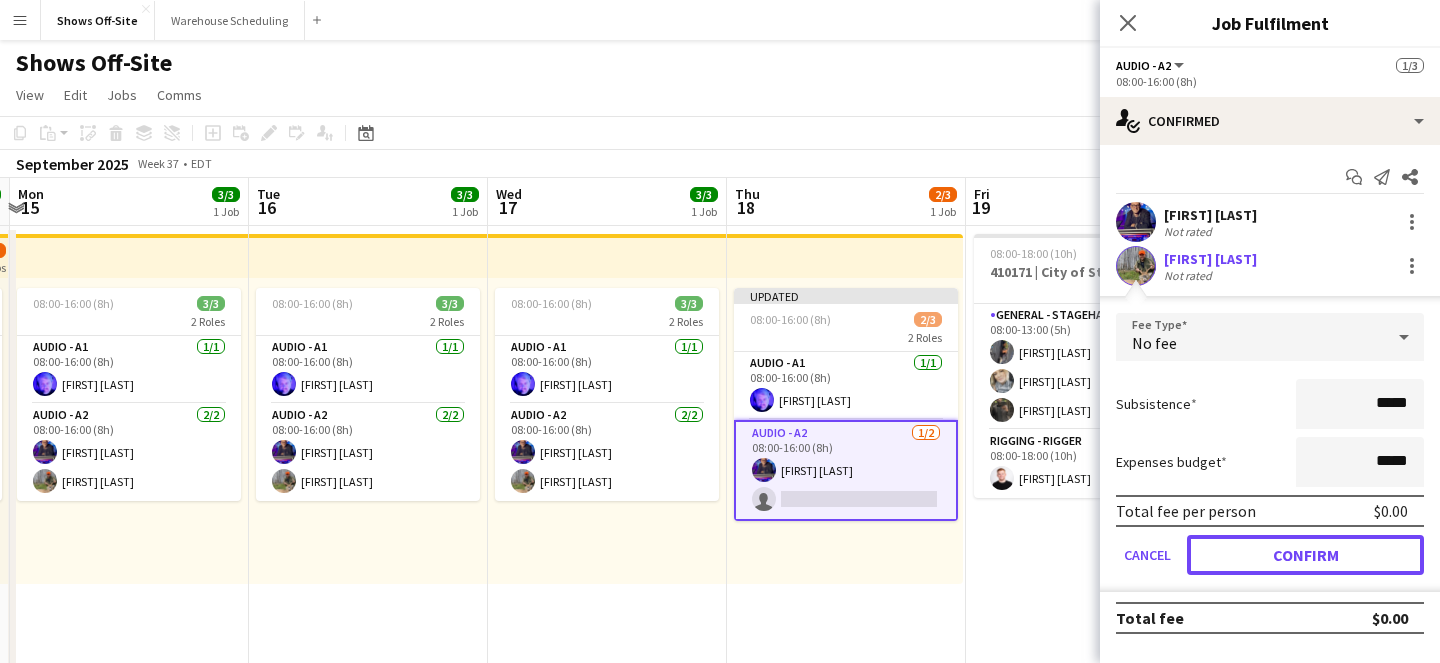 click on "Confirm" at bounding box center (1305, 555) 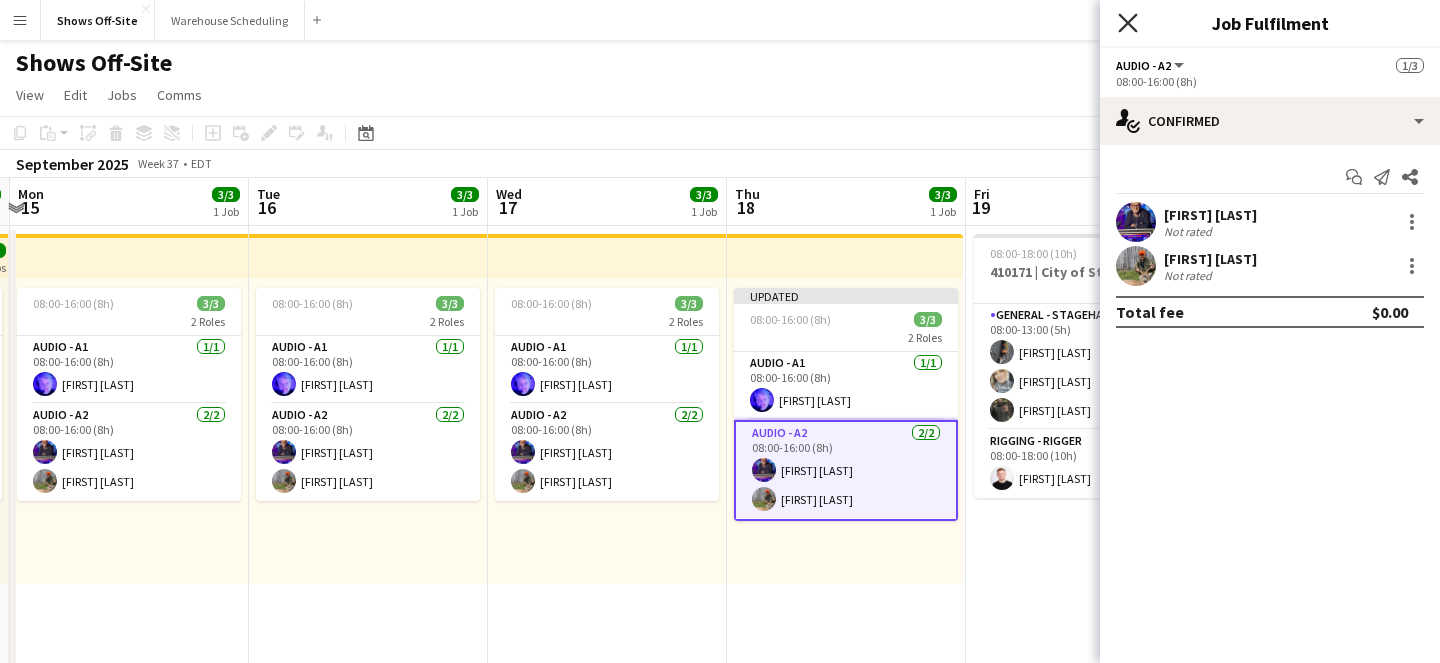 click on "Close pop-in" 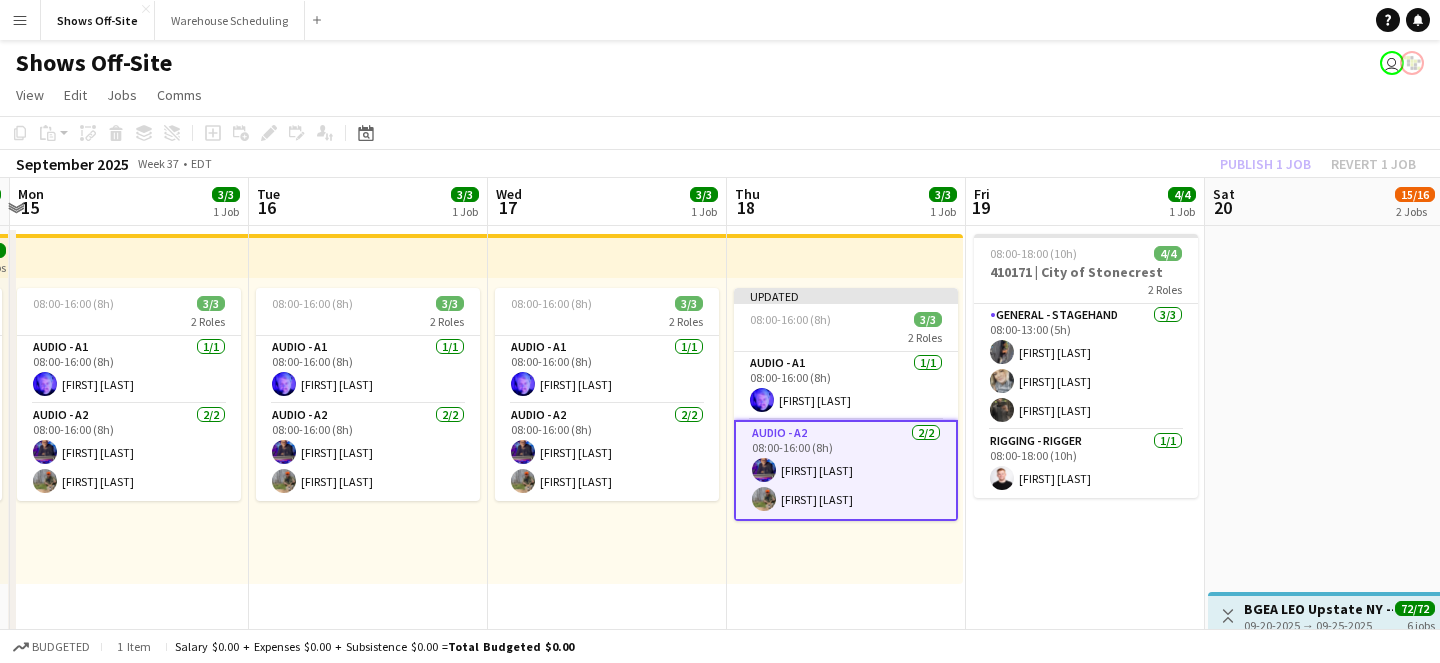 click on "View  Day view expanded Day view collapsed Month view Date picker Jump to today Expand Linked Jobs Collapse Linked Jobs  Edit  Copy
Command
C  Paste  Without Crew
Command
V With Crew
Command
Shift
V Paste as linked job  Group  Group Ungroup  Jobs  New Job Edit Job Delete Job New Linked Job Edit Linked Jobs Job fulfilment Promote Role Copy Role URL  Comms  Notify confirmed crew Create chat" 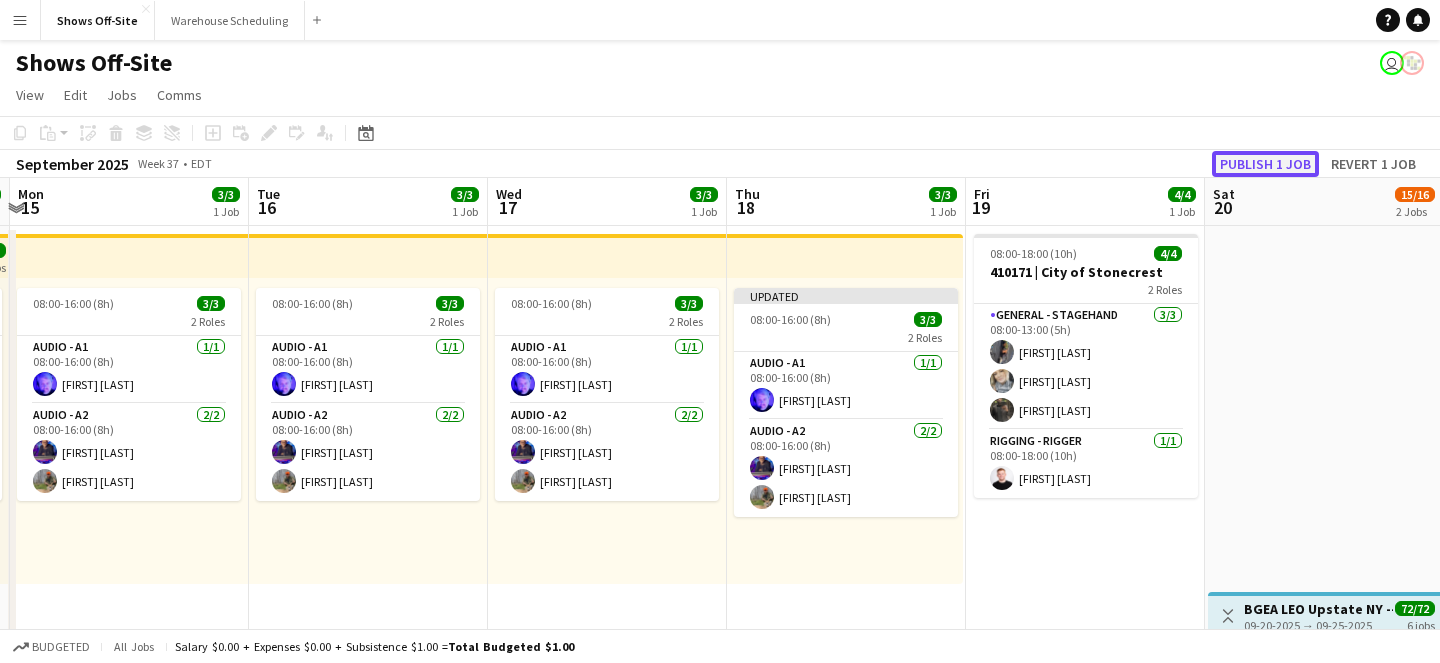 click on "Publish 1 job" 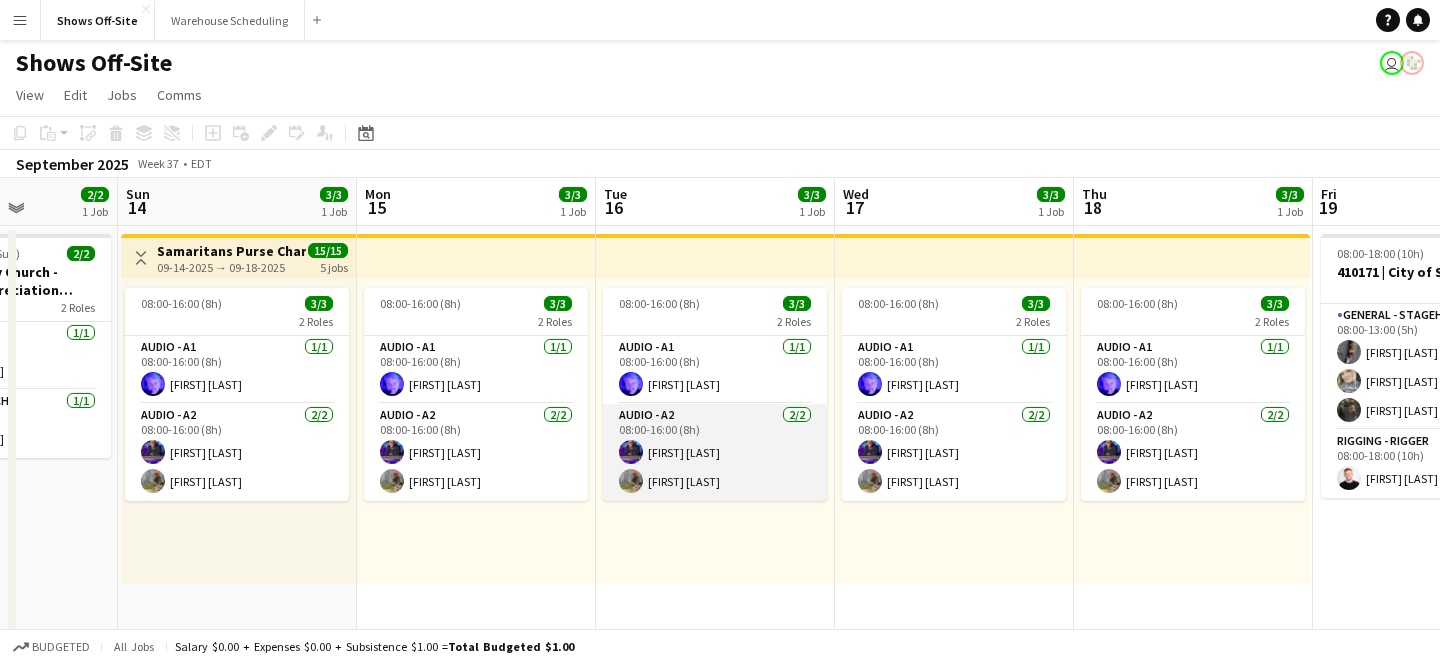 scroll, scrollTop: 0, scrollLeft: 648, axis: horizontal 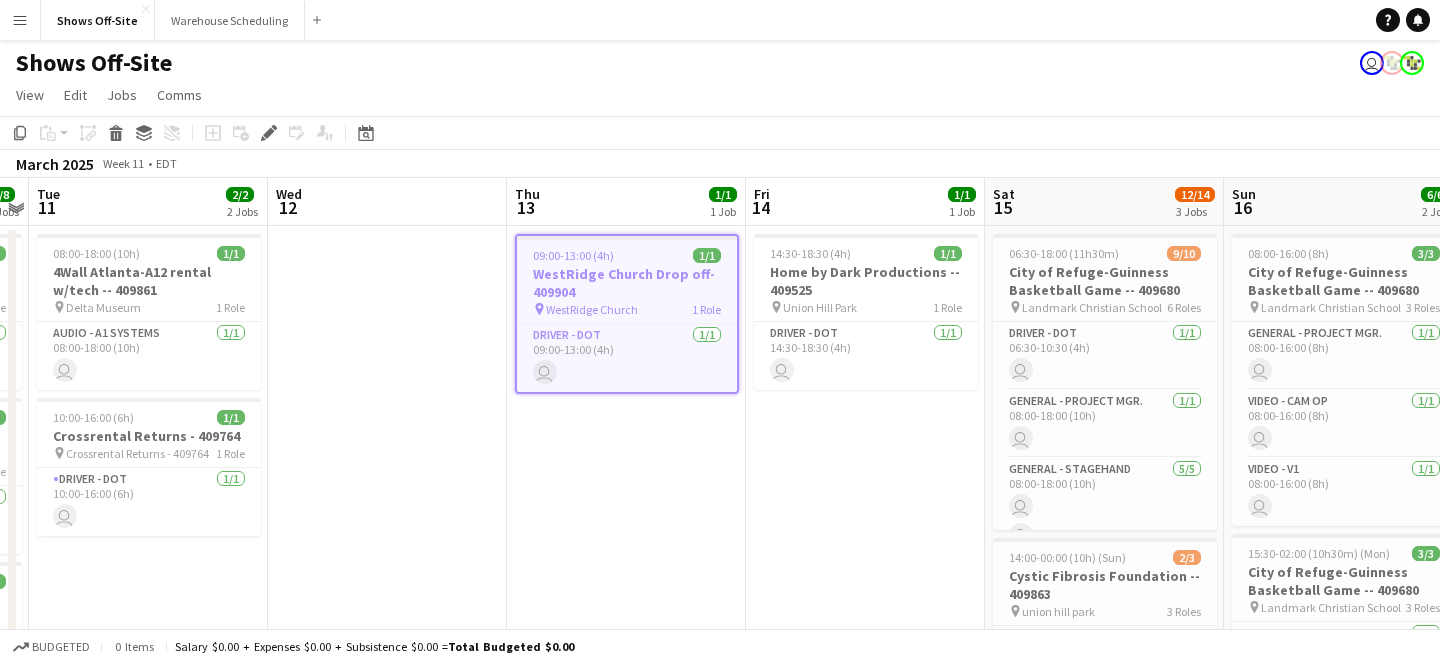 click on "Menu" at bounding box center (20, 20) 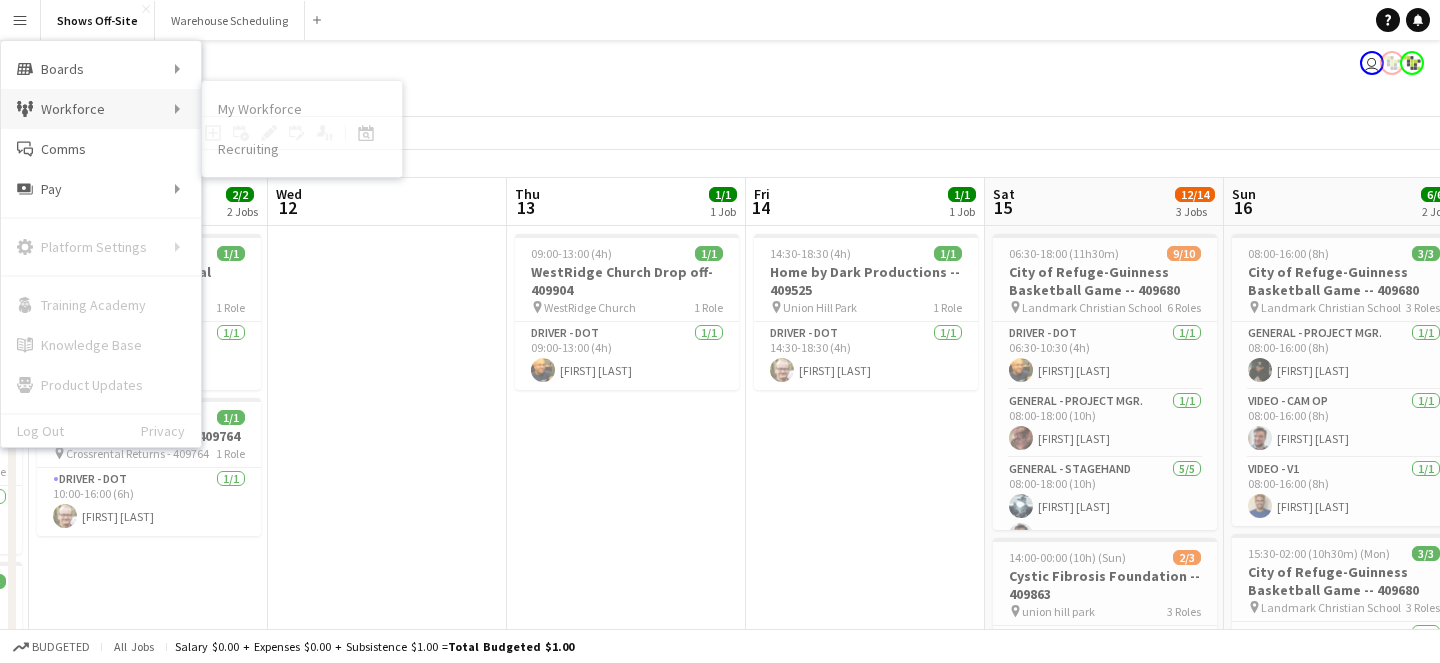 scroll, scrollTop: 0, scrollLeft: 0, axis: both 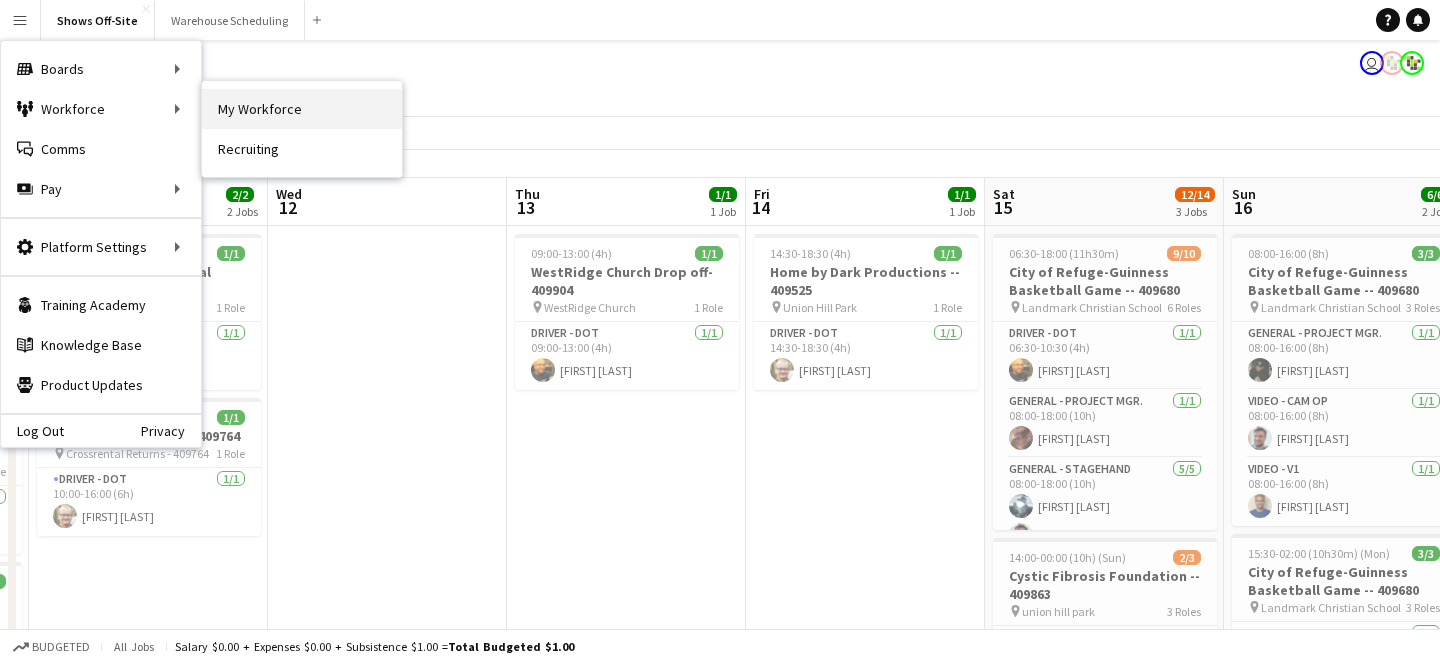 click on "My Workforce" at bounding box center (302, 109) 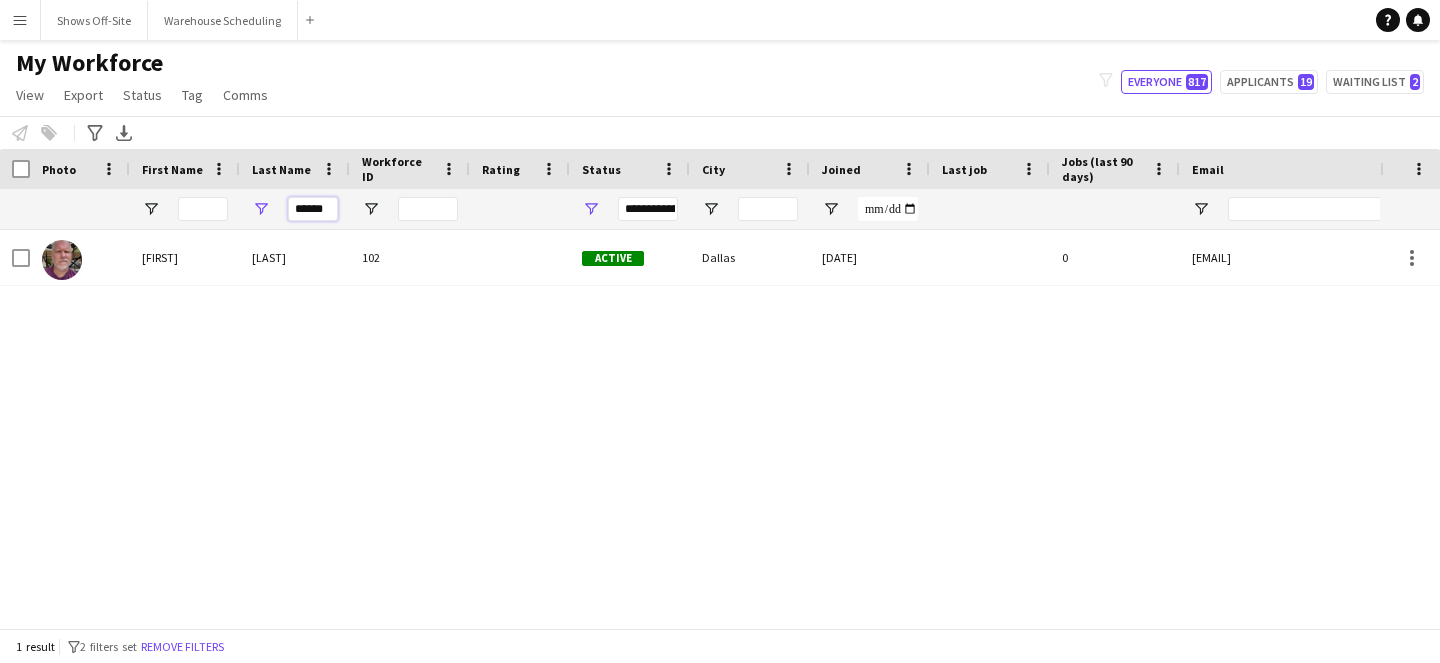 drag, startPoint x: 324, startPoint y: 211, endPoint x: 248, endPoint y: 211, distance: 76 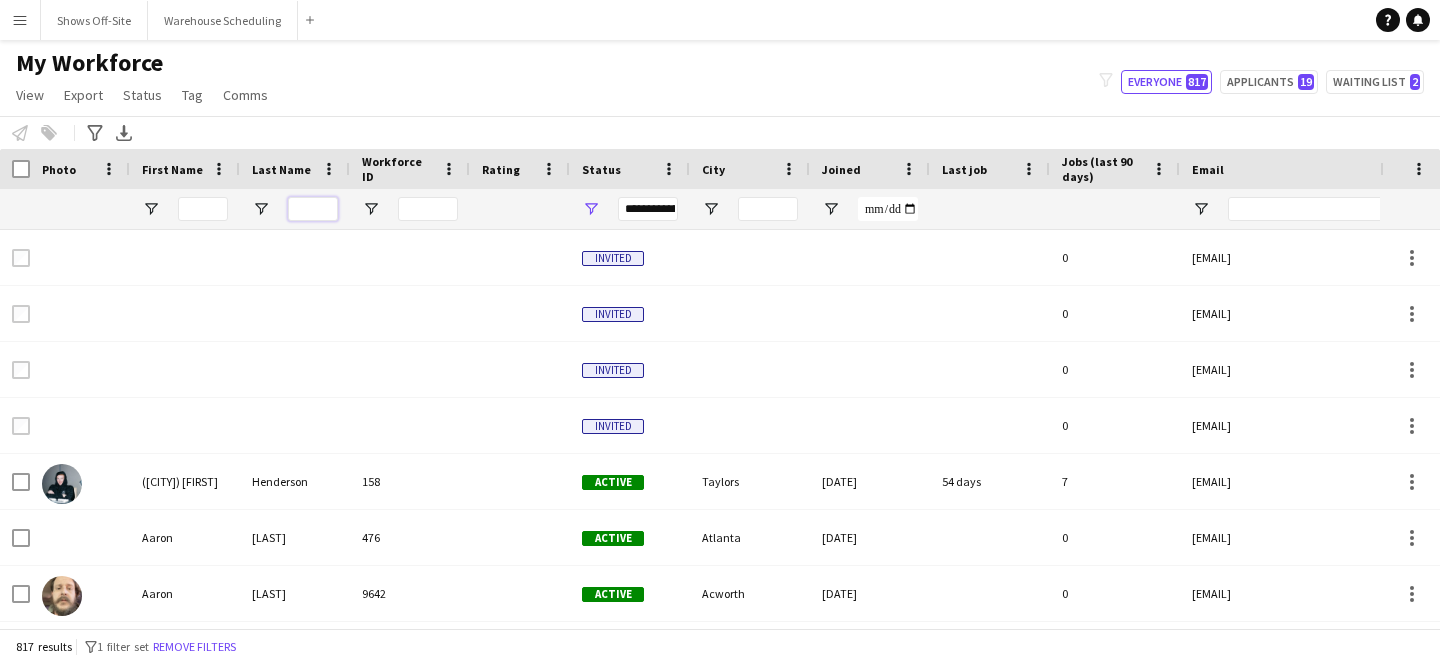 type 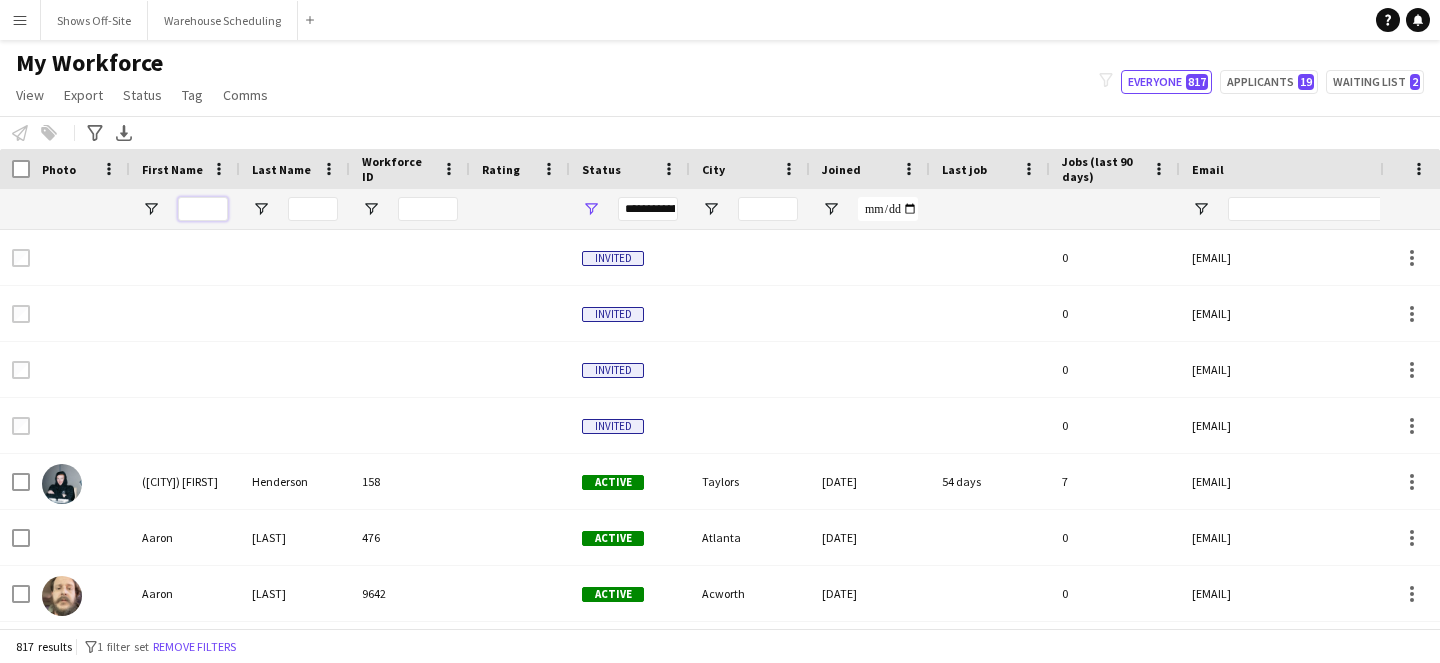 click at bounding box center (203, 209) 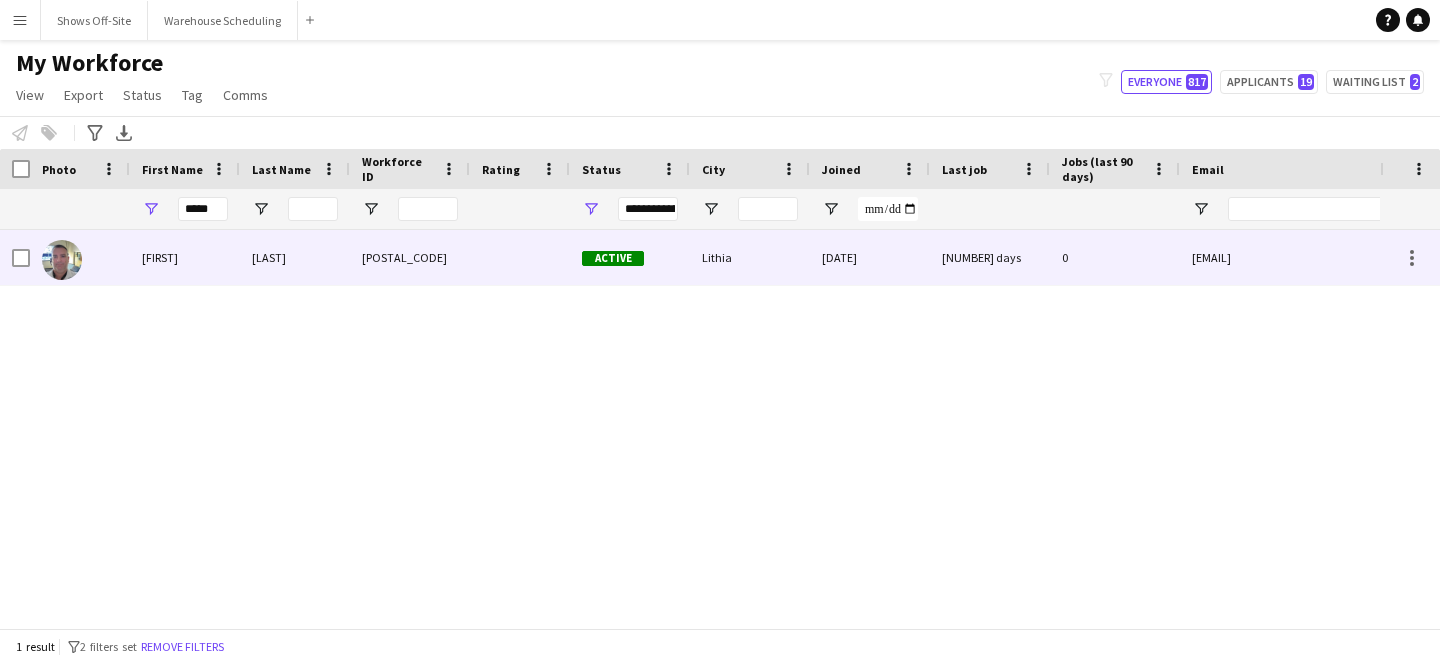 click on "Kerry" at bounding box center (185, 257) 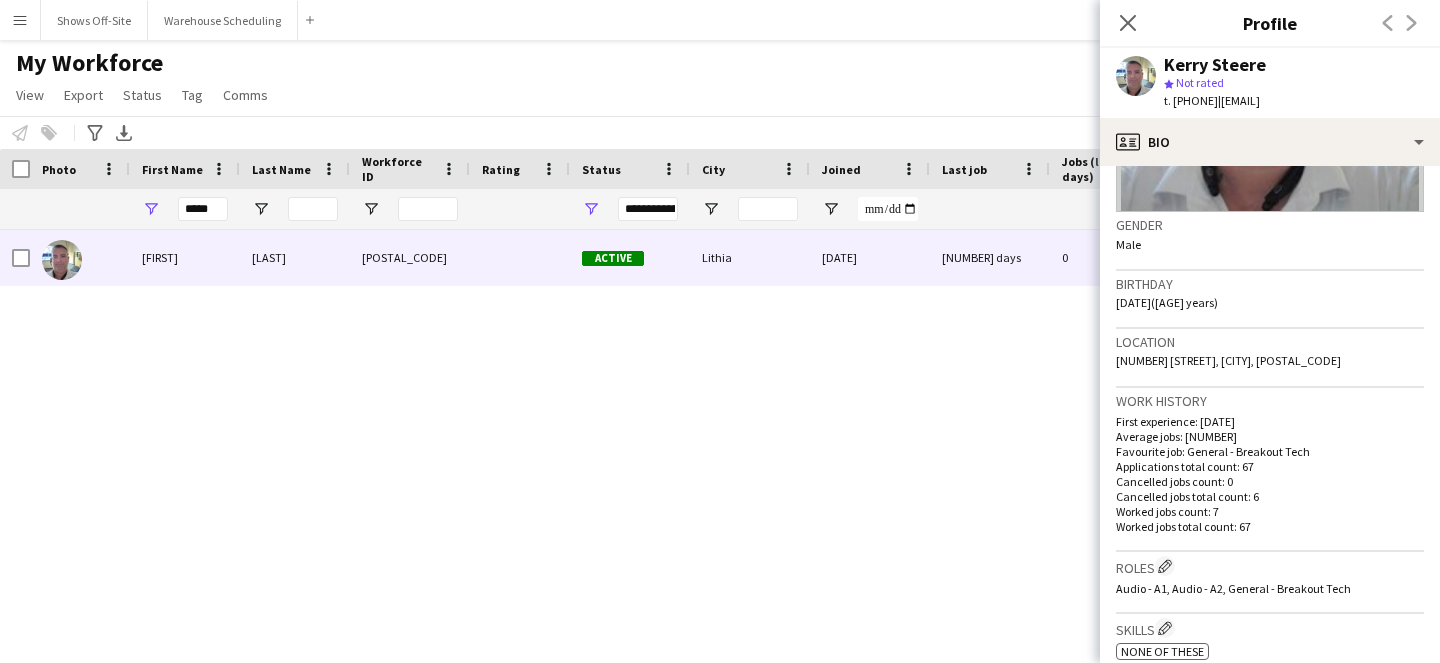 scroll, scrollTop: 174, scrollLeft: 0, axis: vertical 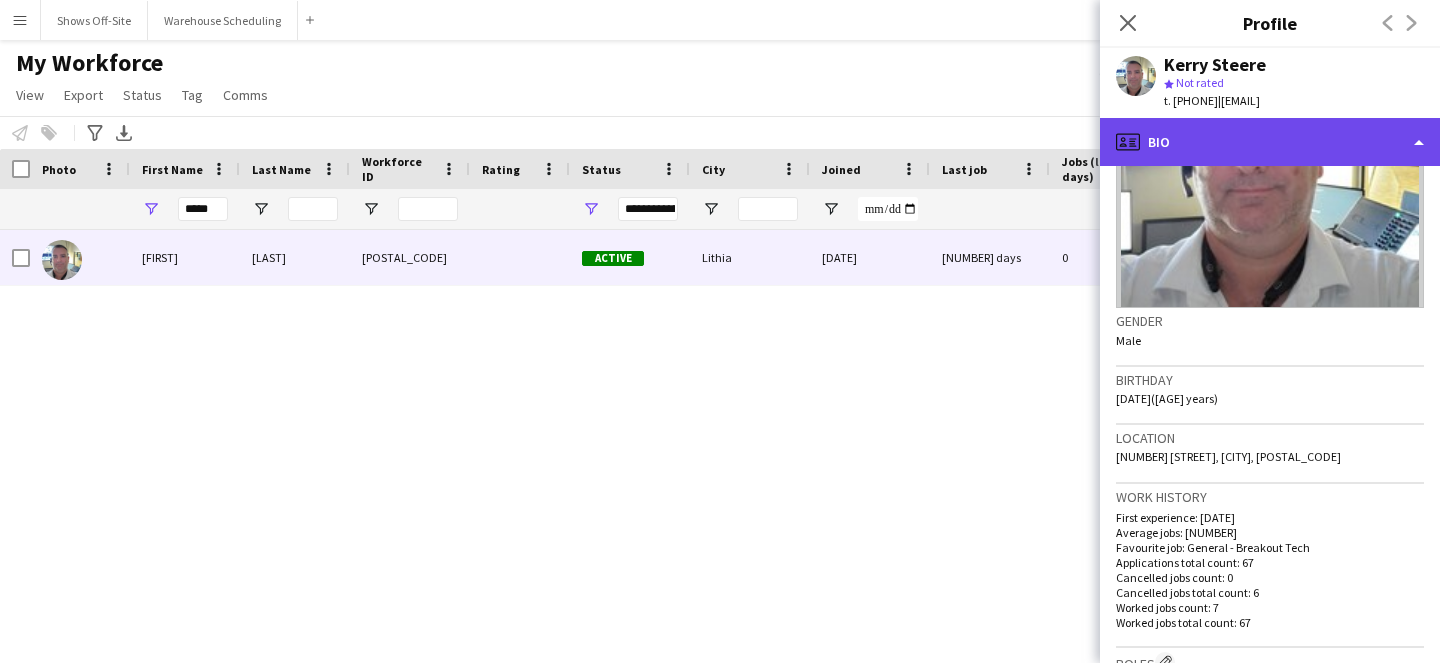 click on "profile
Bio" 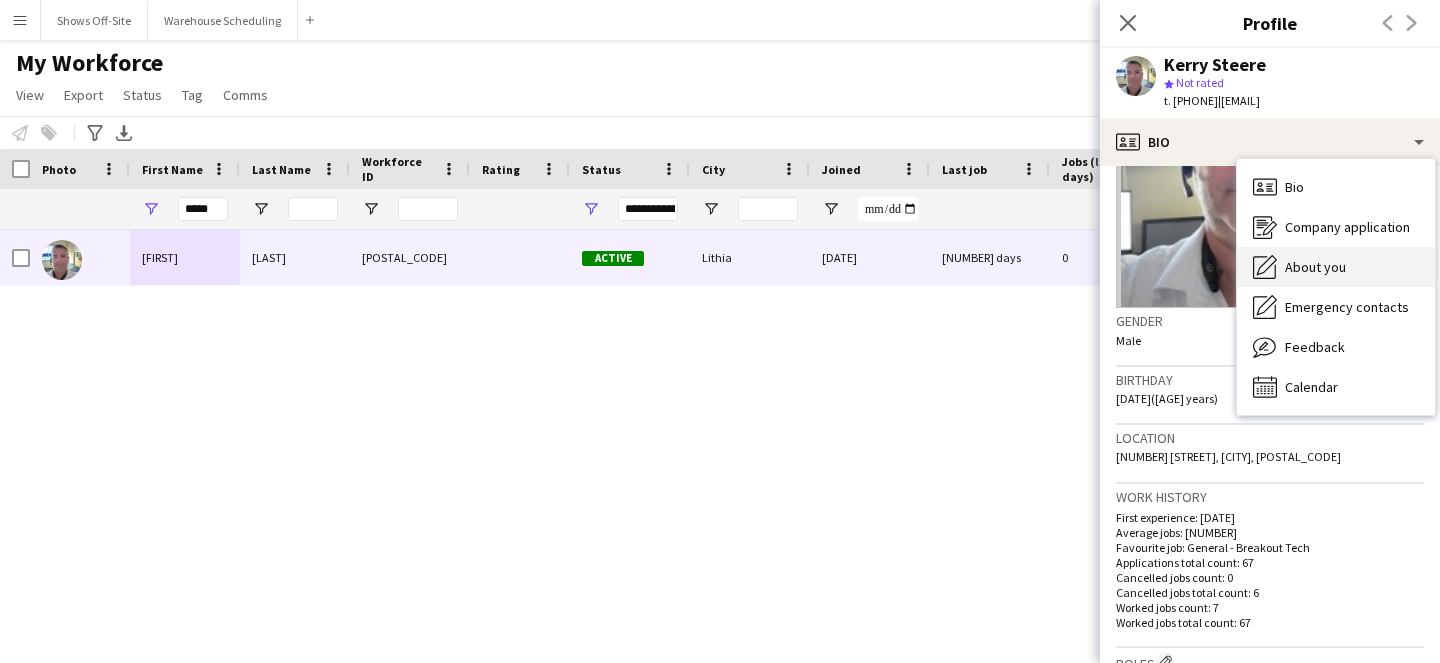 click on "About you" at bounding box center (1315, 267) 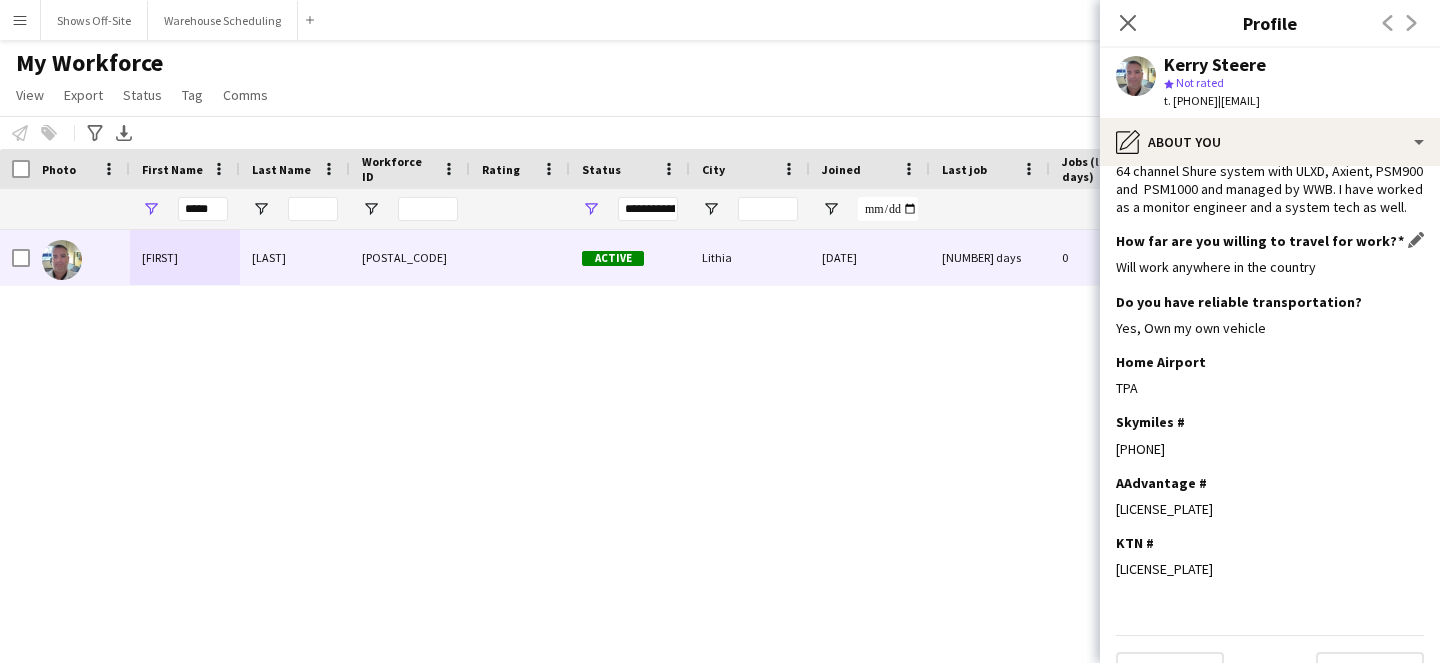 scroll, scrollTop: 156, scrollLeft: 0, axis: vertical 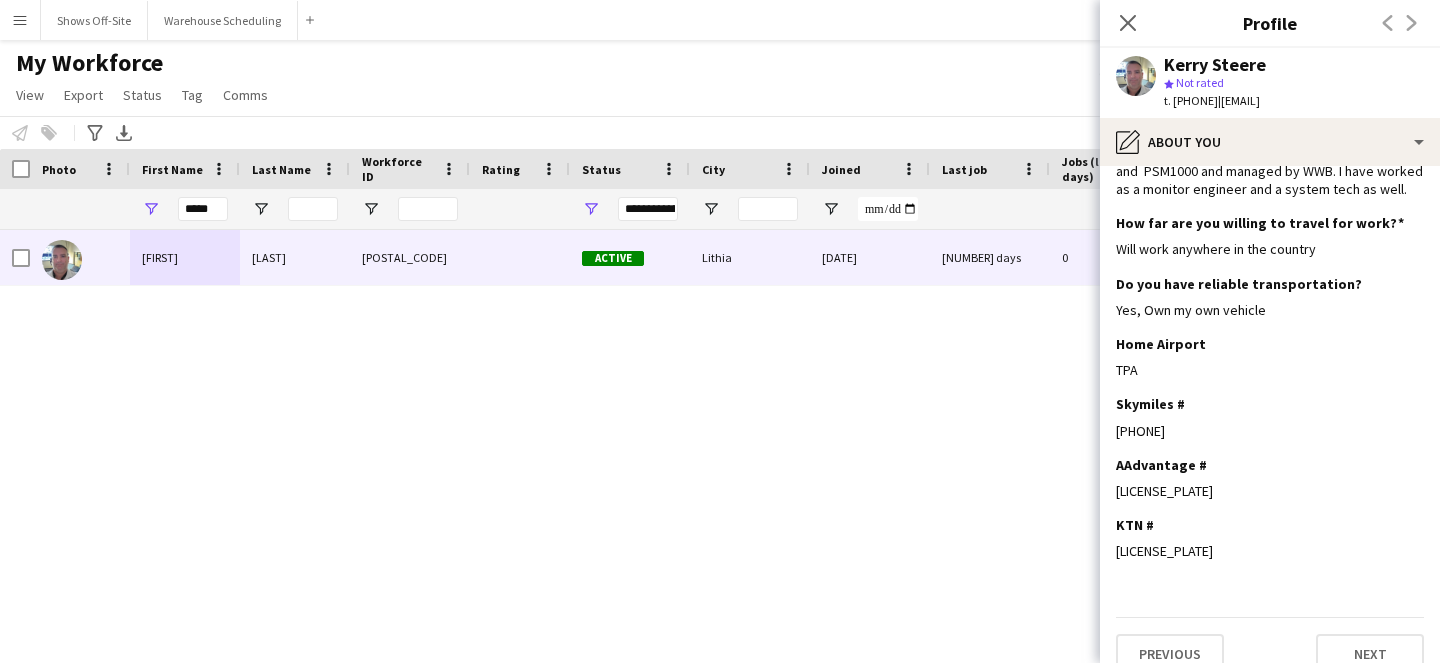 drag, startPoint x: 1145, startPoint y: 378, endPoint x: 1105, endPoint y: 378, distance: 40 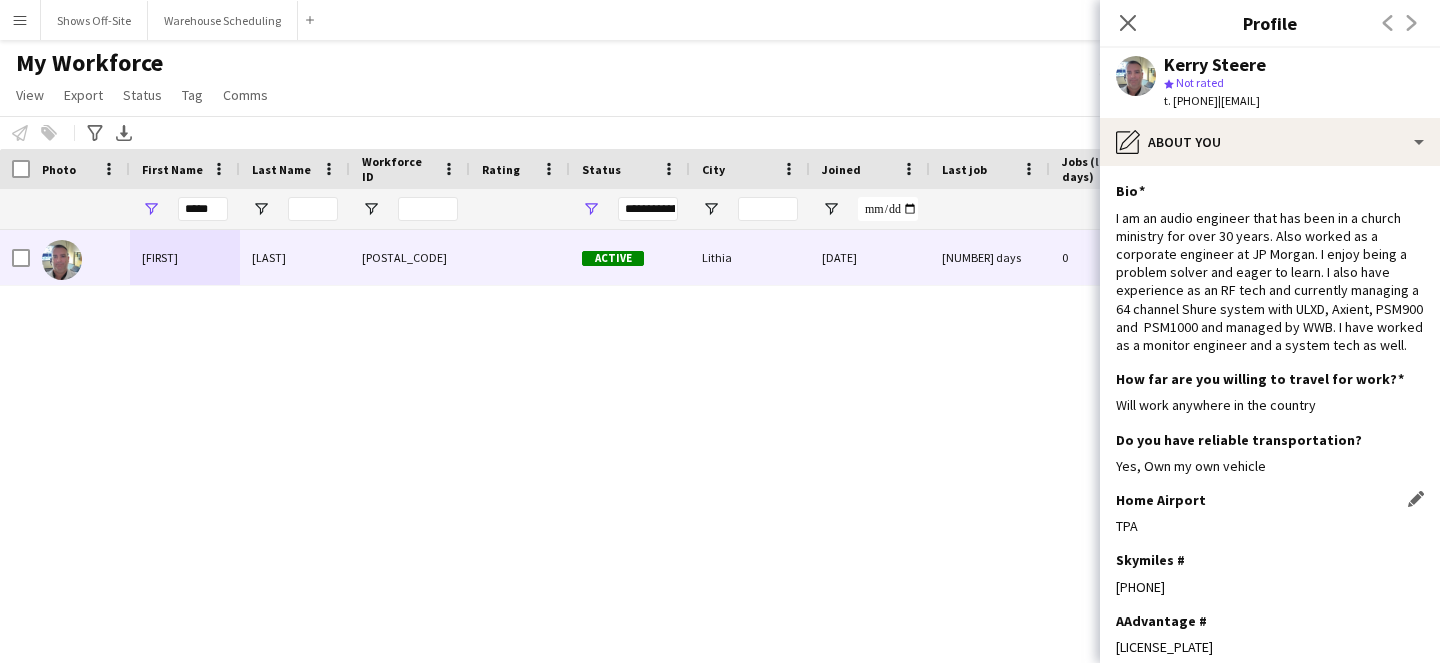 scroll, scrollTop: 182, scrollLeft: 0, axis: vertical 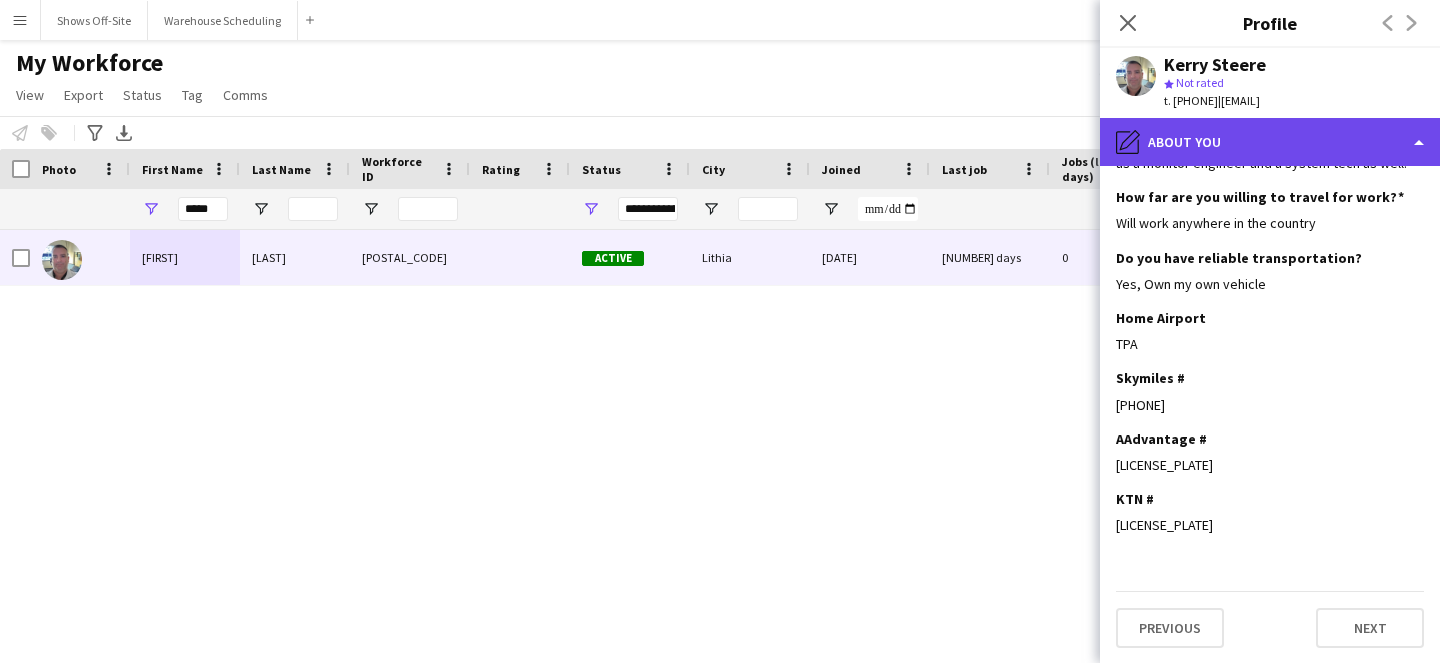 click on "pencil4
About you" 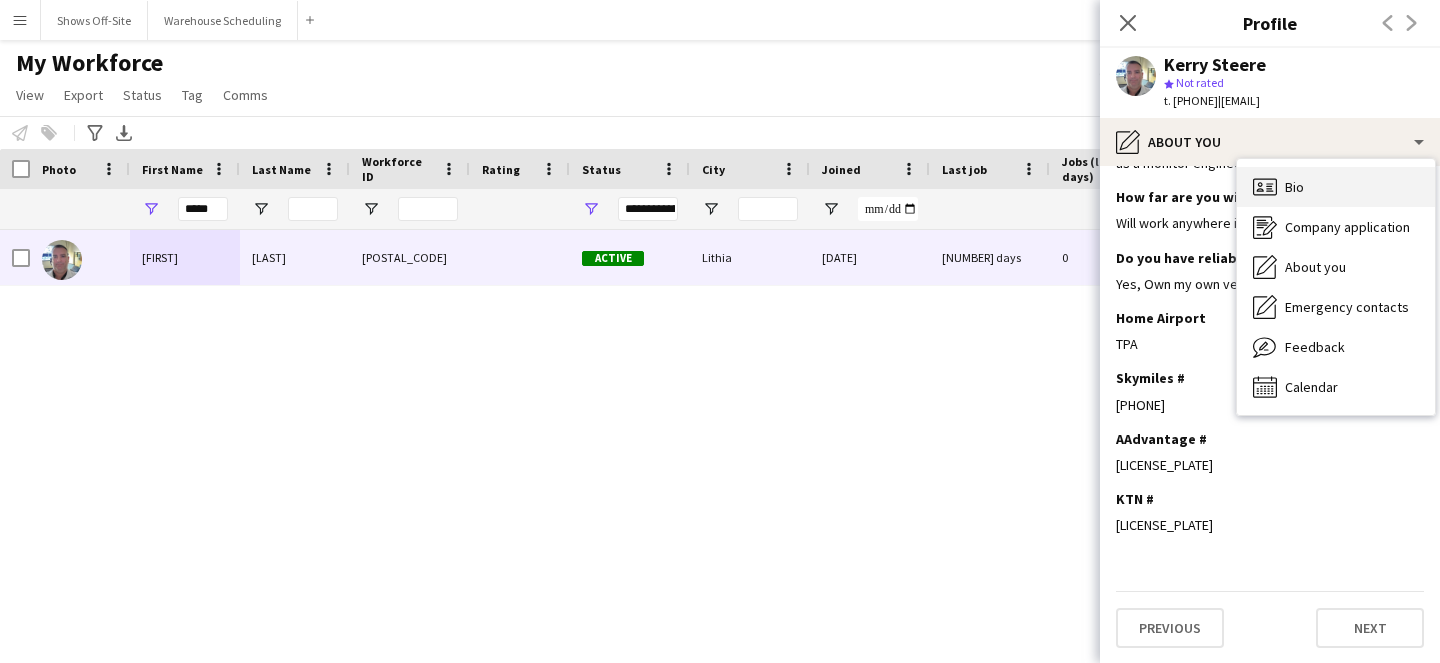 click on "Bio" 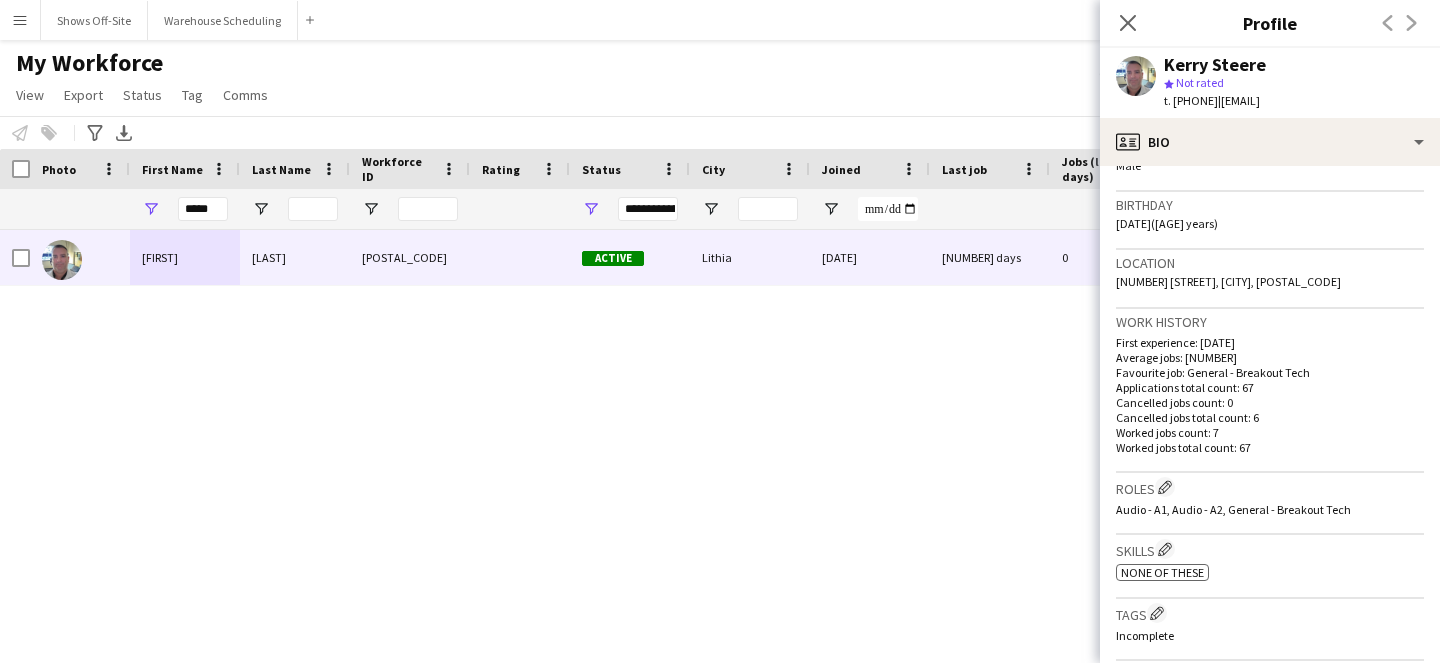 scroll, scrollTop: 351, scrollLeft: 0, axis: vertical 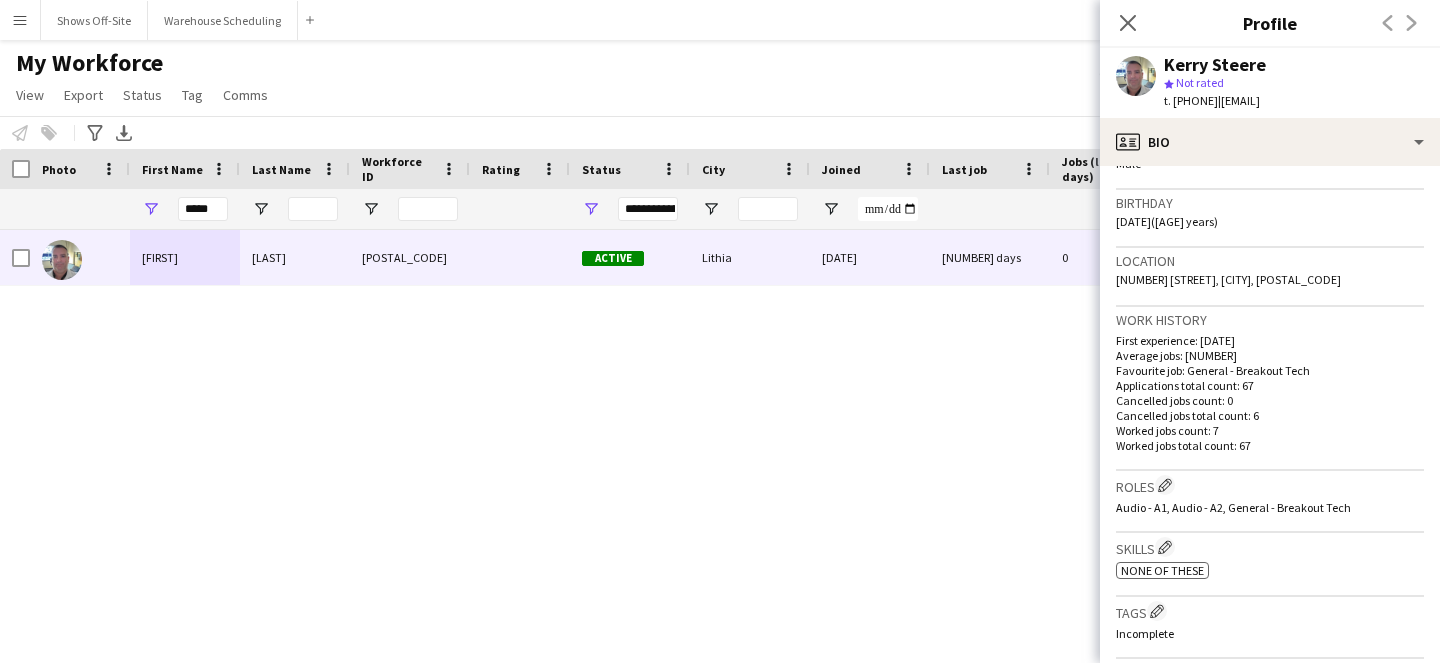 drag, startPoint x: 1340, startPoint y: 277, endPoint x: 1118, endPoint y: 279, distance: 222.009 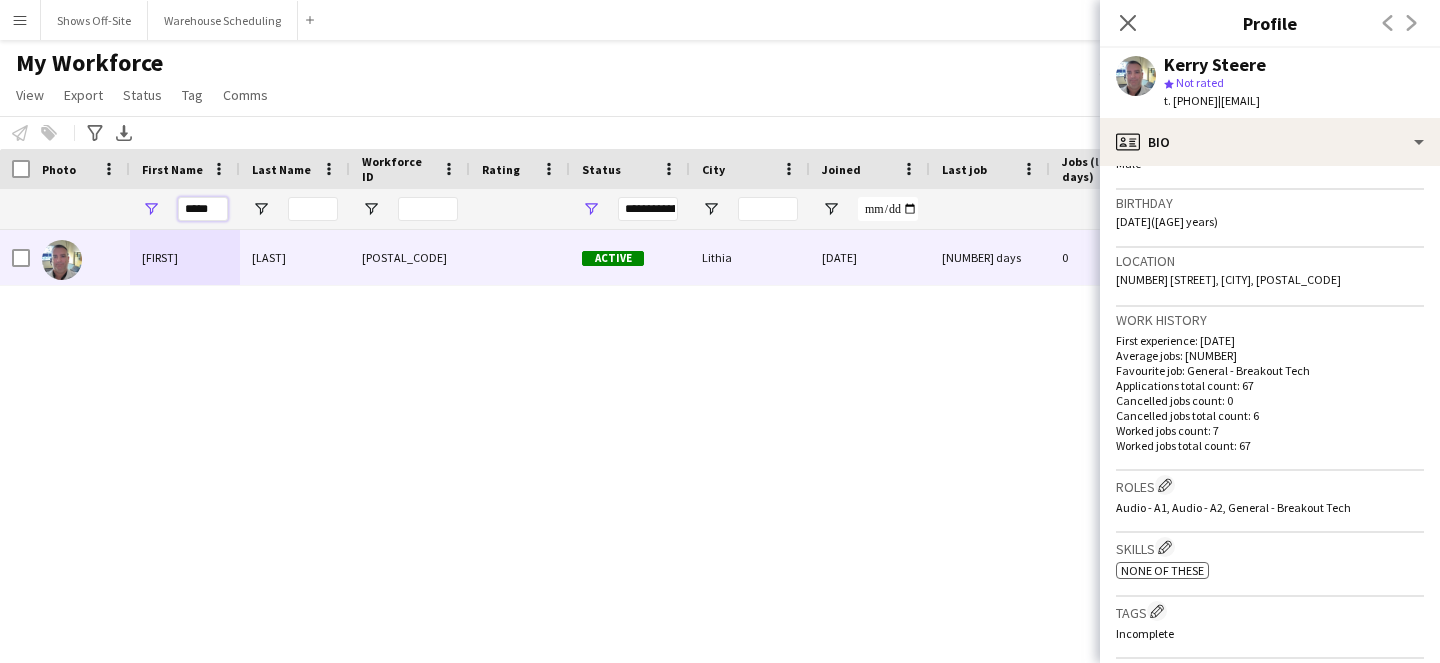 drag, startPoint x: 214, startPoint y: 211, endPoint x: 119, endPoint y: 211, distance: 95 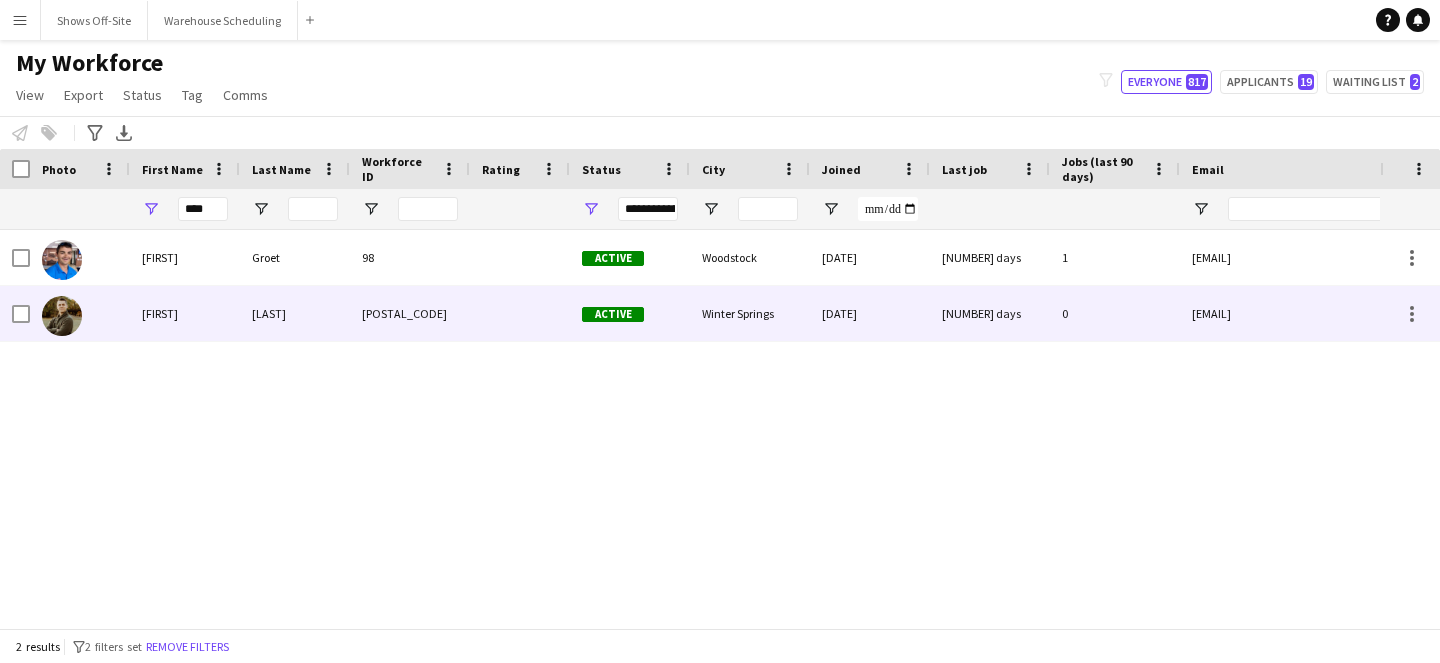 click on "Evan" at bounding box center (185, 313) 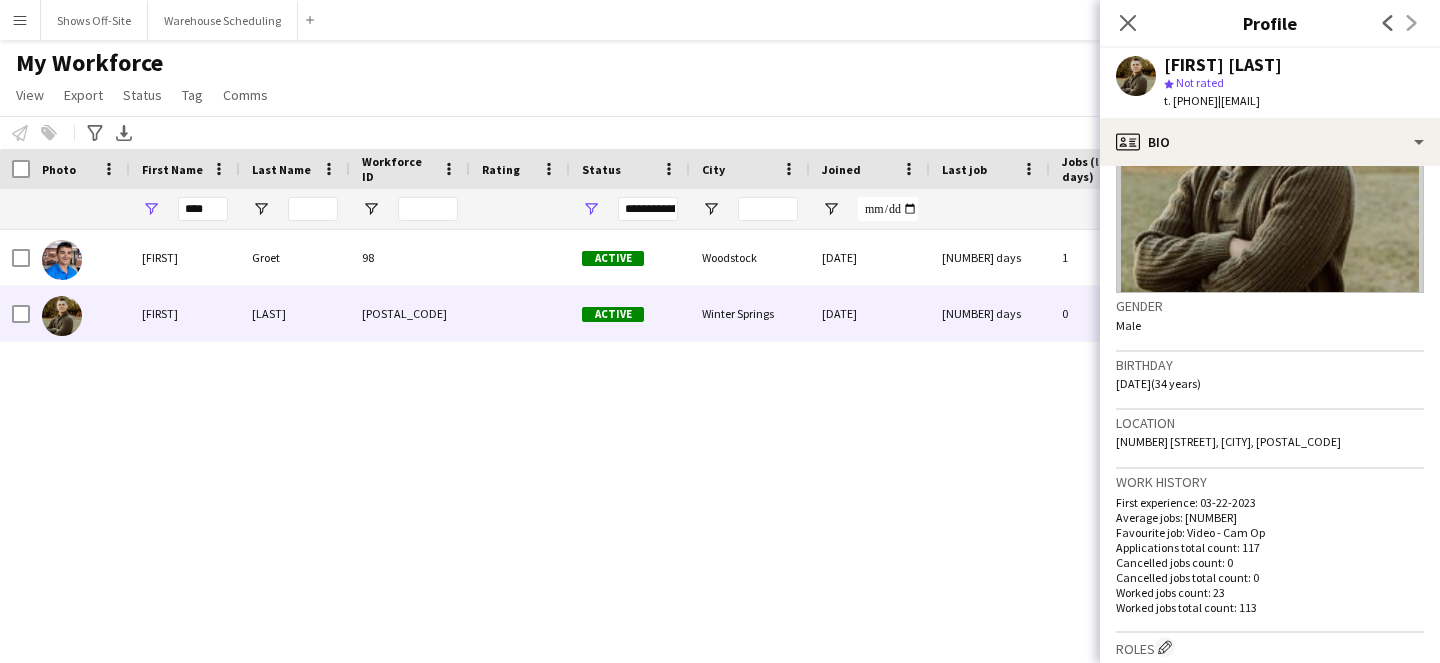 scroll, scrollTop: 190, scrollLeft: 0, axis: vertical 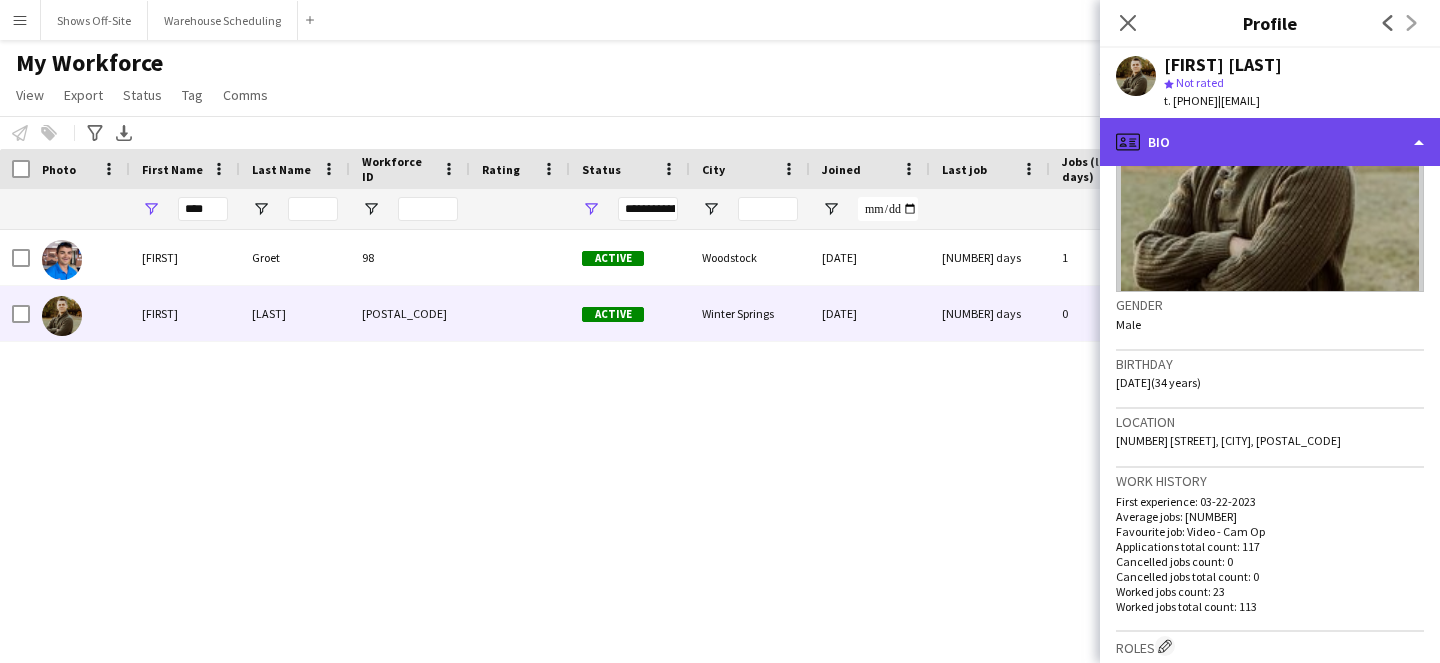 click on "profile
Bio" 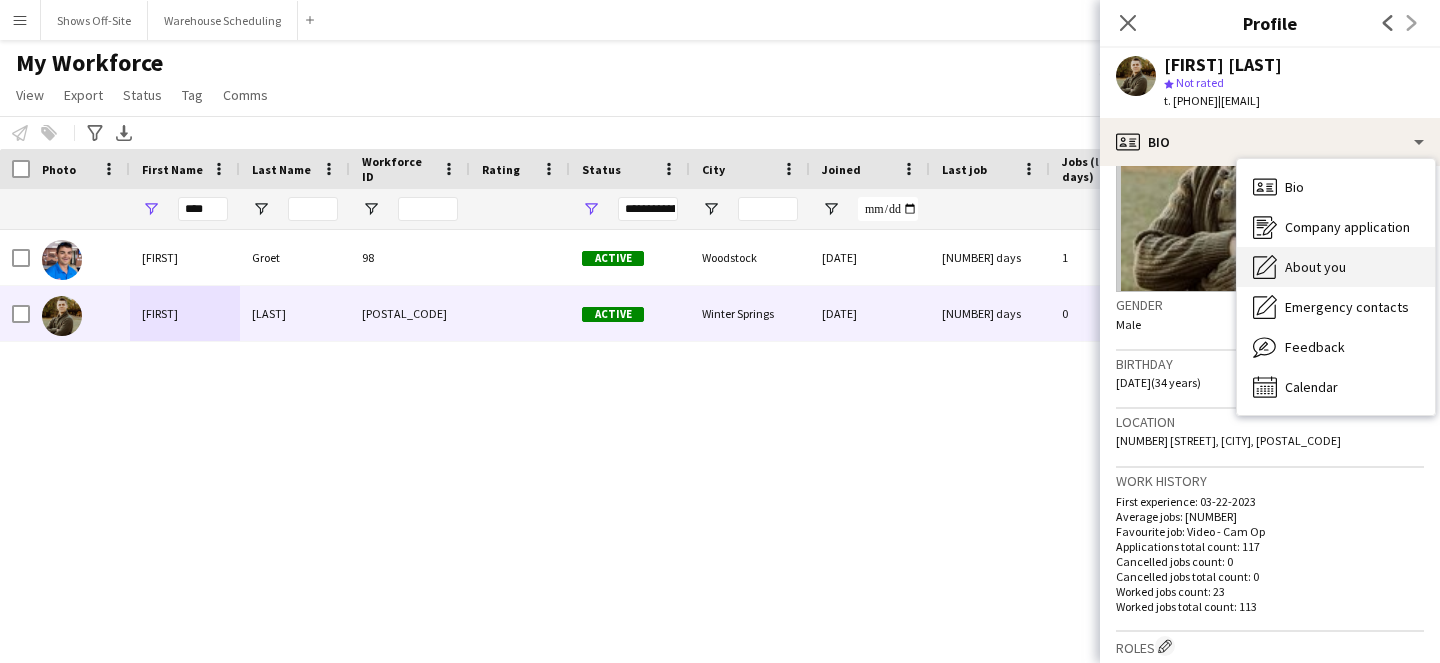 click on "About you" at bounding box center [1315, 267] 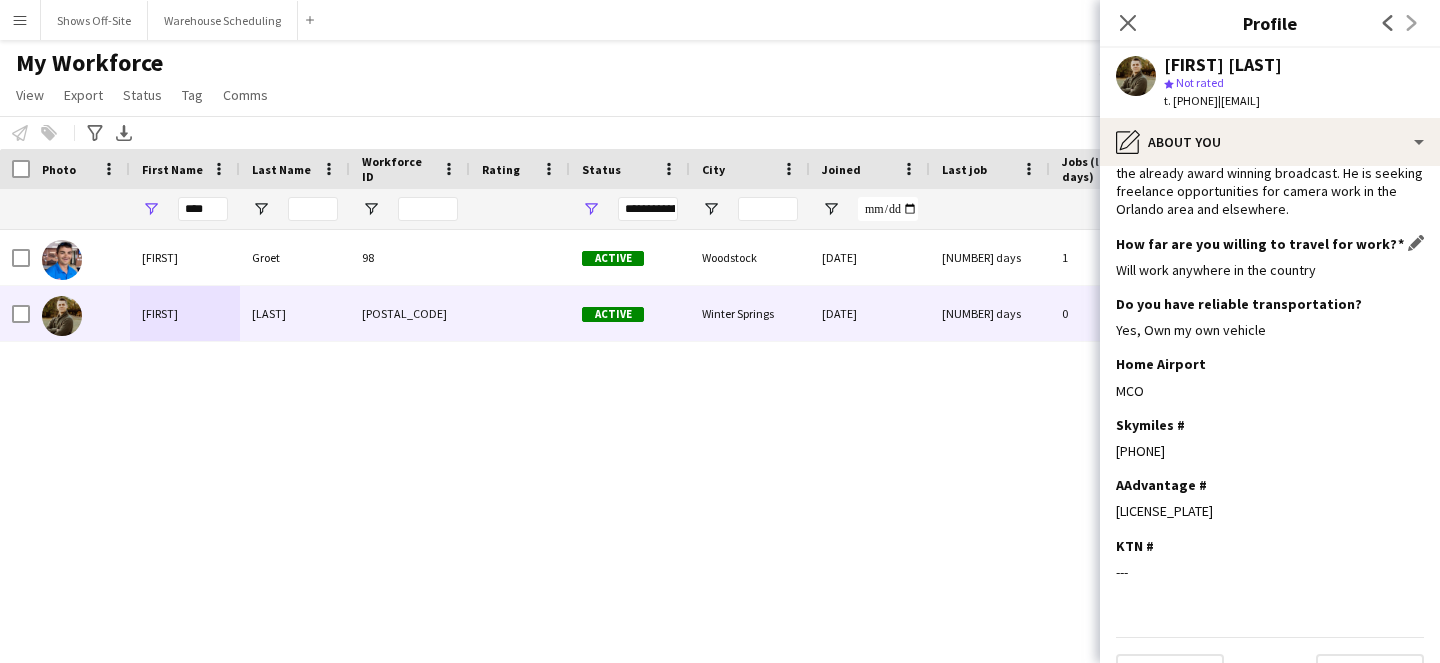 scroll, scrollTop: 201, scrollLeft: 0, axis: vertical 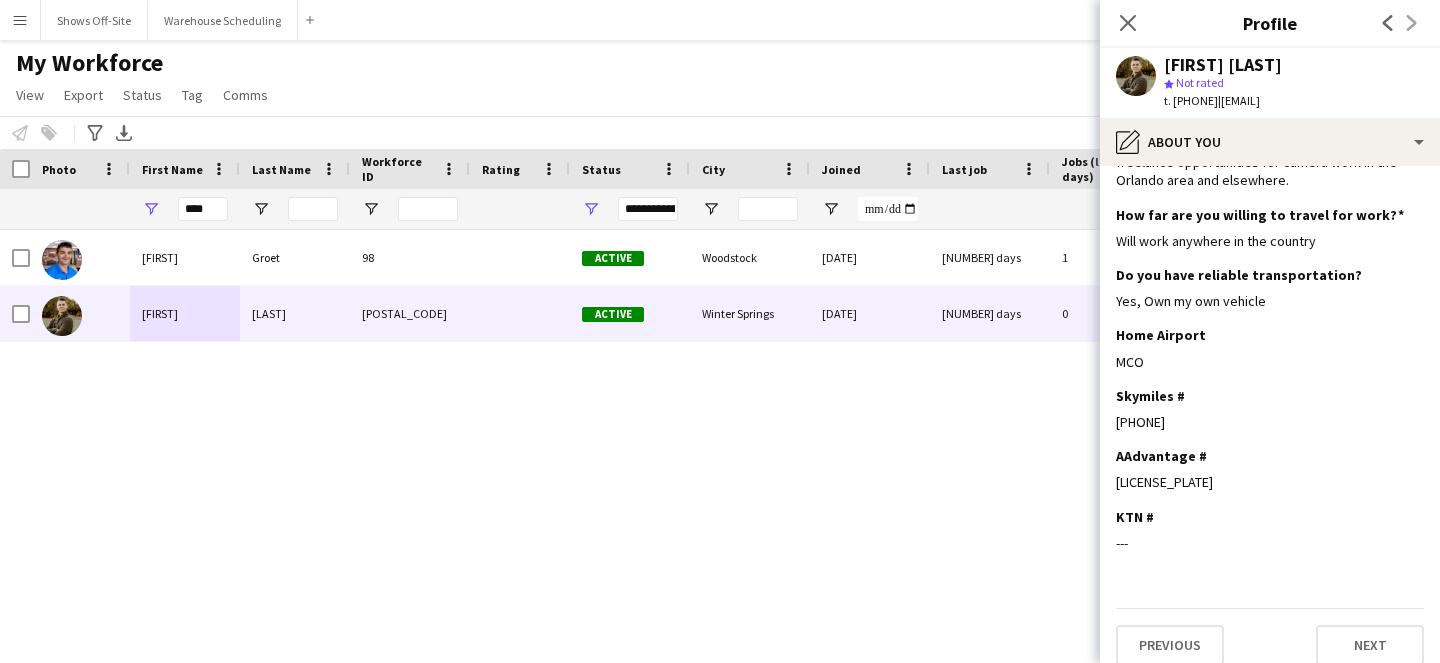 drag, startPoint x: 1182, startPoint y: 101, endPoint x: 1244, endPoint y: 101, distance: 62 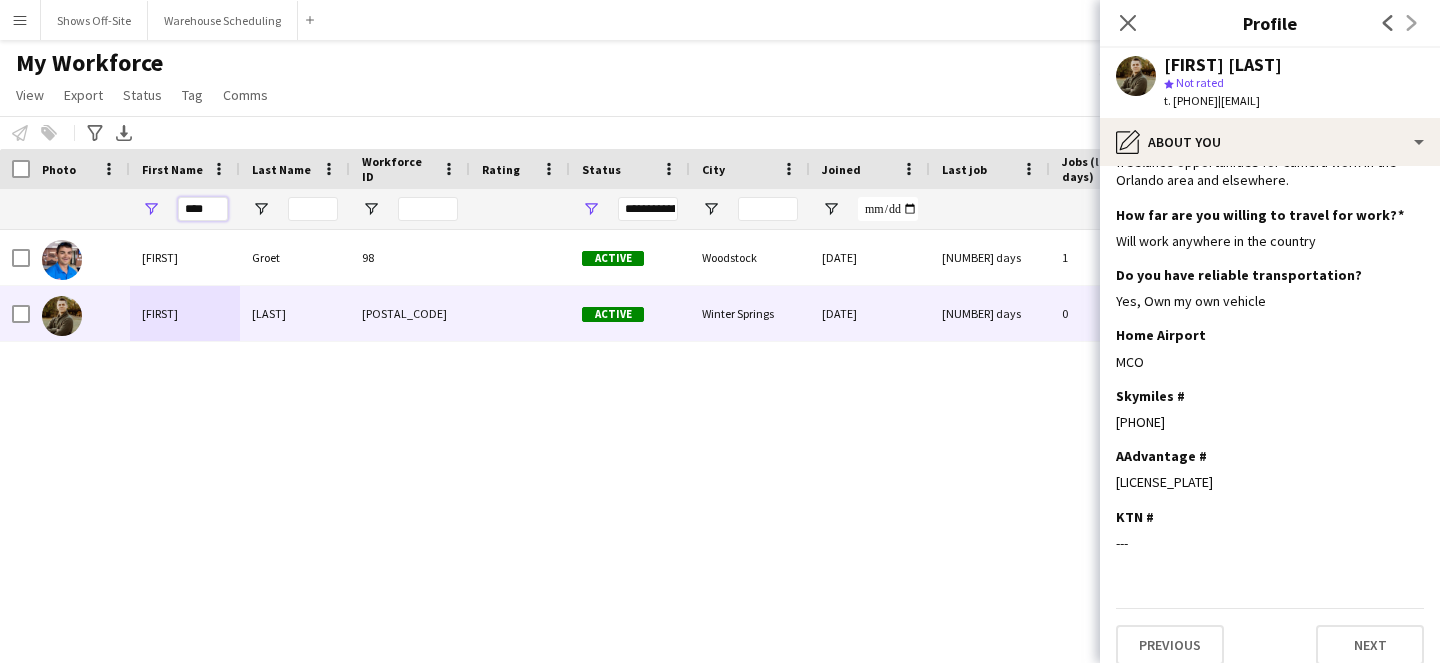 drag, startPoint x: 222, startPoint y: 213, endPoint x: 210, endPoint y: 211, distance: 12.165525 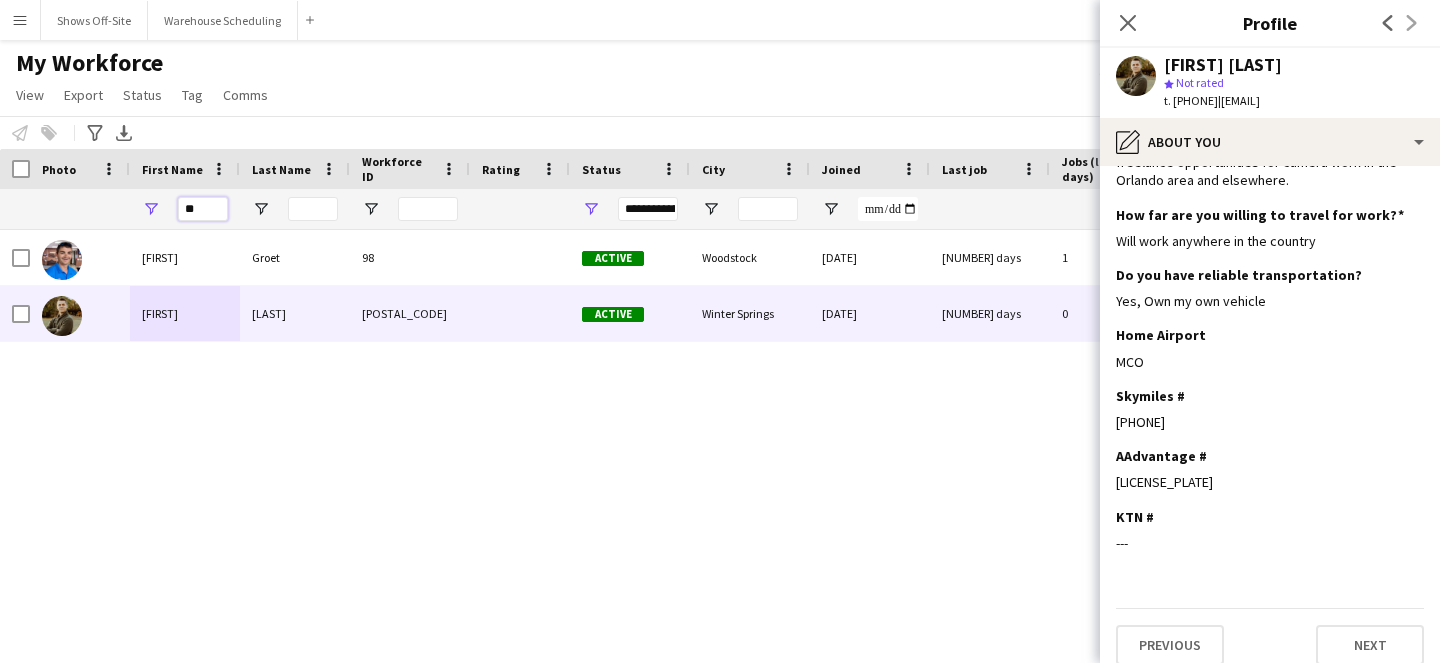 type on "*" 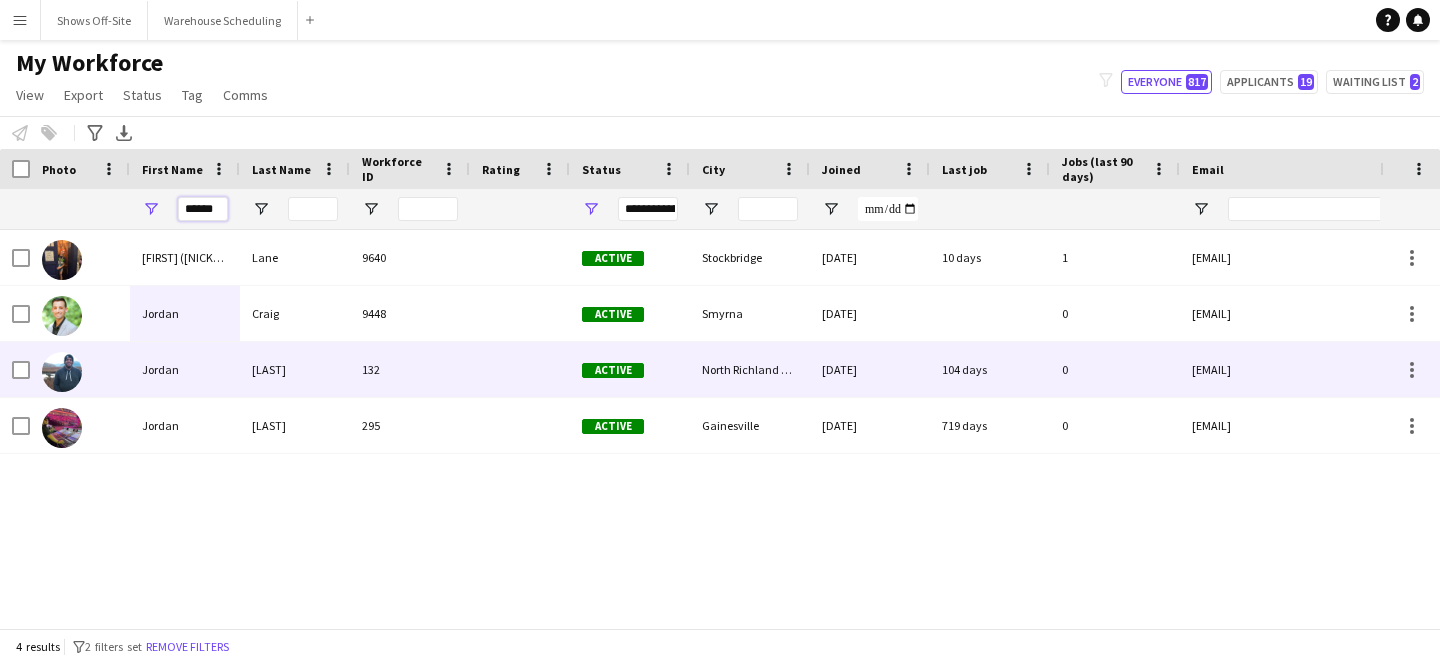 type on "******" 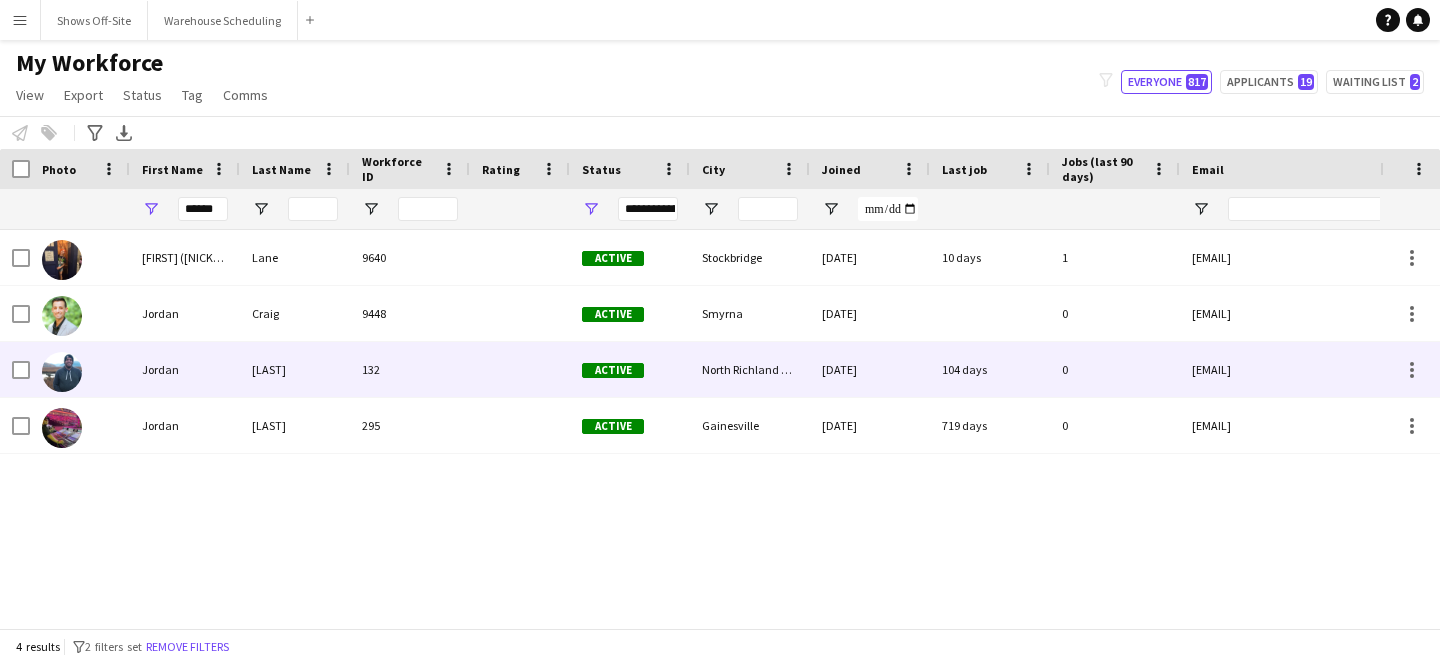 click on "Huett" at bounding box center (295, 369) 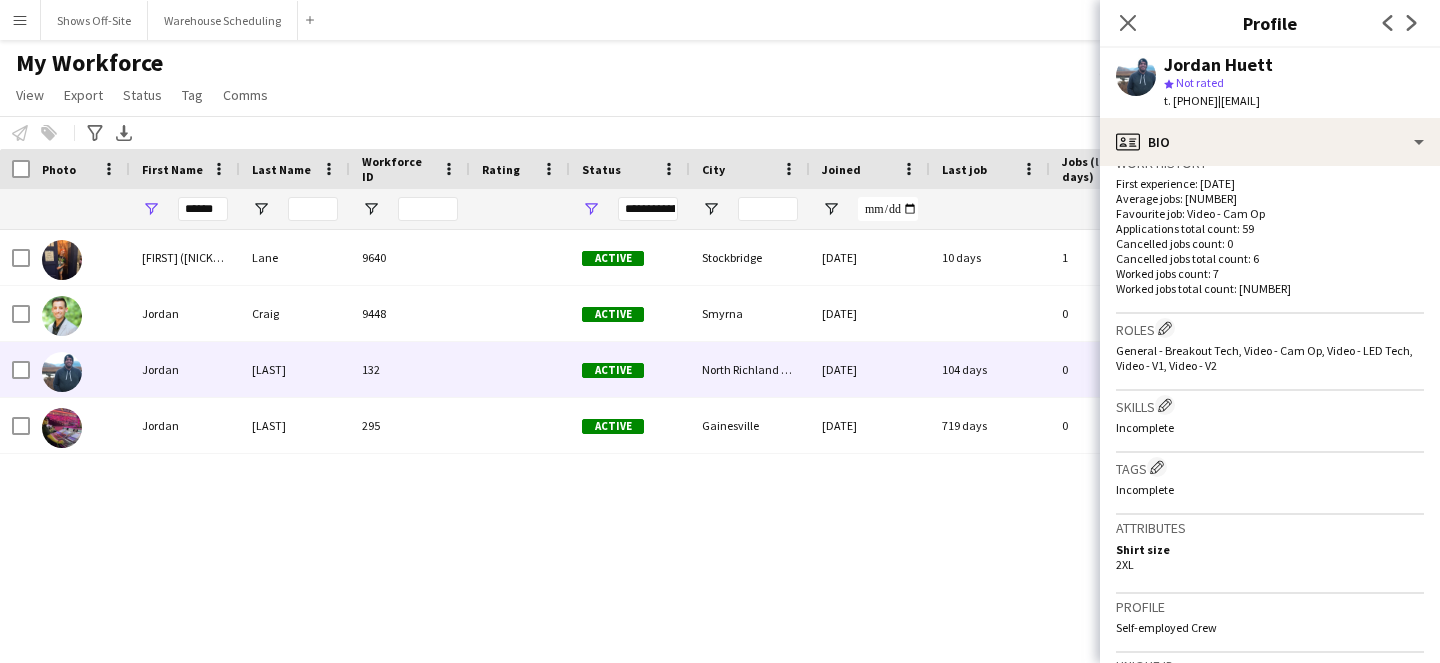 scroll, scrollTop: 509, scrollLeft: 0, axis: vertical 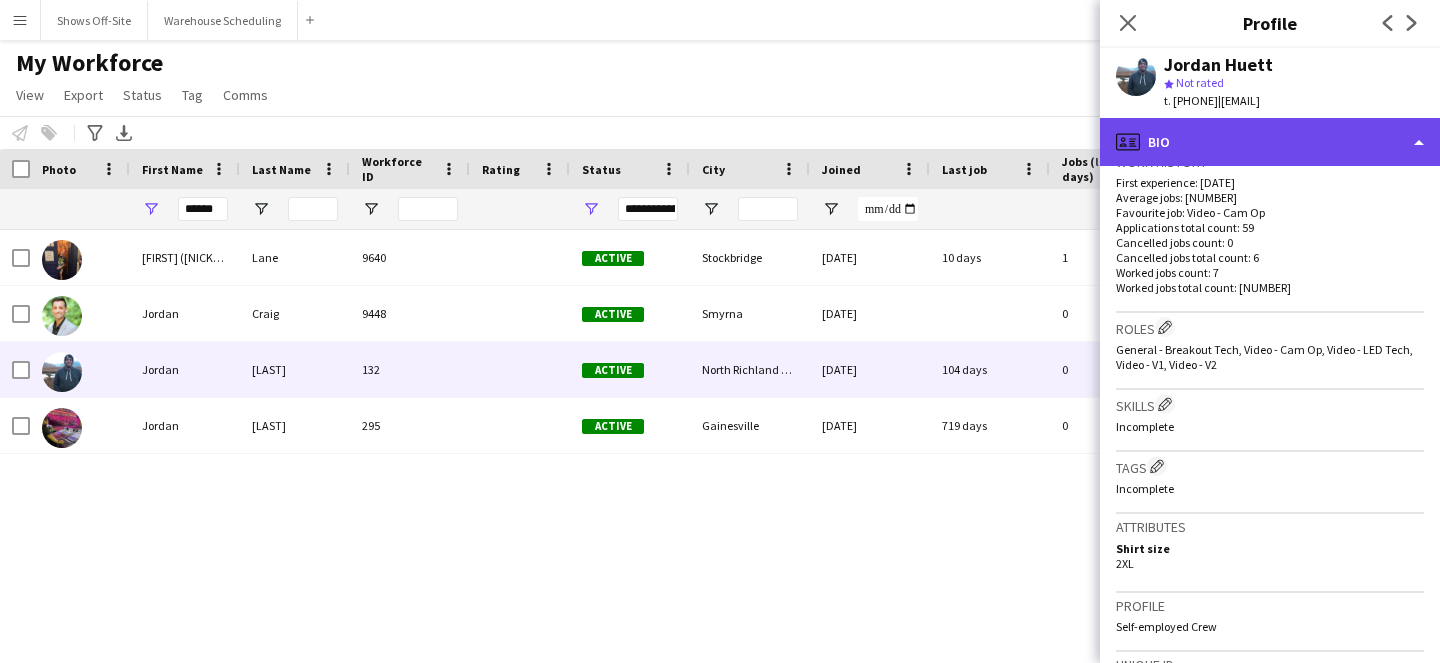 click on "profile
Bio" 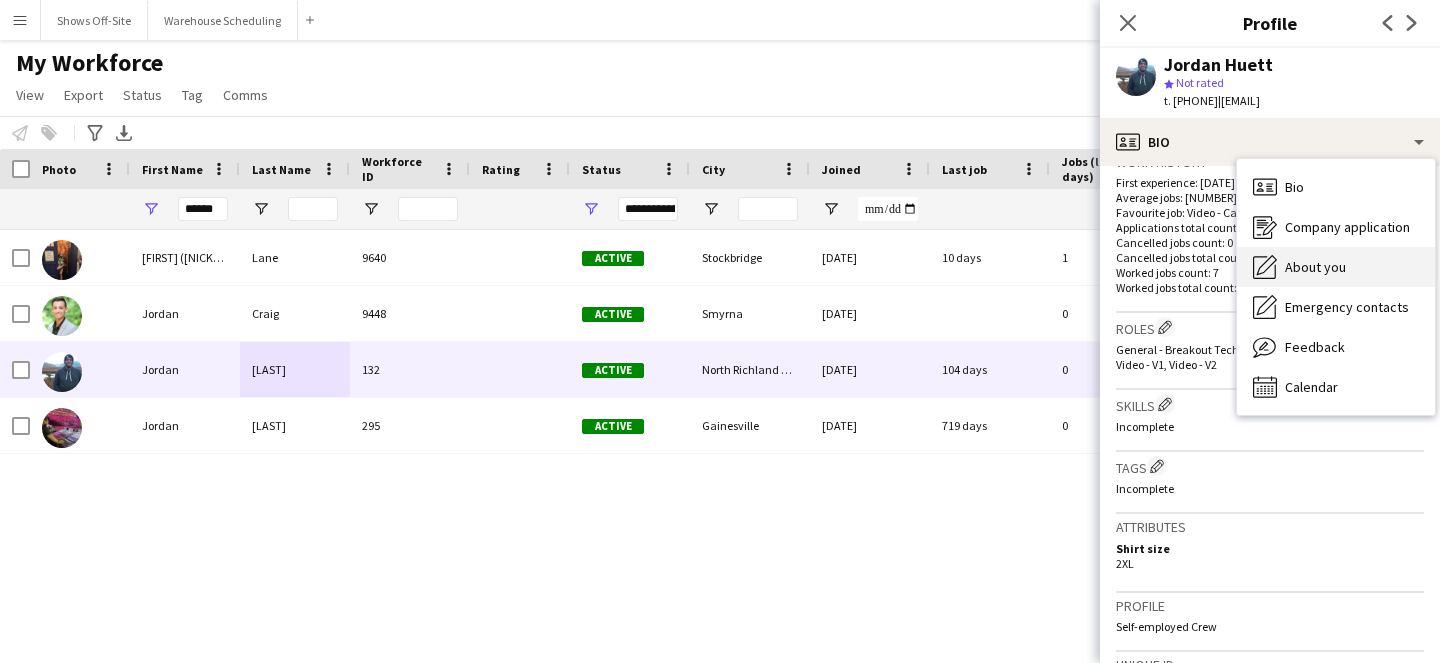 click on "About you
About you" at bounding box center (1336, 267) 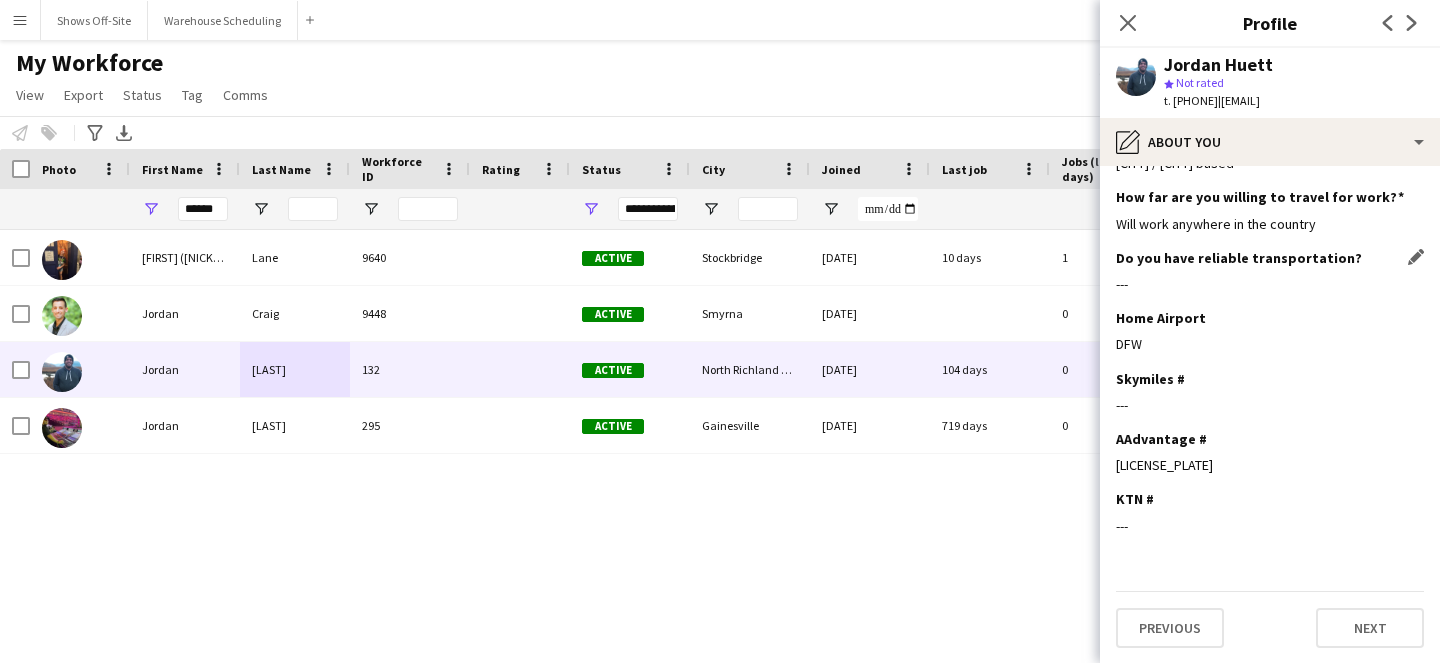scroll, scrollTop: 0, scrollLeft: 0, axis: both 